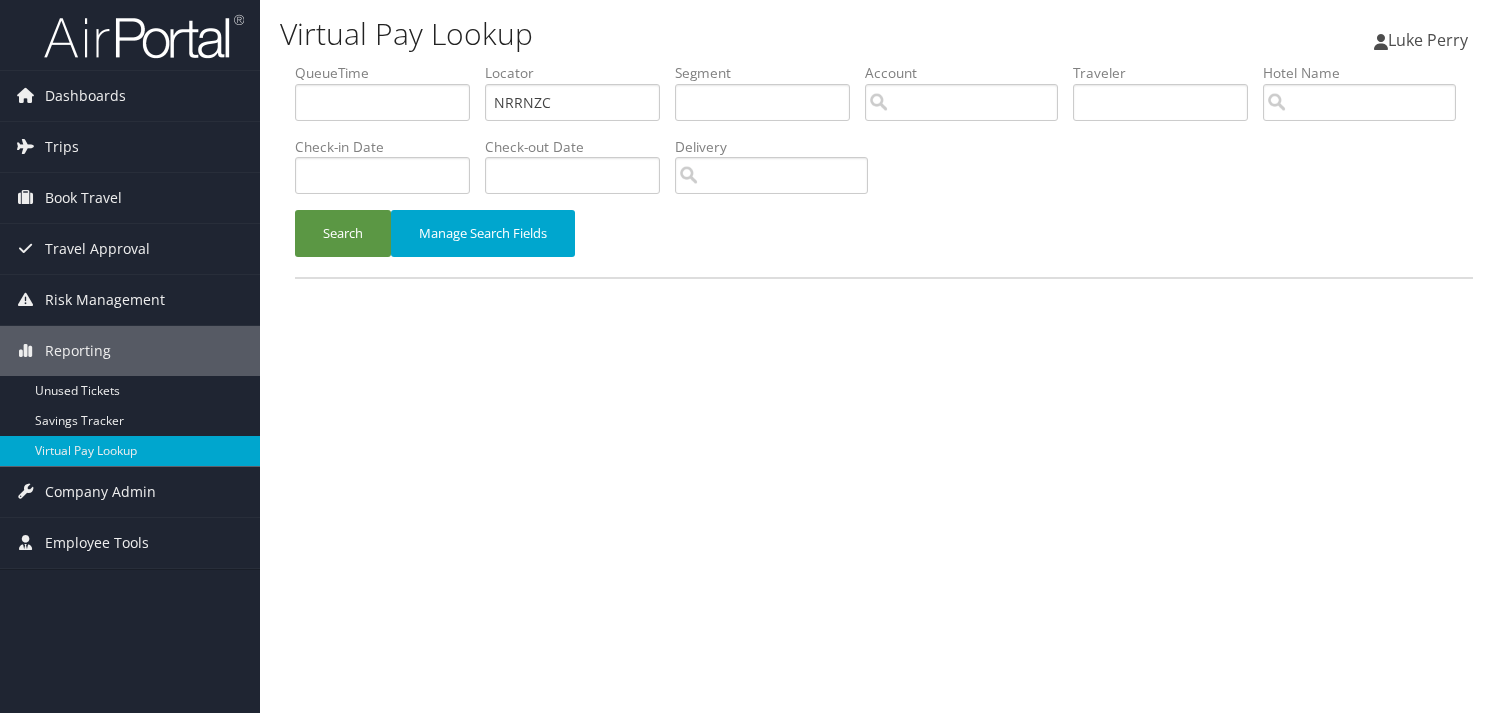 scroll, scrollTop: 0, scrollLeft: 0, axis: both 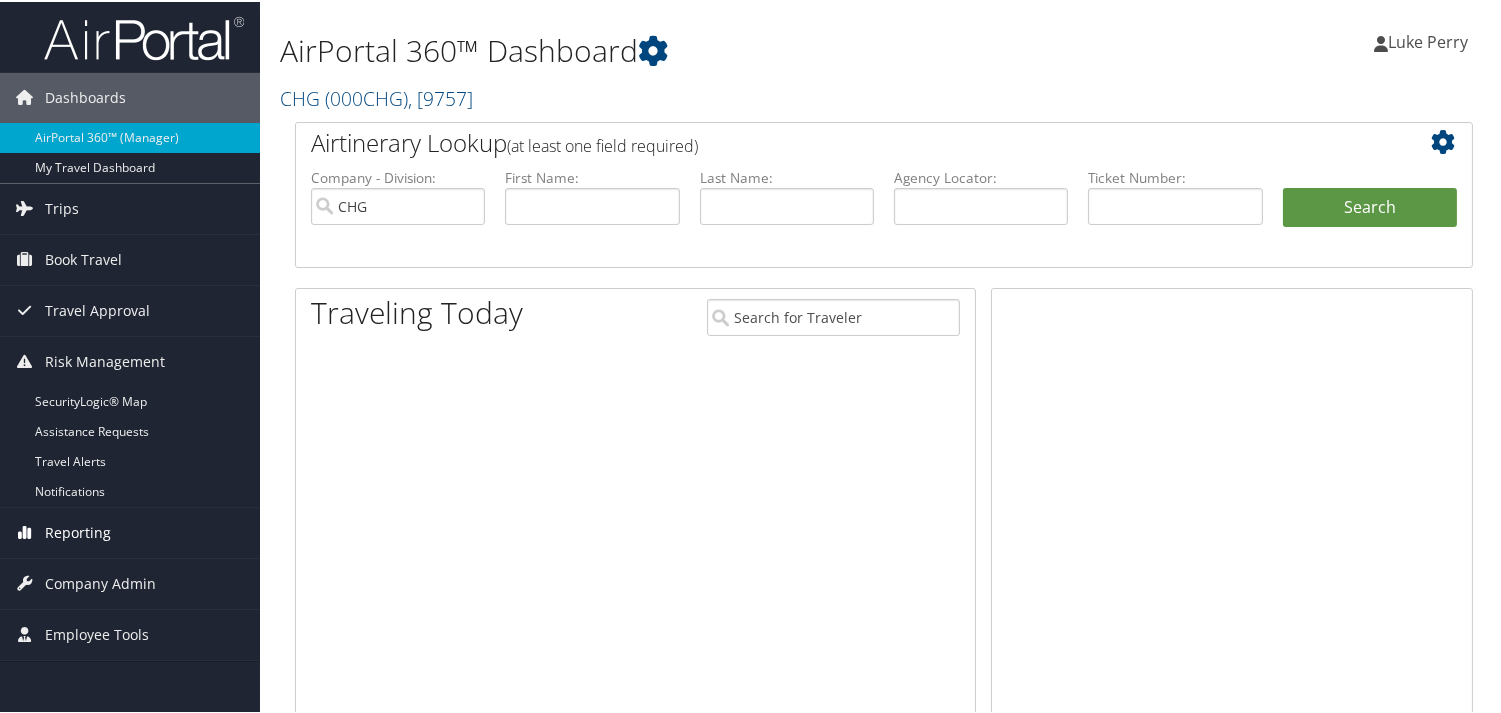 click on "Reporting" at bounding box center [78, 531] 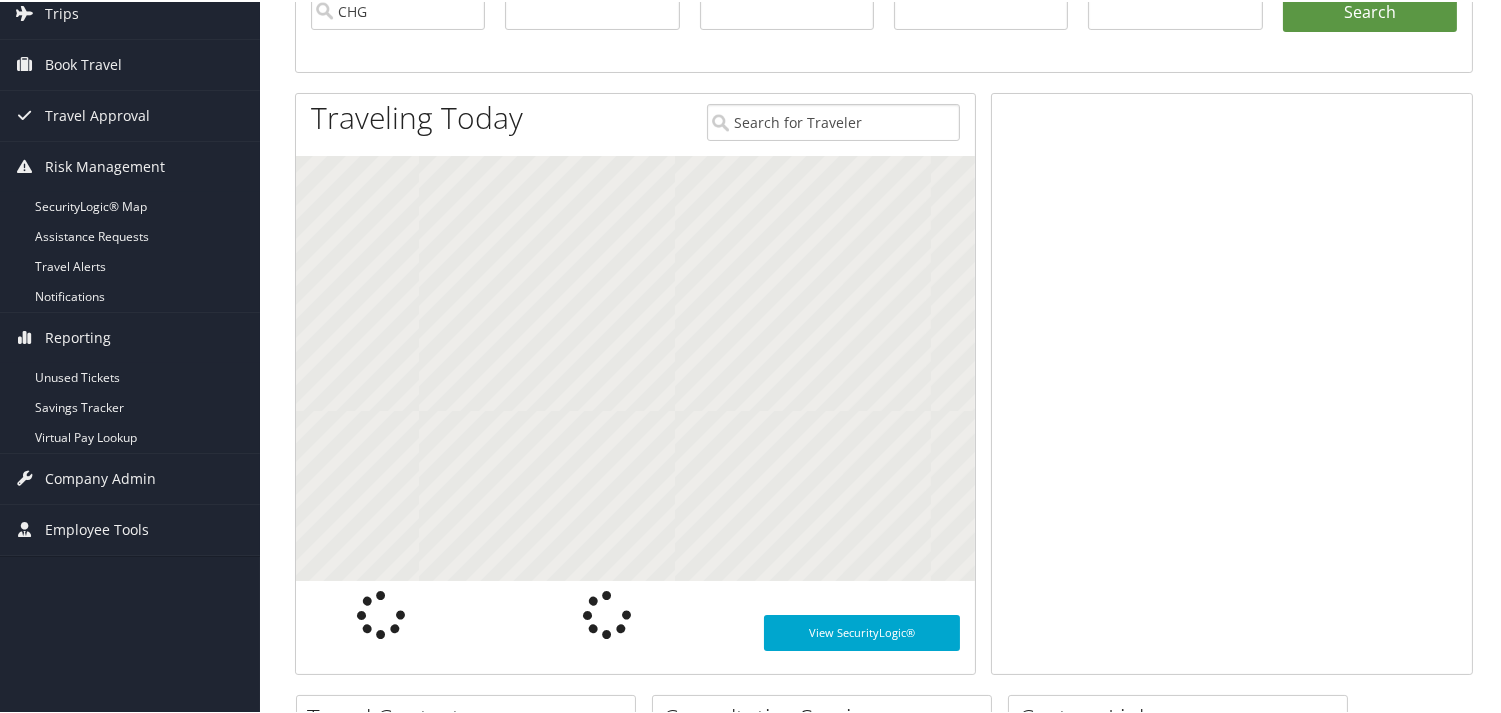 scroll, scrollTop: 555, scrollLeft: 0, axis: vertical 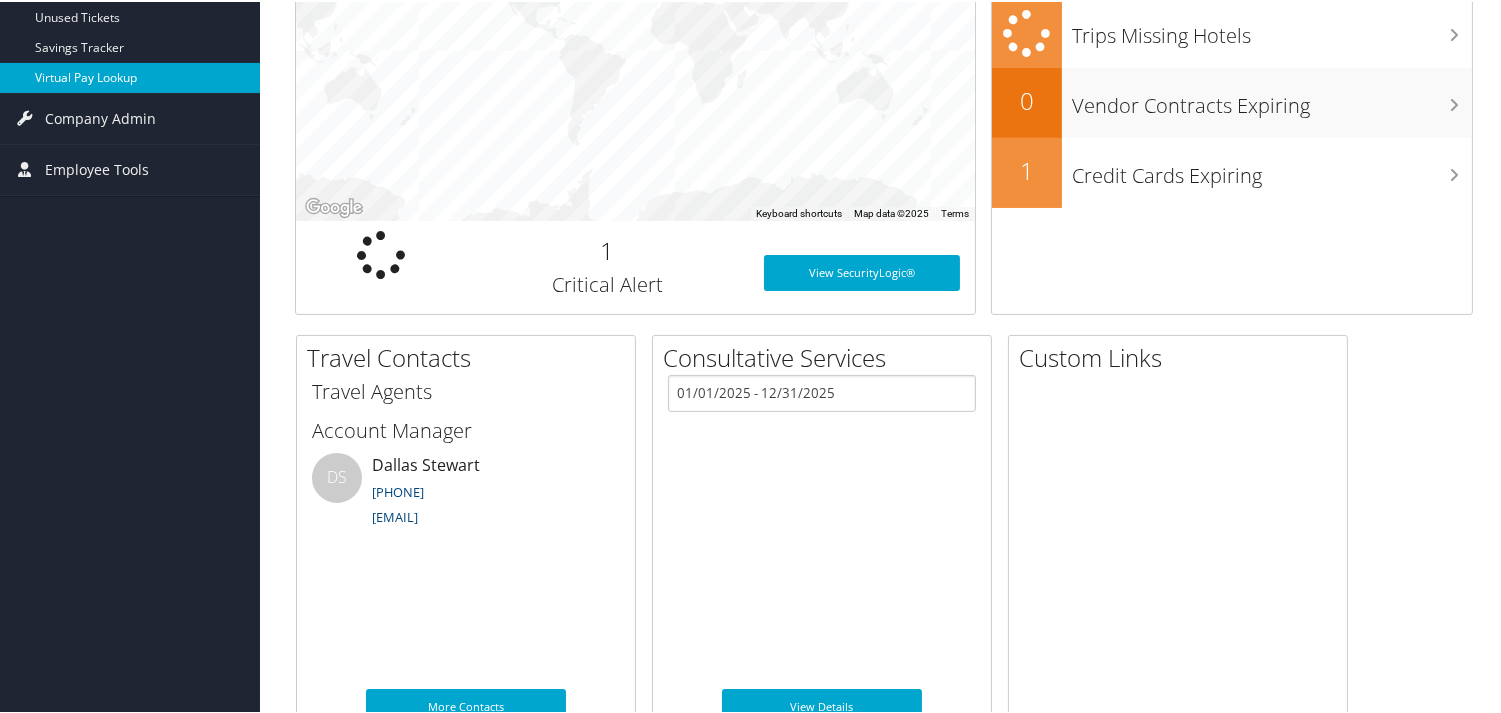 click on "Virtual Pay Lookup" at bounding box center (130, 76) 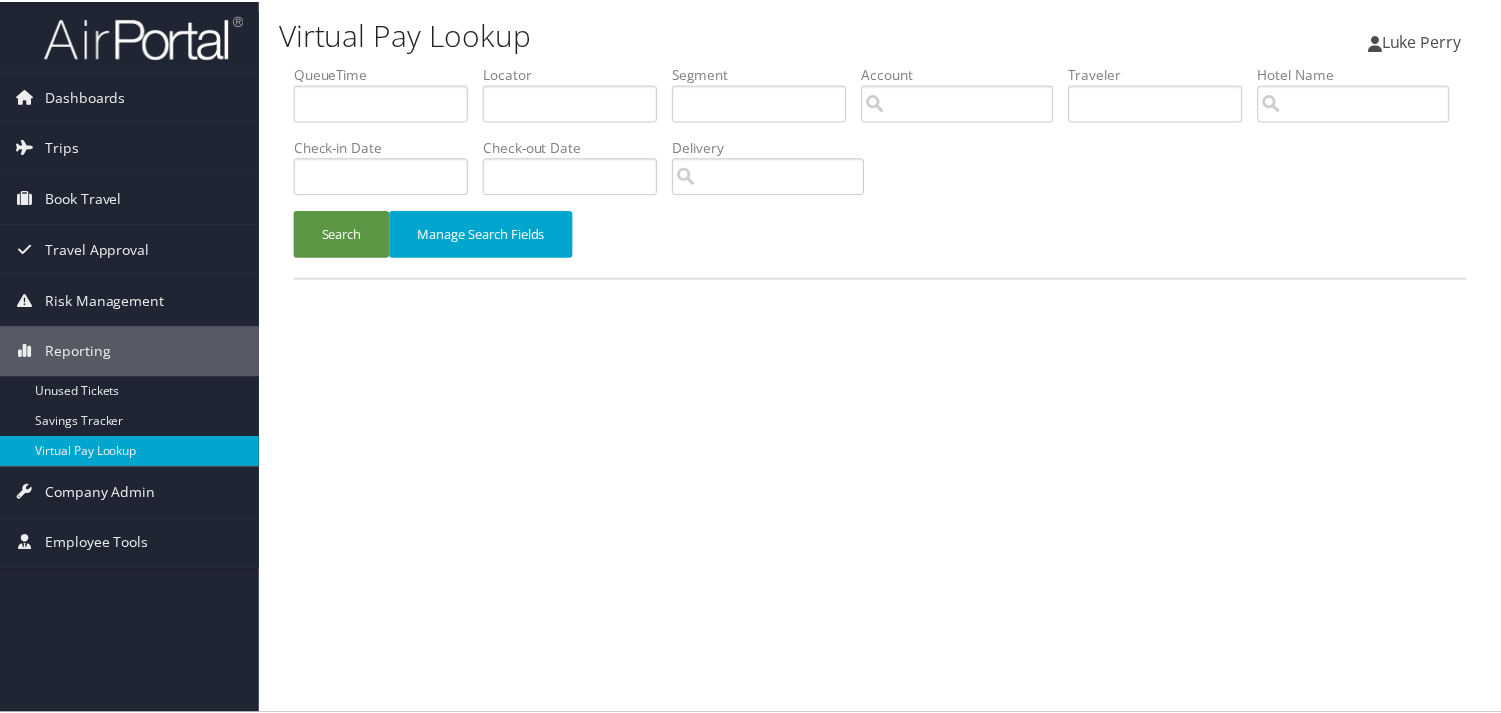 scroll, scrollTop: 0, scrollLeft: 0, axis: both 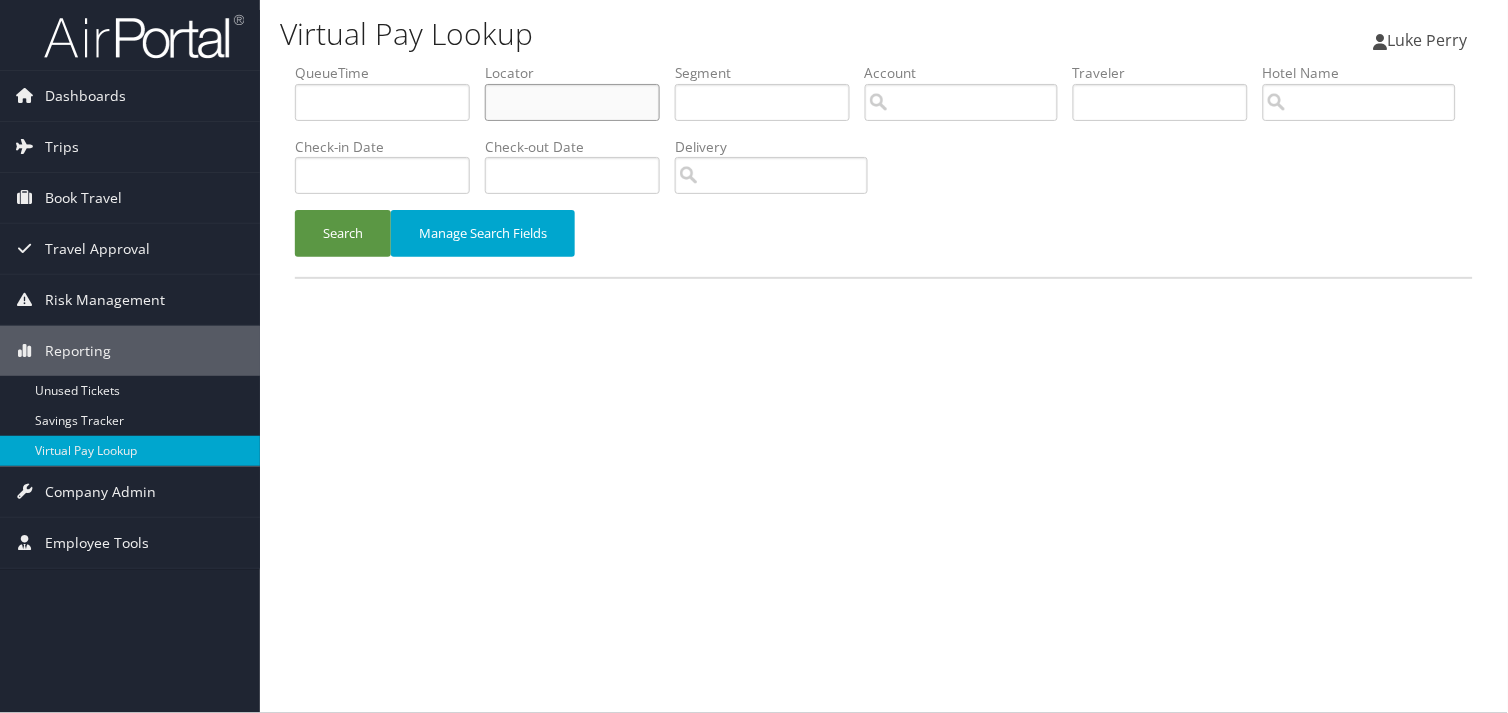 click at bounding box center (572, 102) 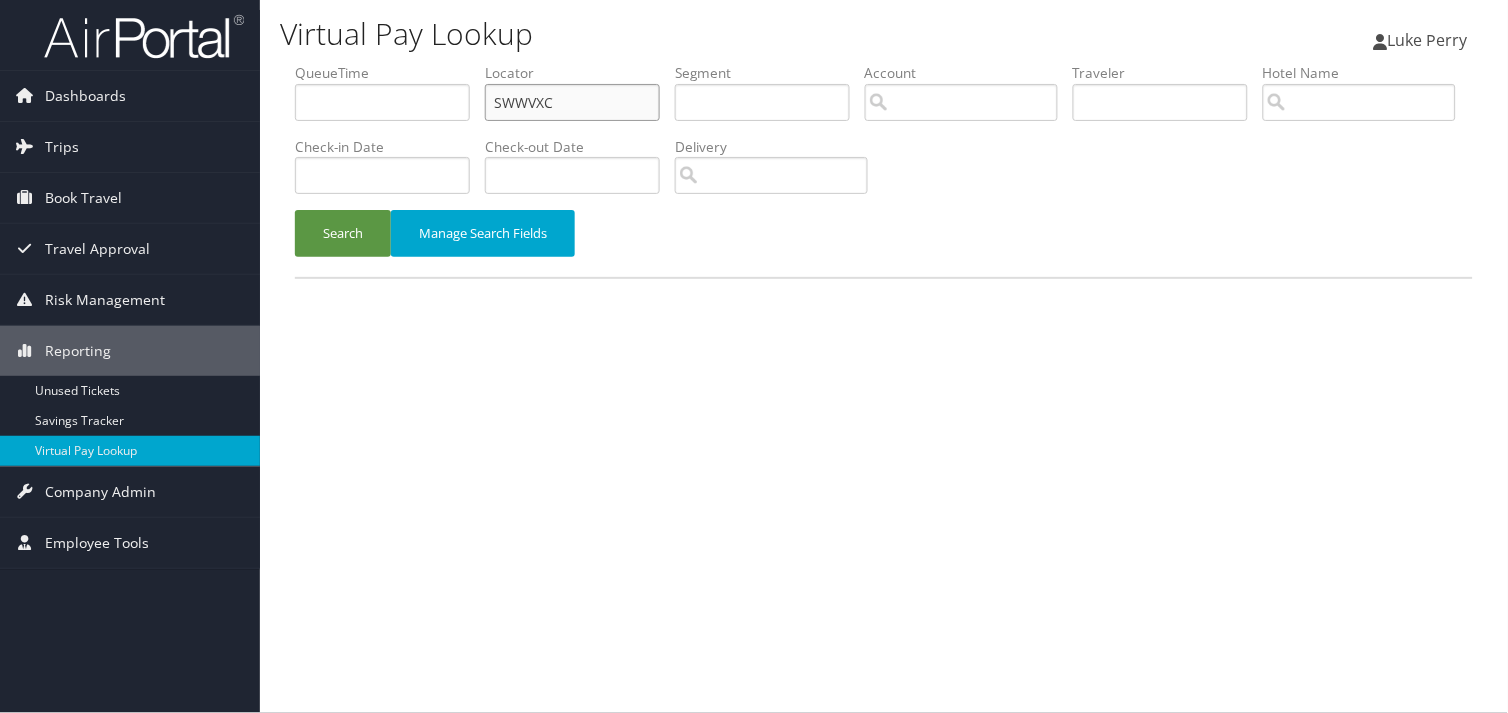 click on "SWWVXC" at bounding box center [572, 102] 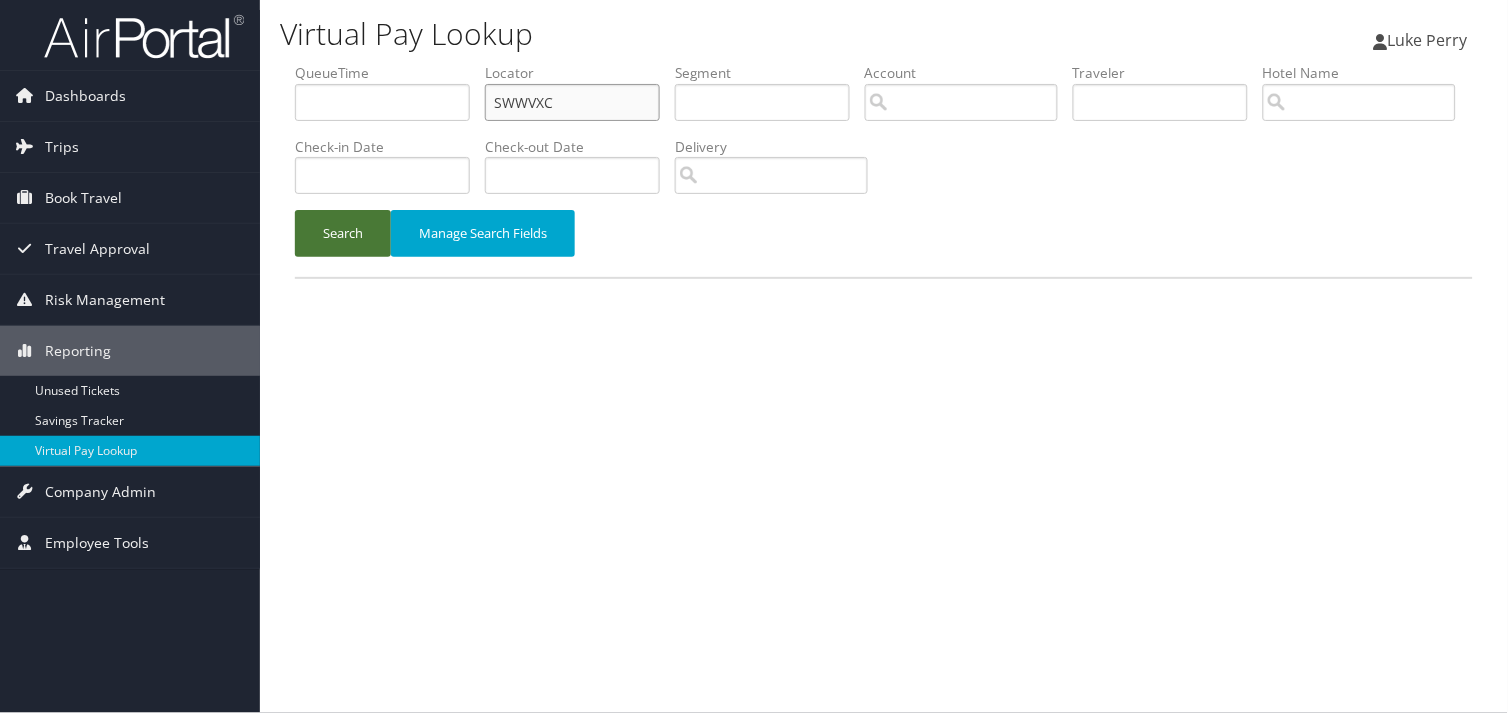 type on "SWWVXC" 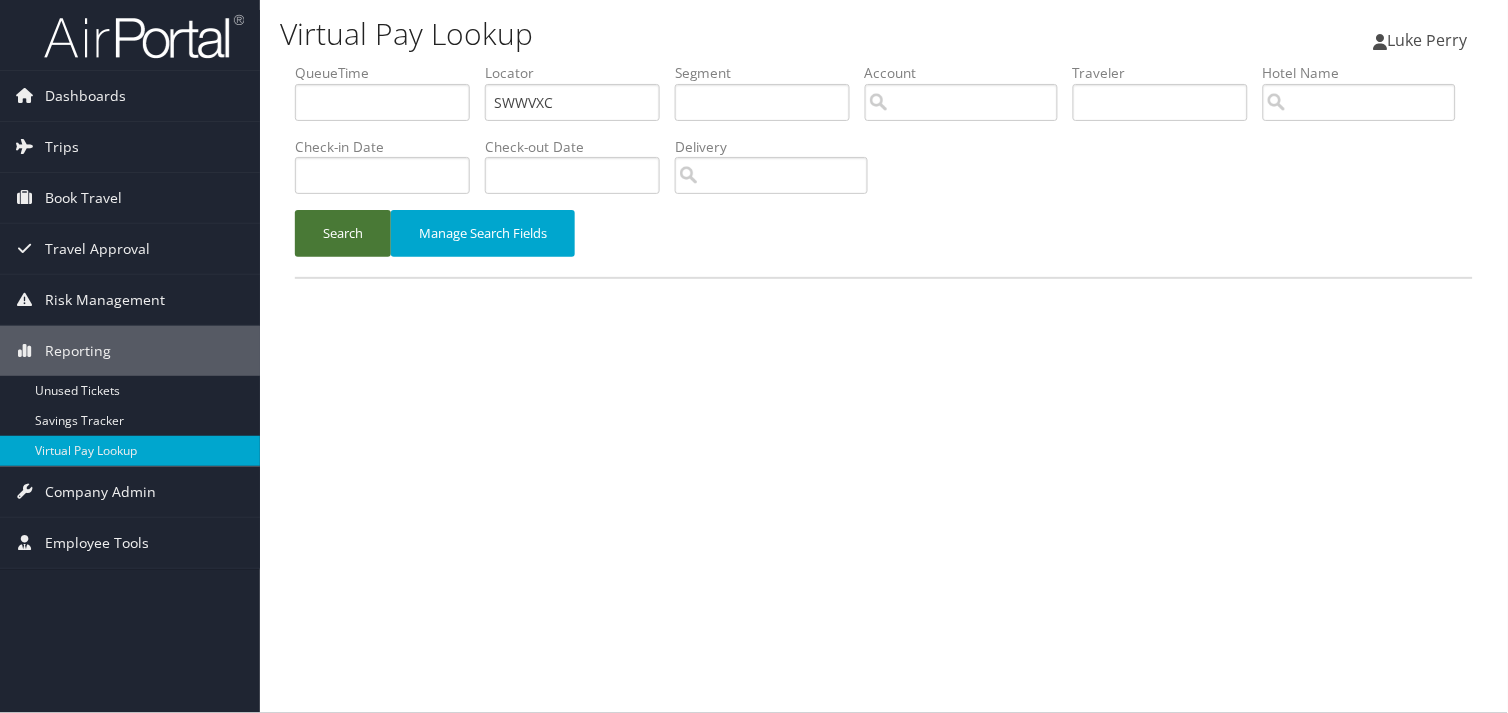 click on "Search" at bounding box center [343, 233] 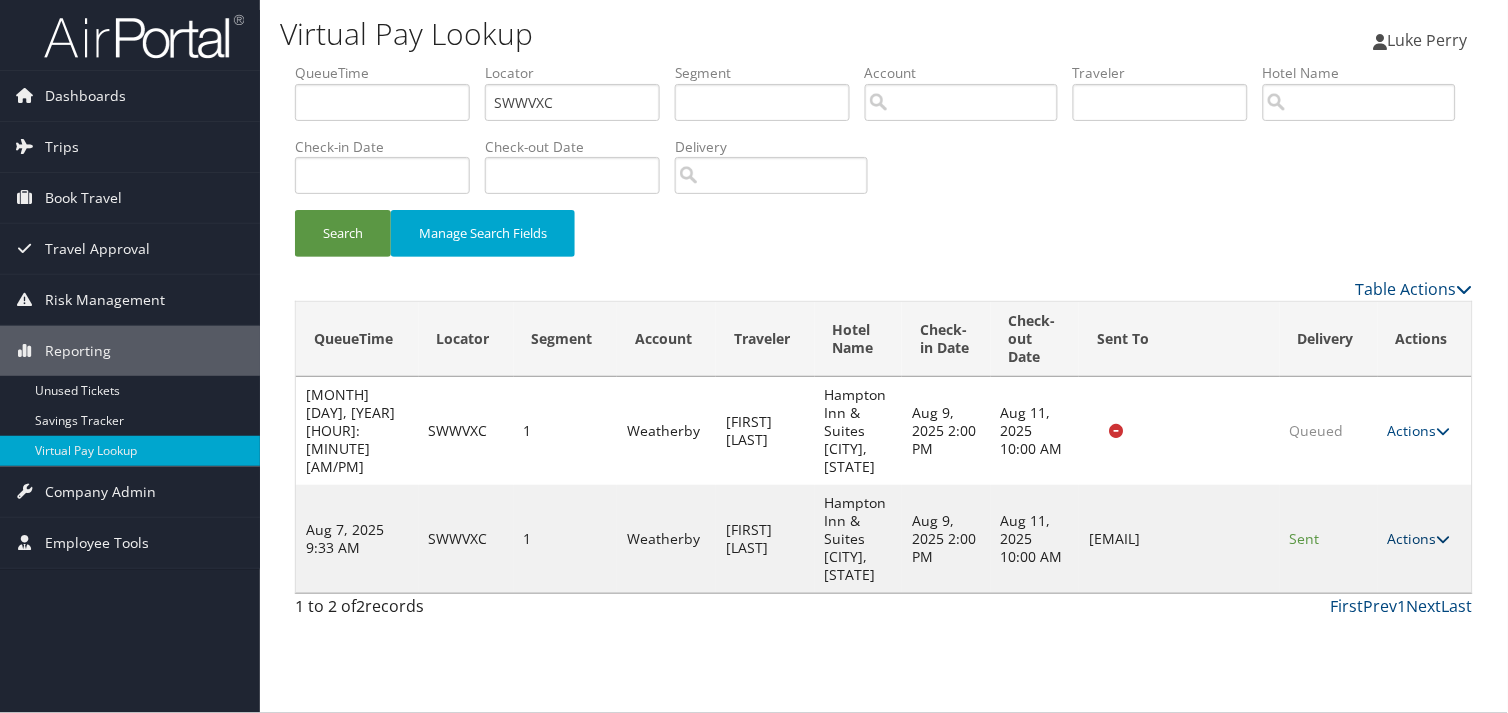 click on "Actions" at bounding box center [1419, 538] 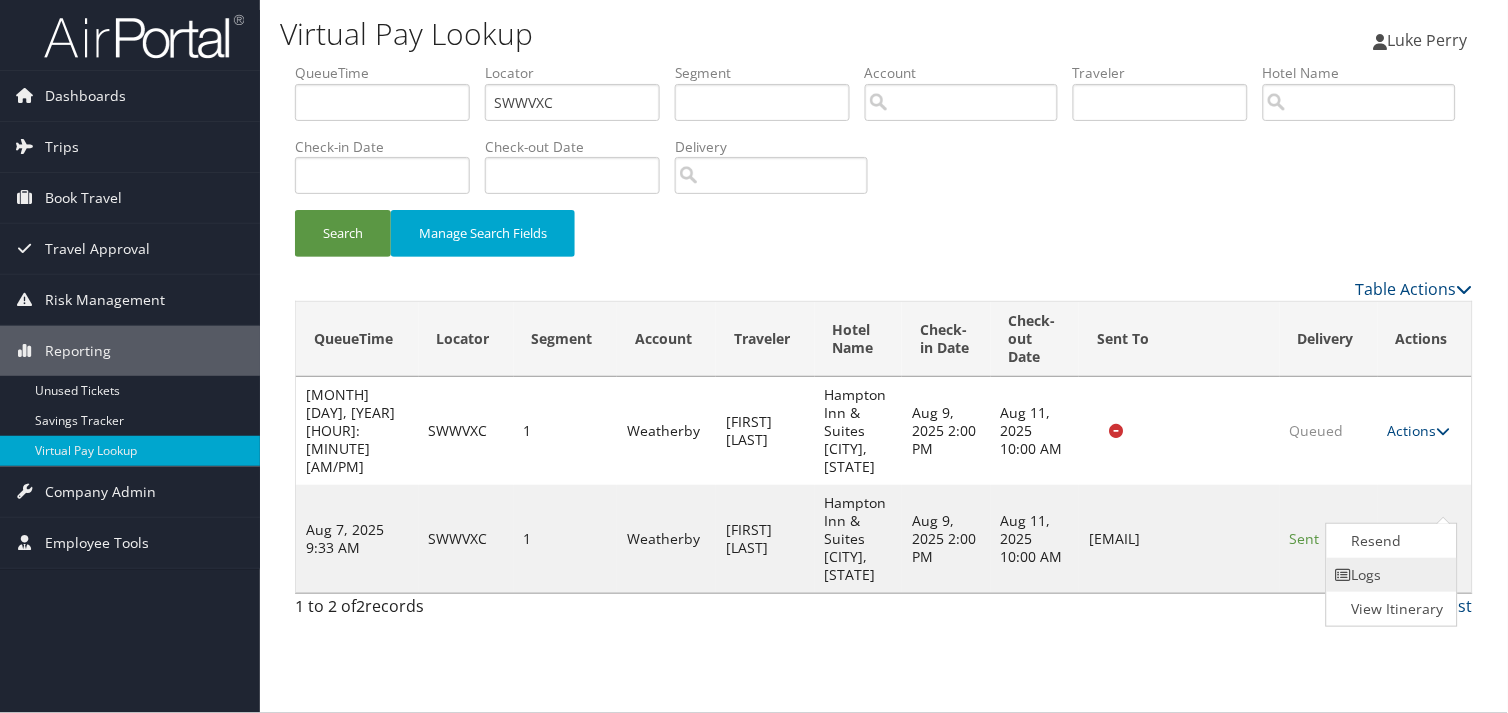 click at bounding box center [1344, 575] 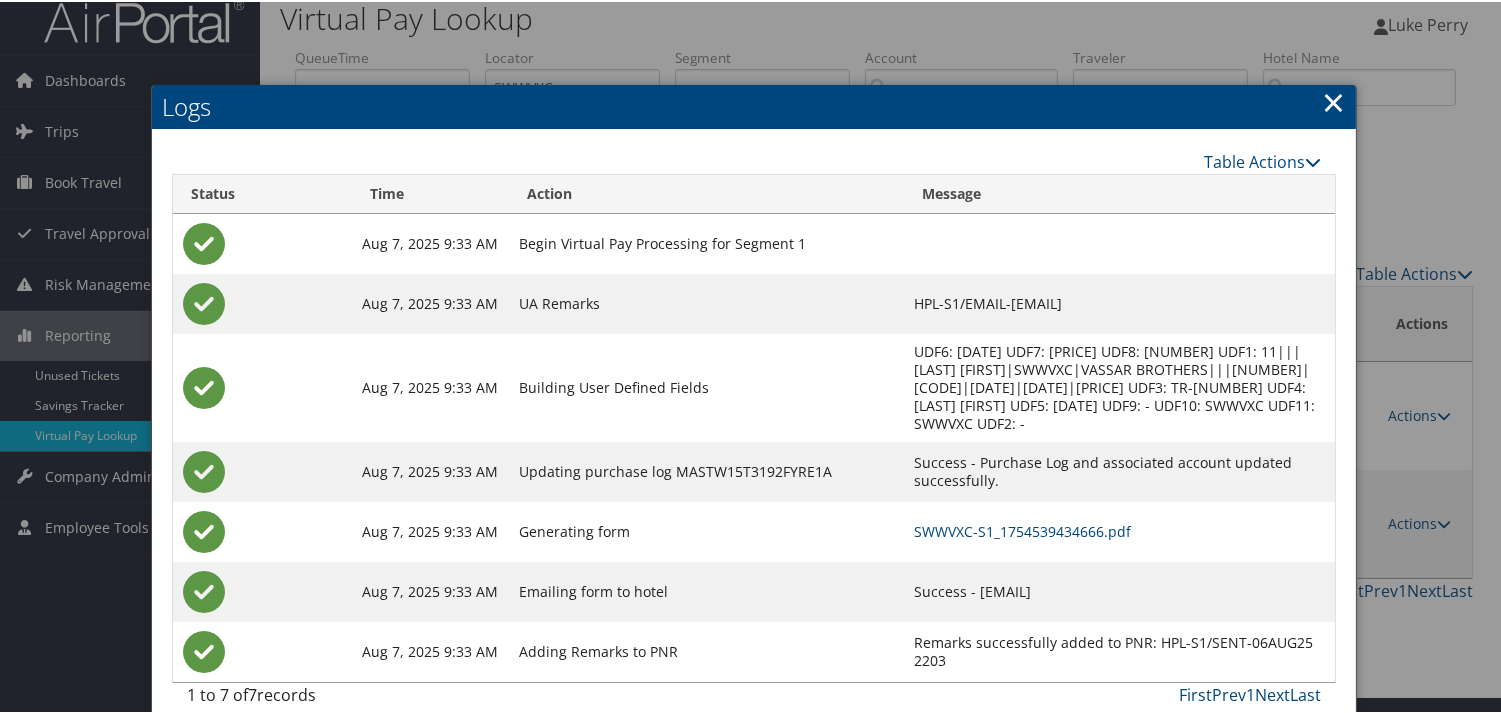 scroll, scrollTop: 22, scrollLeft: 0, axis: vertical 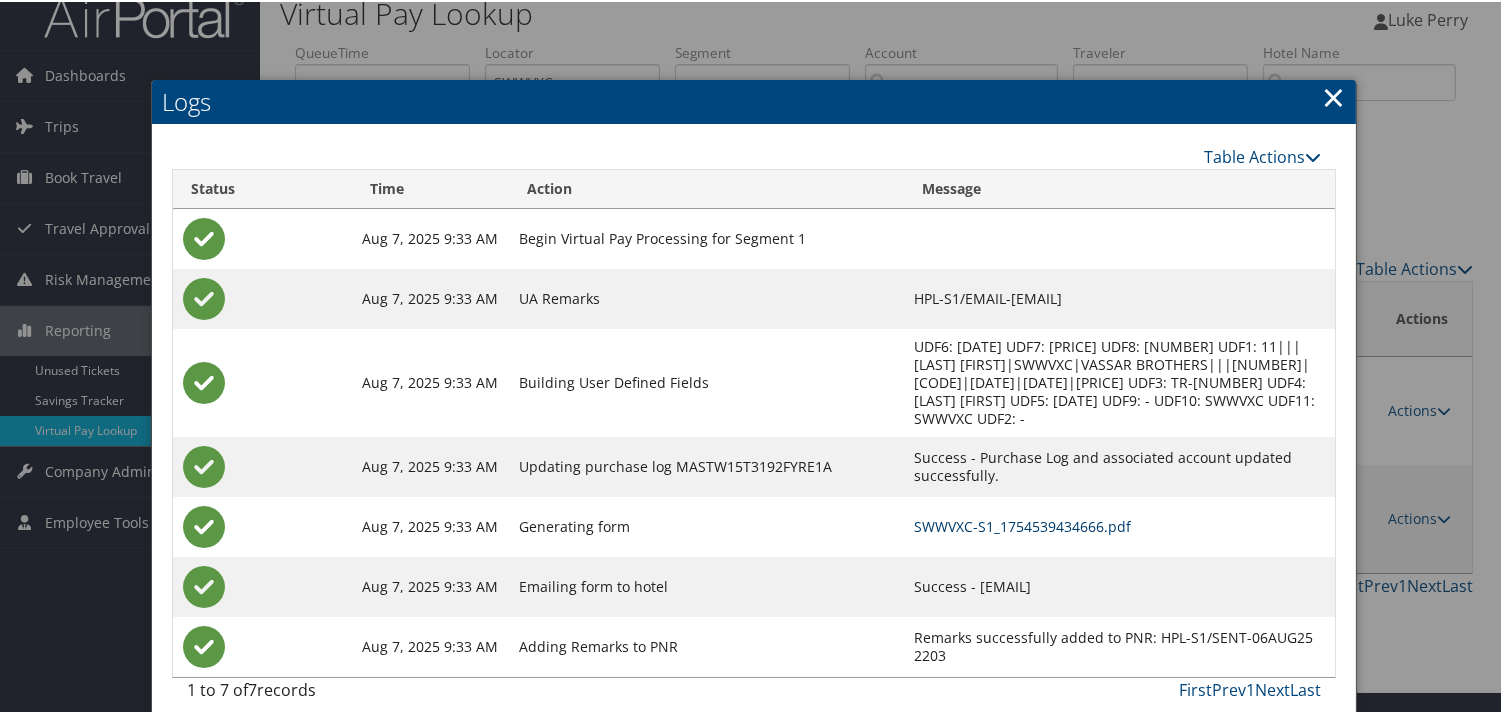 click on "SWWVXC-S1_1754539434666.pdf" at bounding box center (1022, 524) 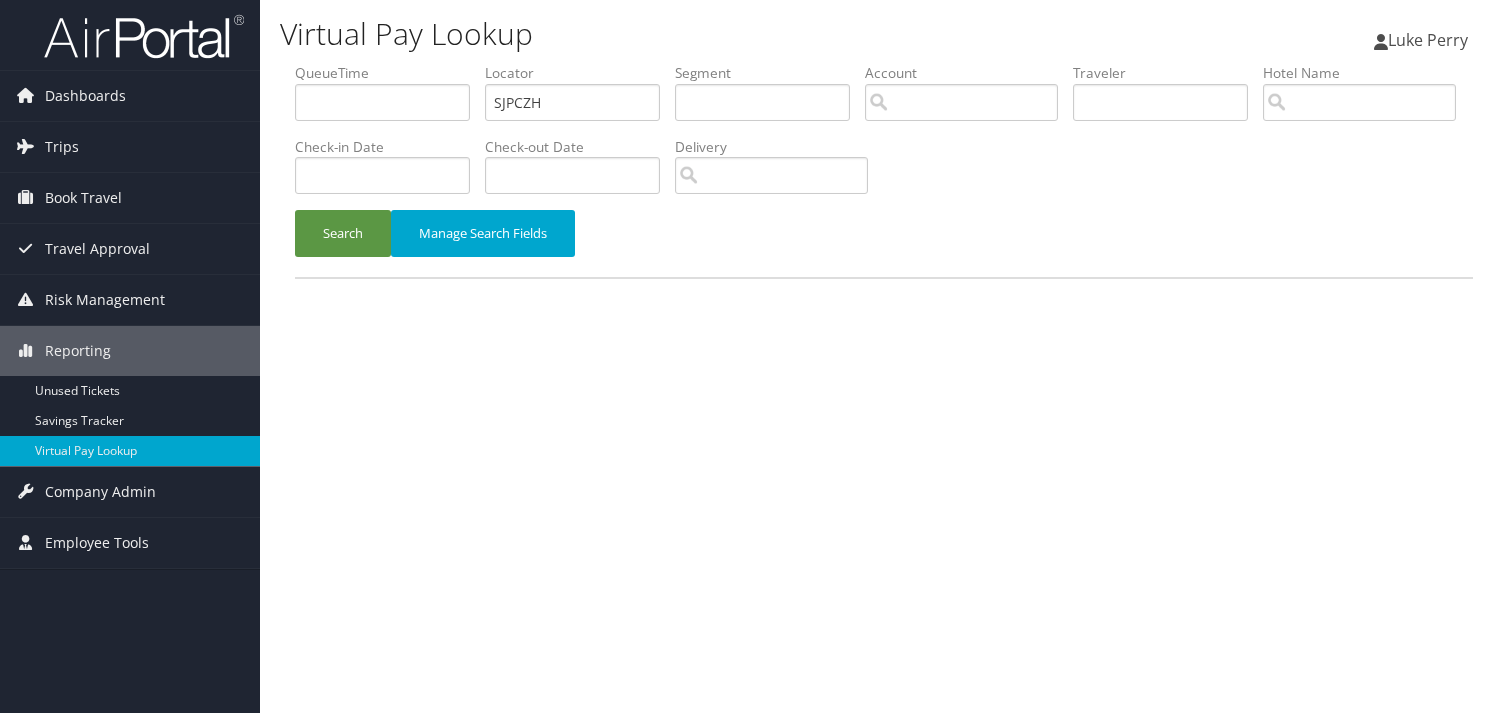 scroll, scrollTop: 0, scrollLeft: 0, axis: both 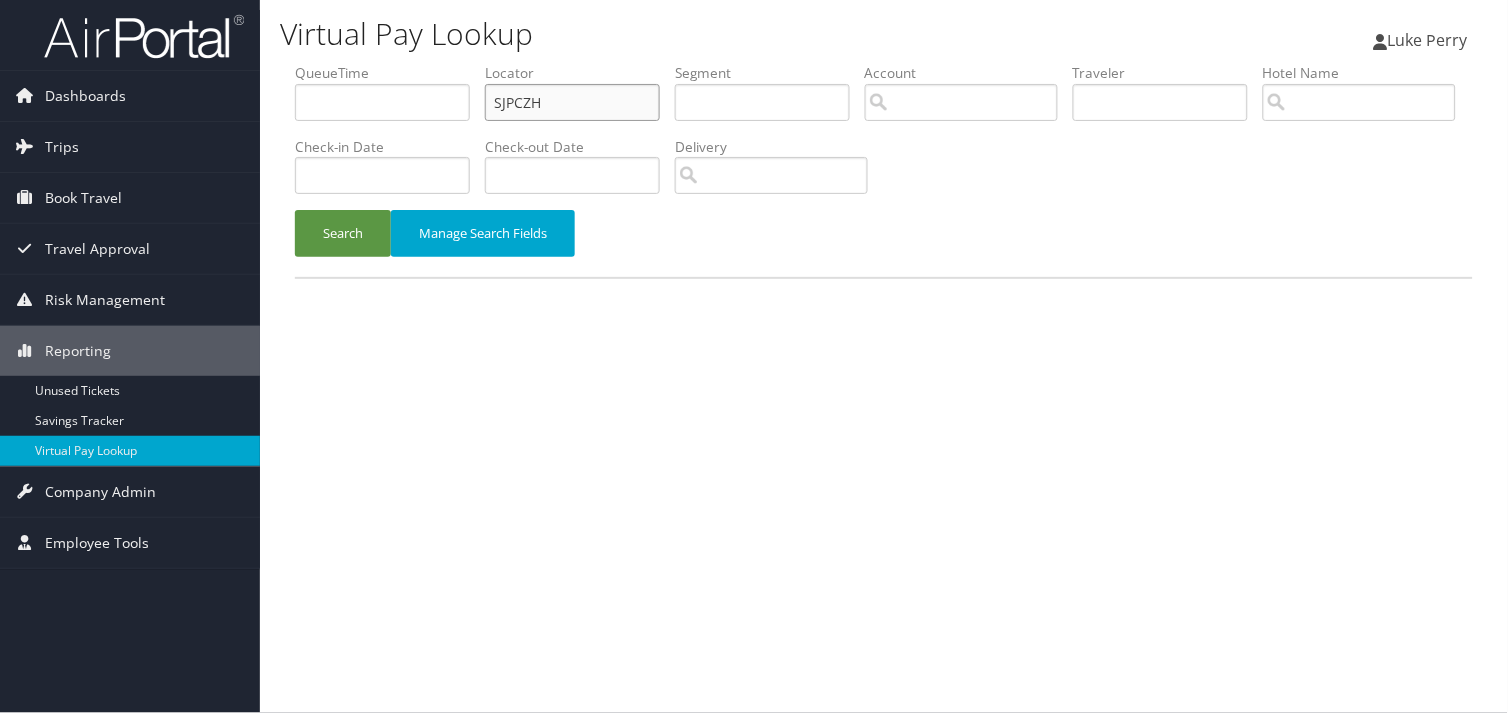 drag, startPoint x: 557, startPoint y: 93, endPoint x: 350, endPoint y: 120, distance: 208.75345 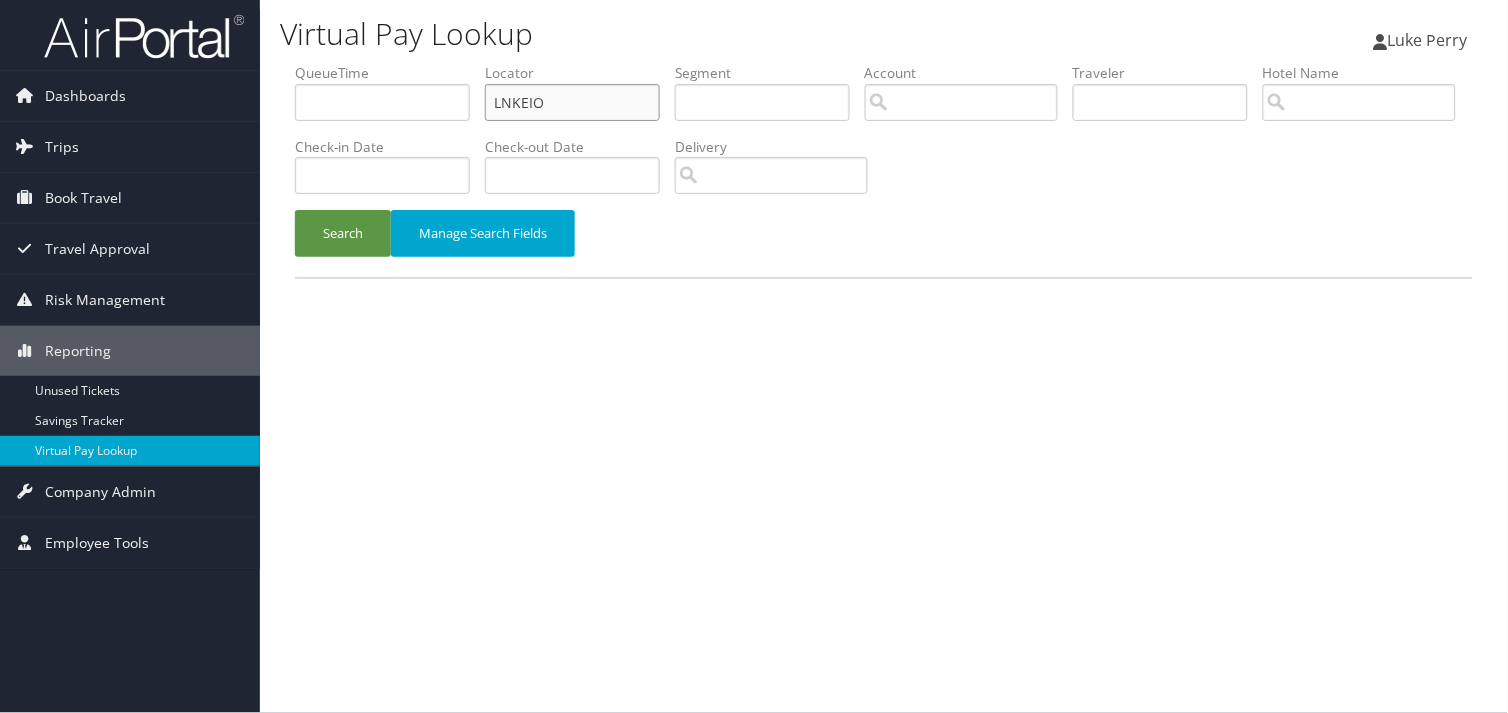 click on "LNKEIO" at bounding box center [572, 102] 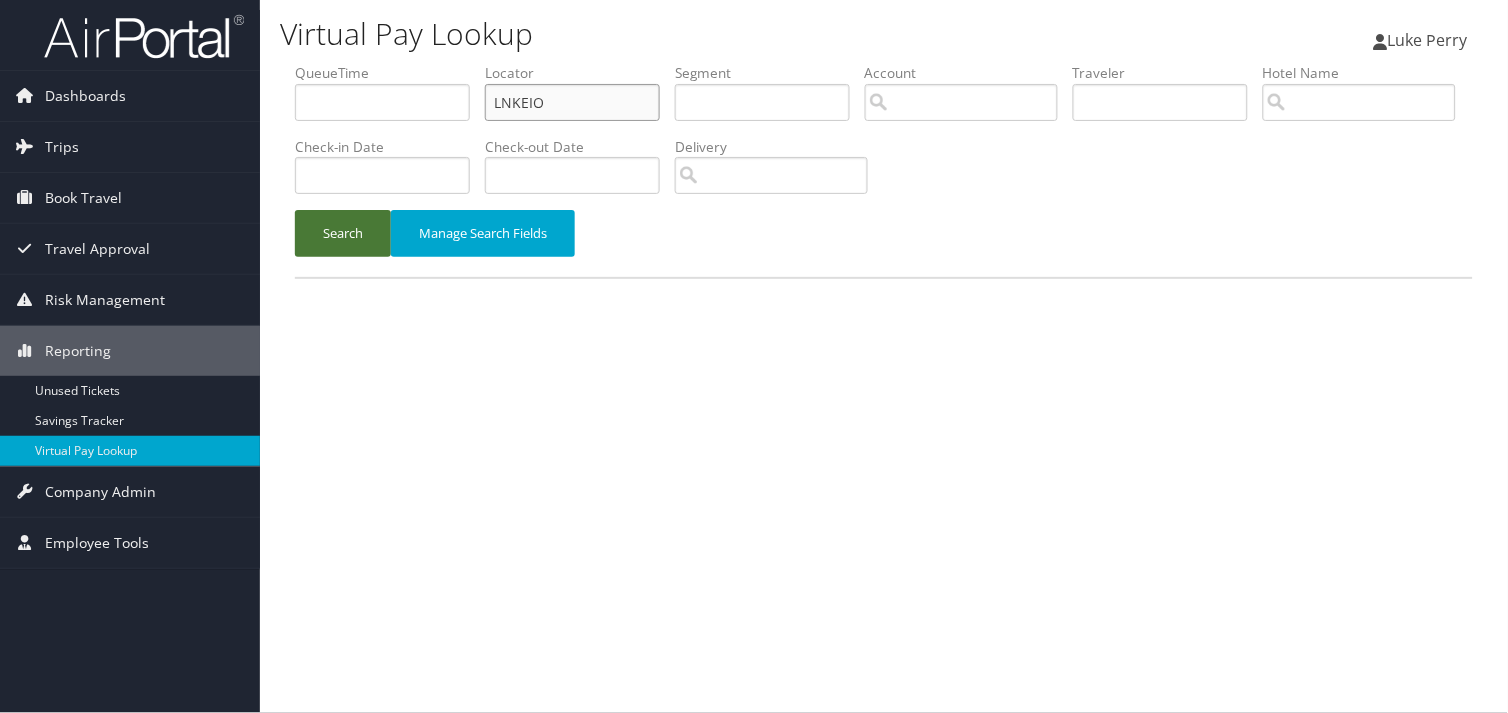 type on "LNKEIO" 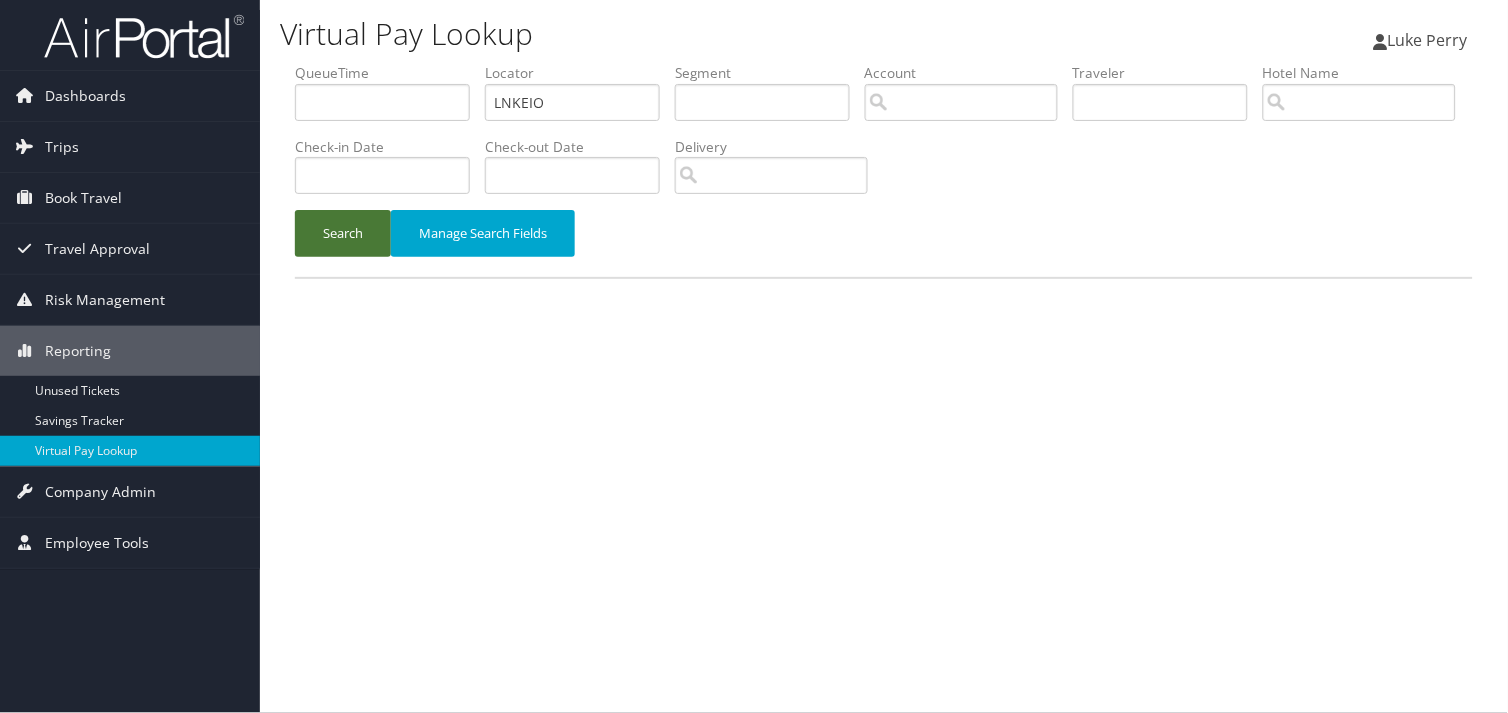 click on "Search" at bounding box center (343, 233) 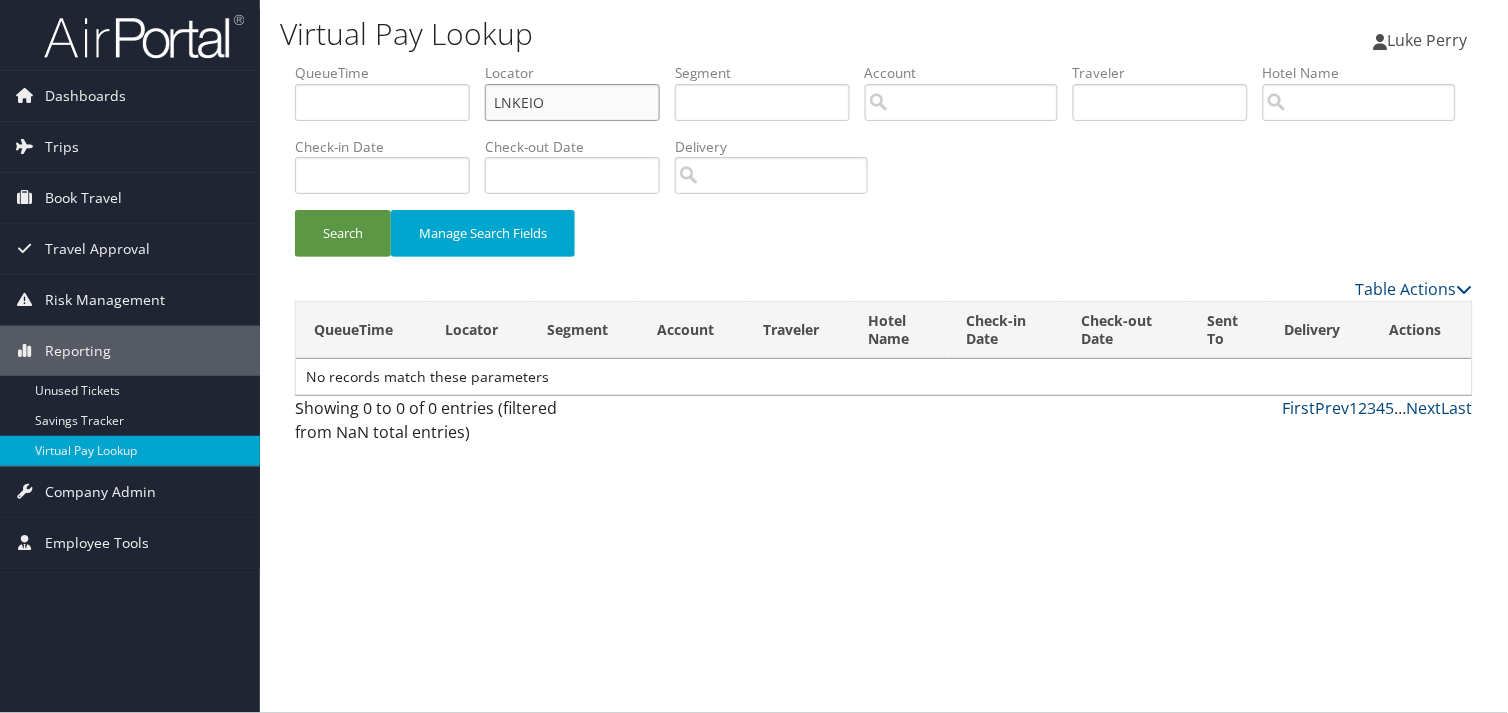 click on "LNKEIO" at bounding box center [572, 102] 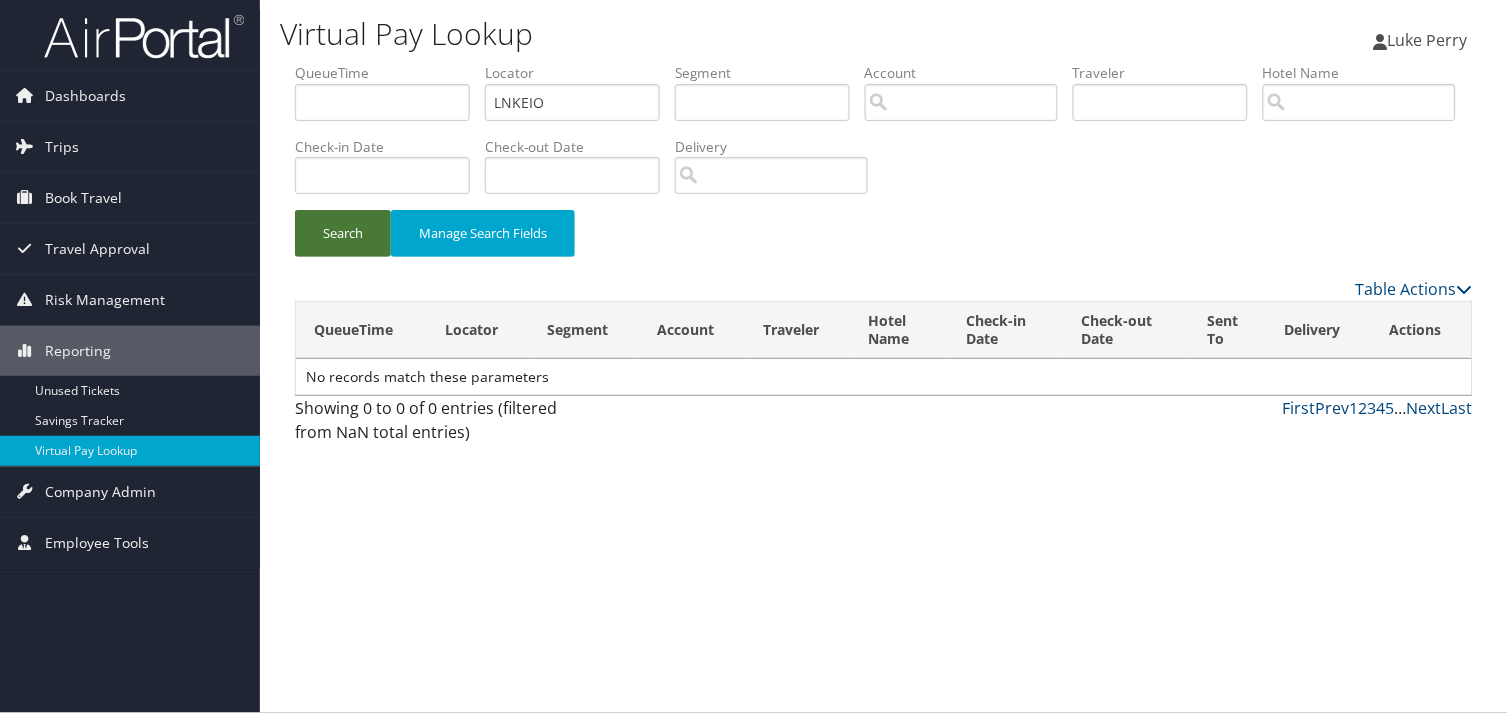 click on "Search" at bounding box center [343, 233] 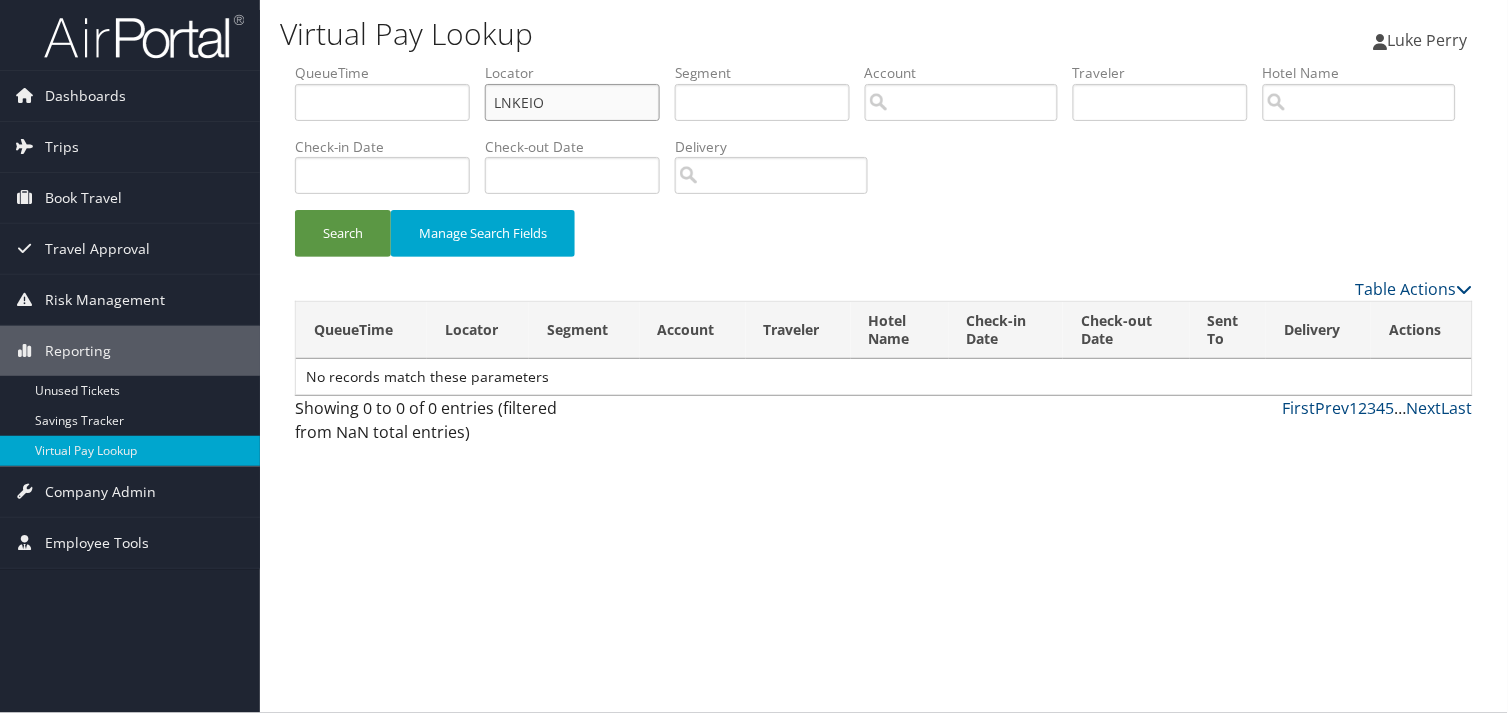 drag, startPoint x: 566, startPoint y: 86, endPoint x: 346, endPoint y: 140, distance: 226.53035 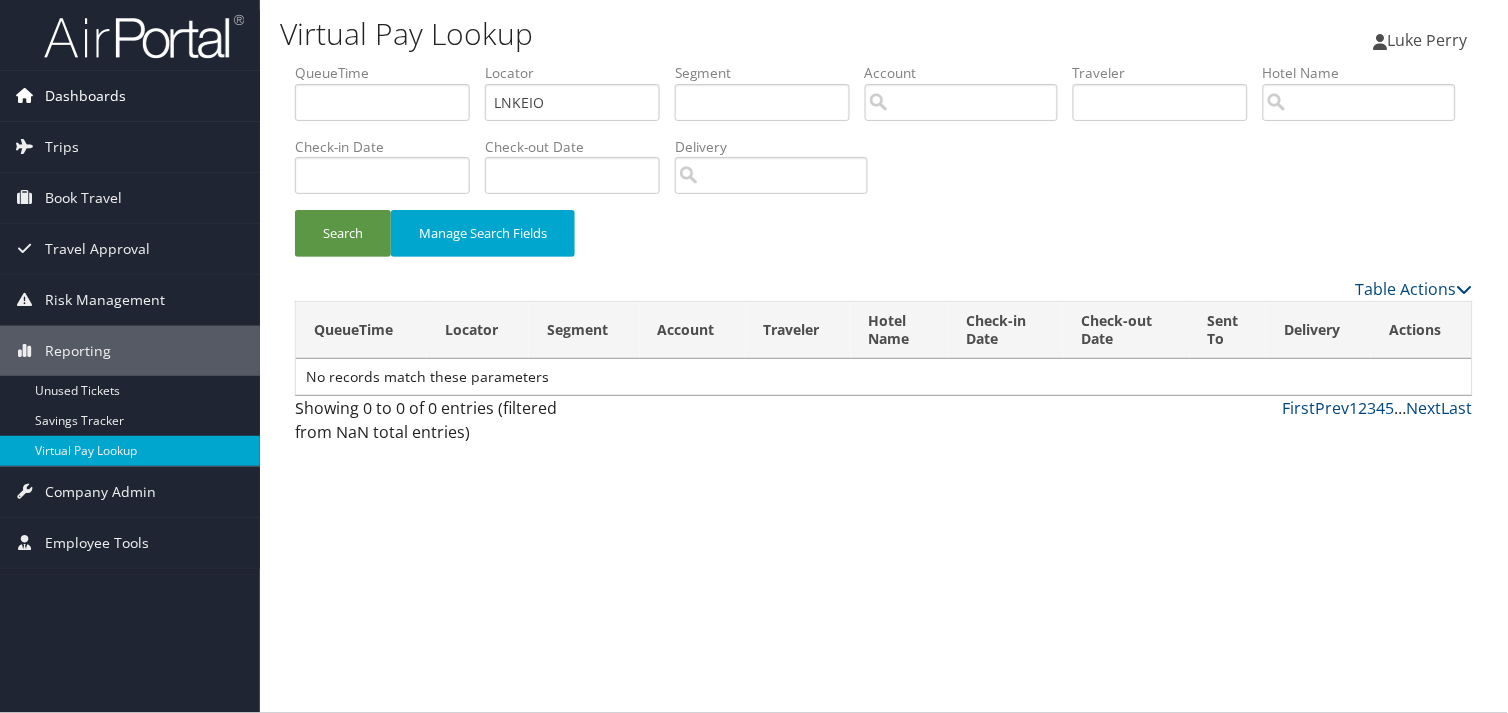click on "Dashboards" at bounding box center [85, 96] 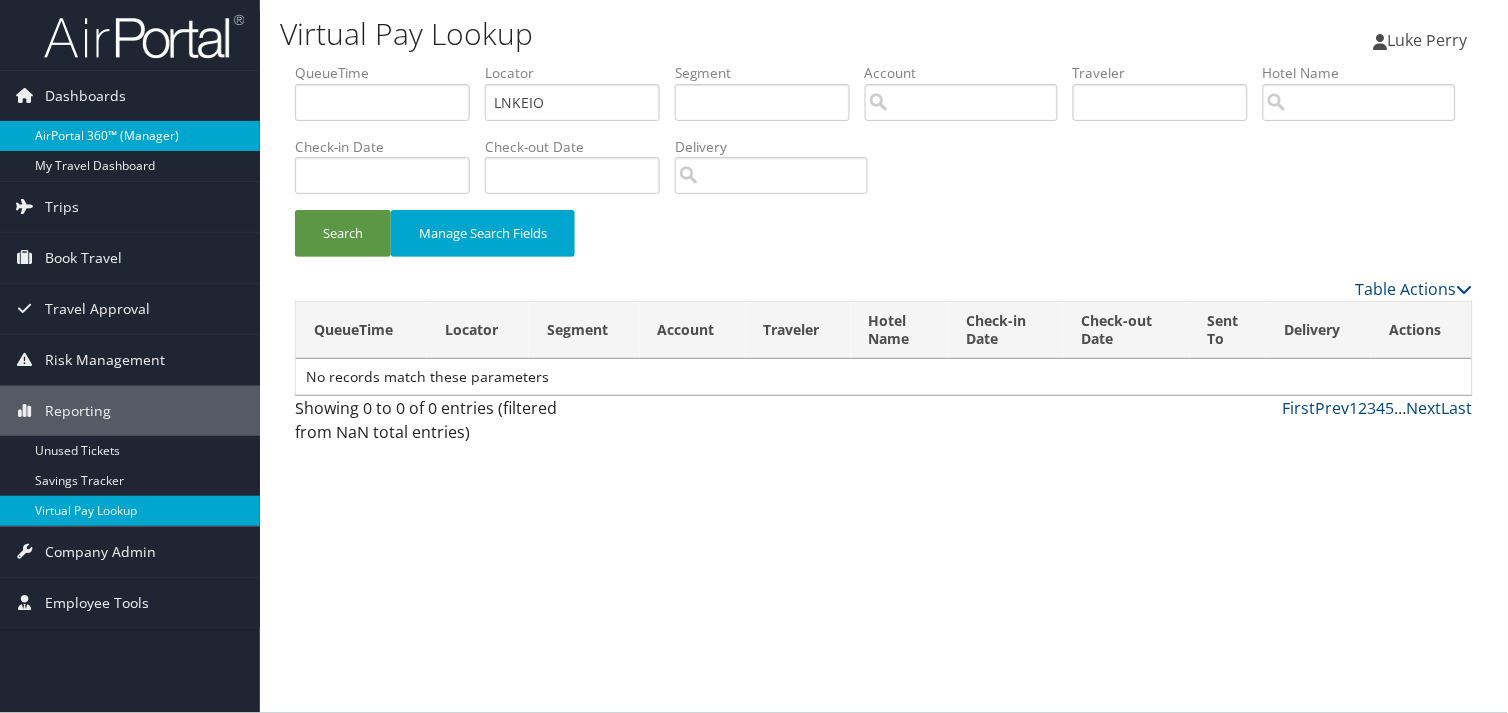click on "AirPortal 360™ (Manager)" at bounding box center (130, 136) 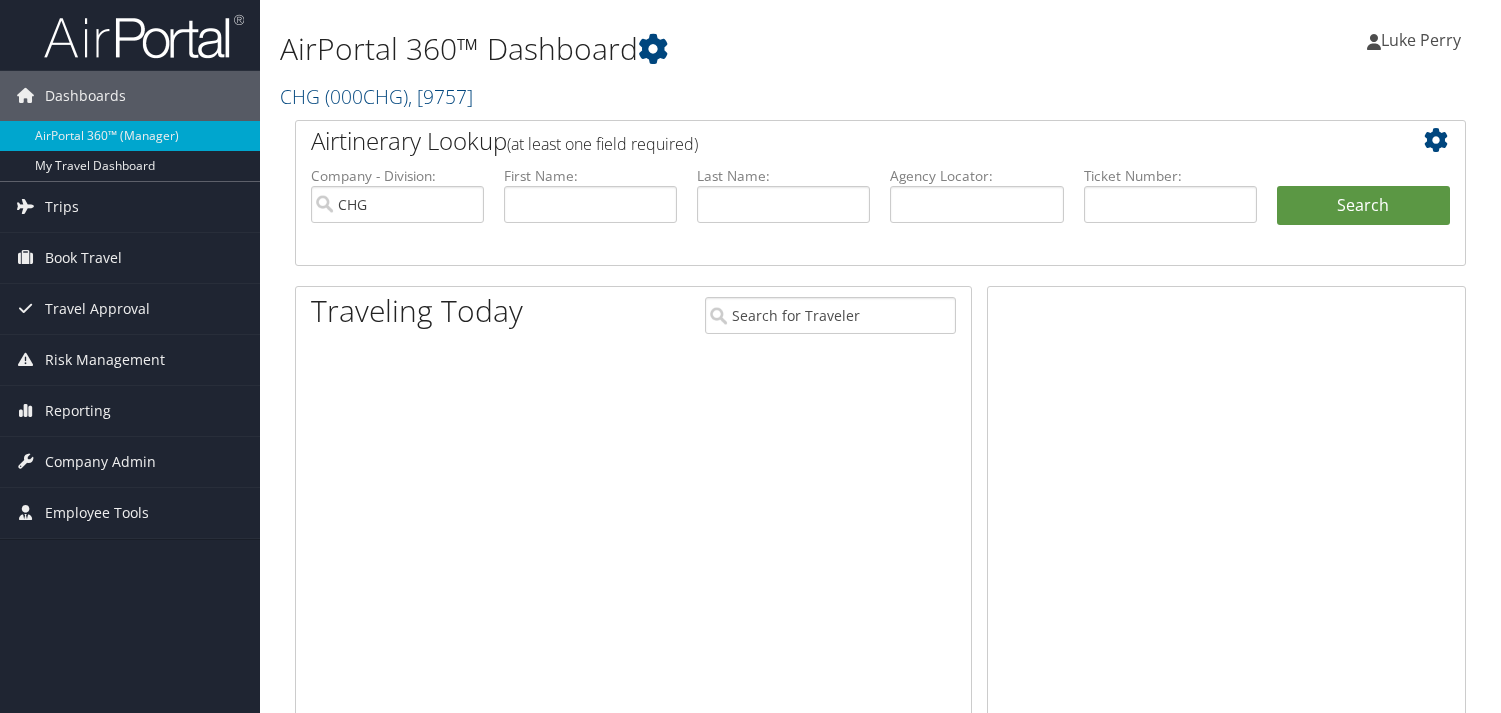 scroll, scrollTop: 0, scrollLeft: 0, axis: both 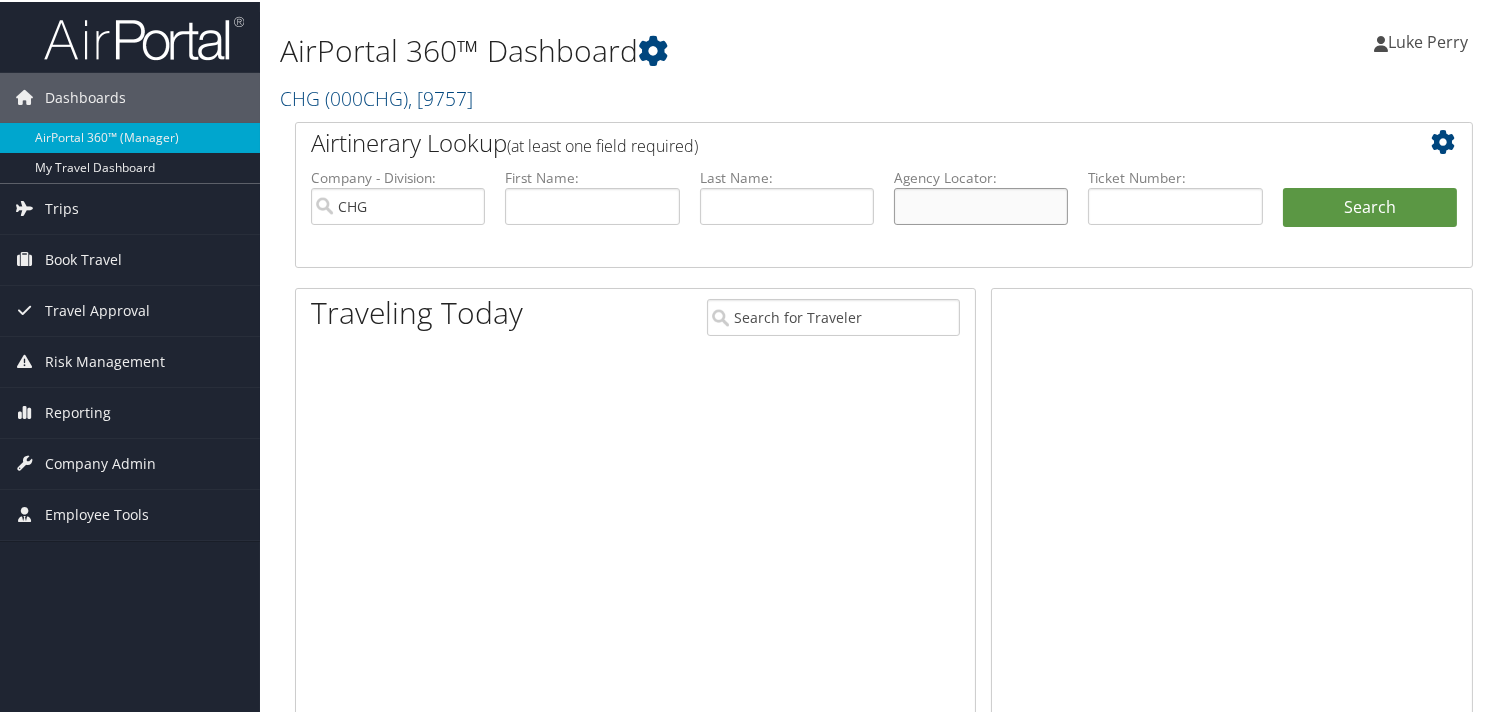 click at bounding box center [981, 204] 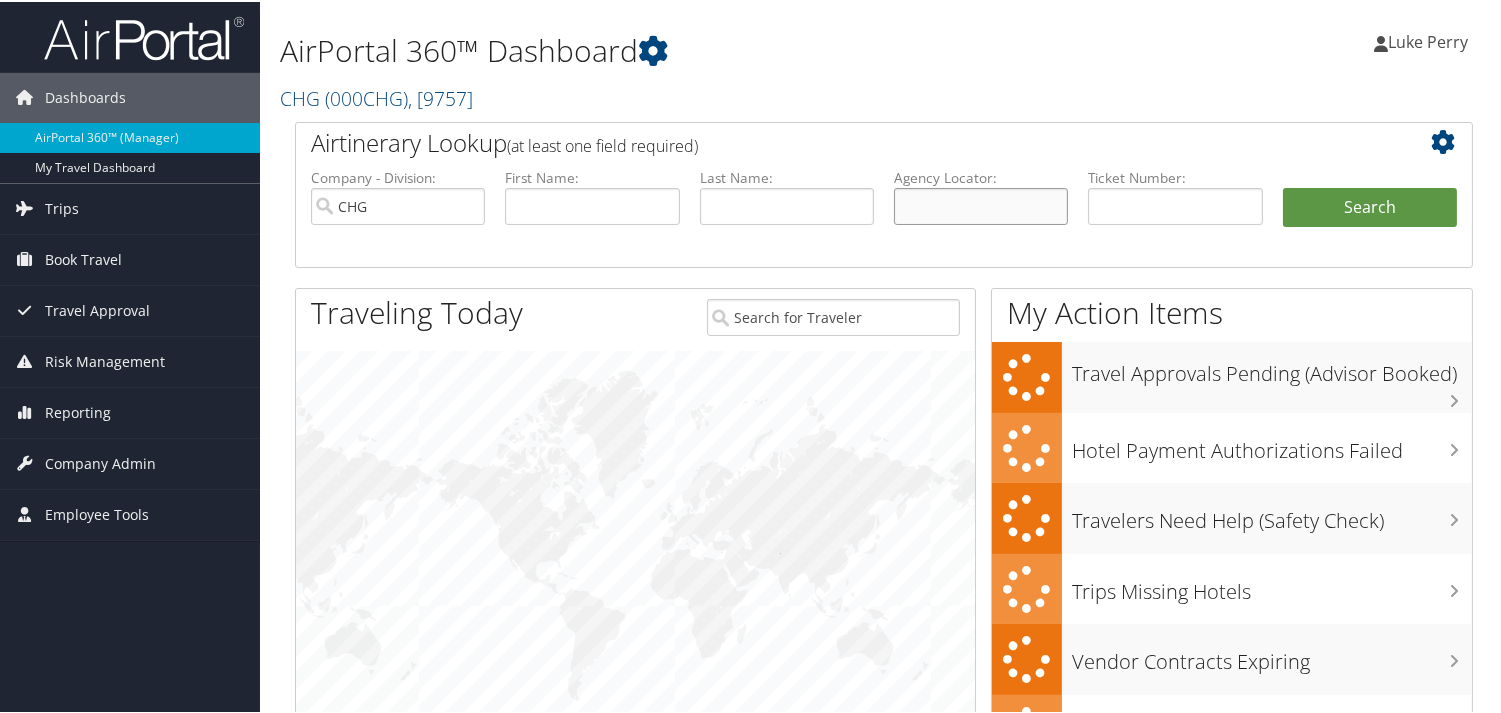 paste on "LNKEIO" 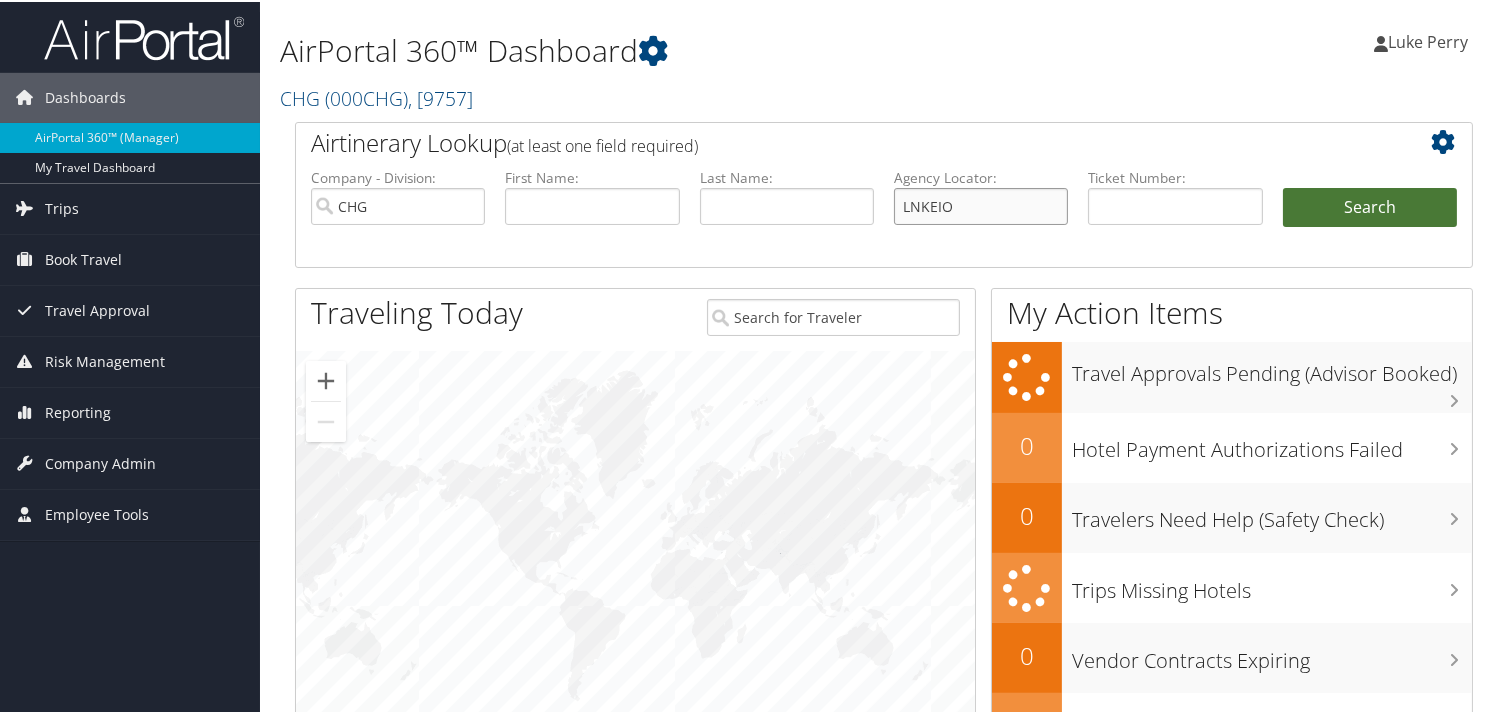 type on "LNKEIO" 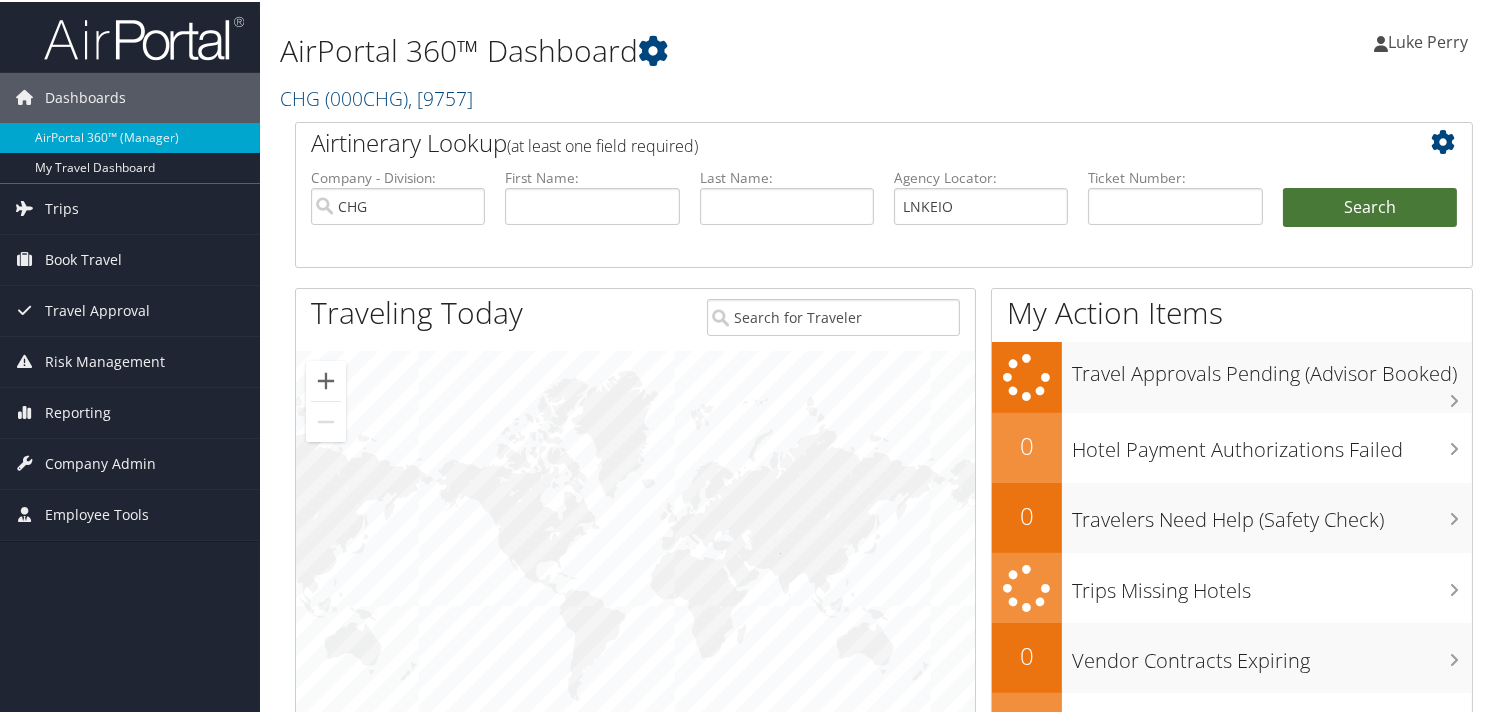 click on "Search" at bounding box center [1370, 206] 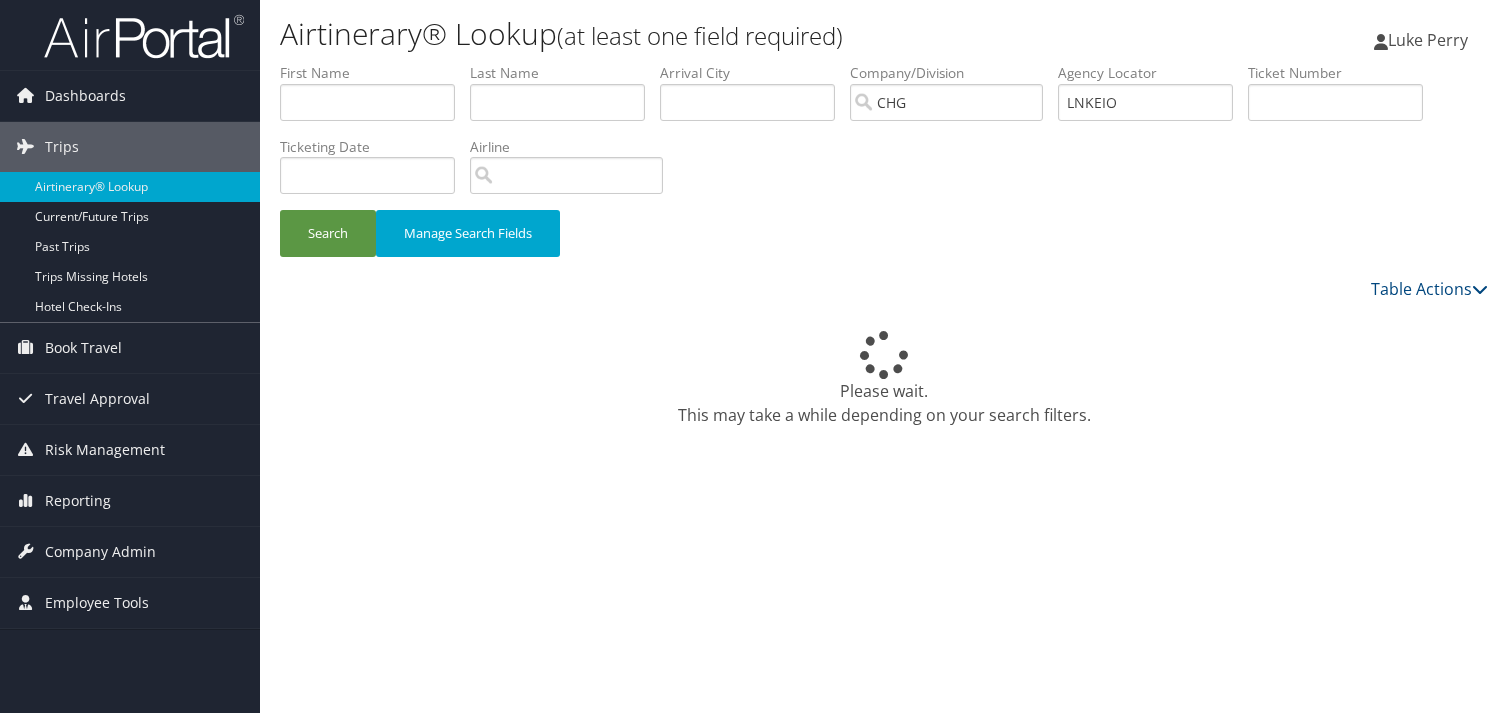 scroll, scrollTop: 0, scrollLeft: 0, axis: both 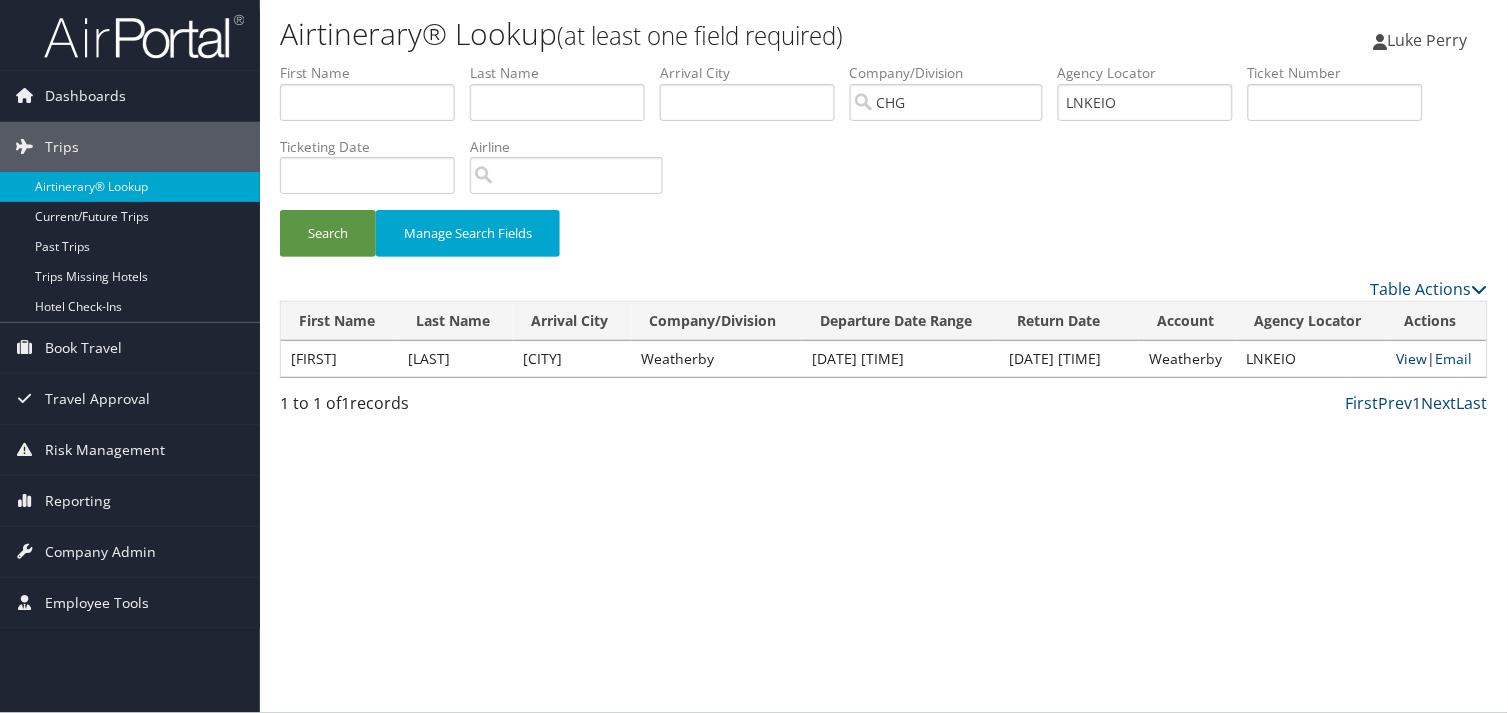 click on "View" at bounding box center [1412, 358] 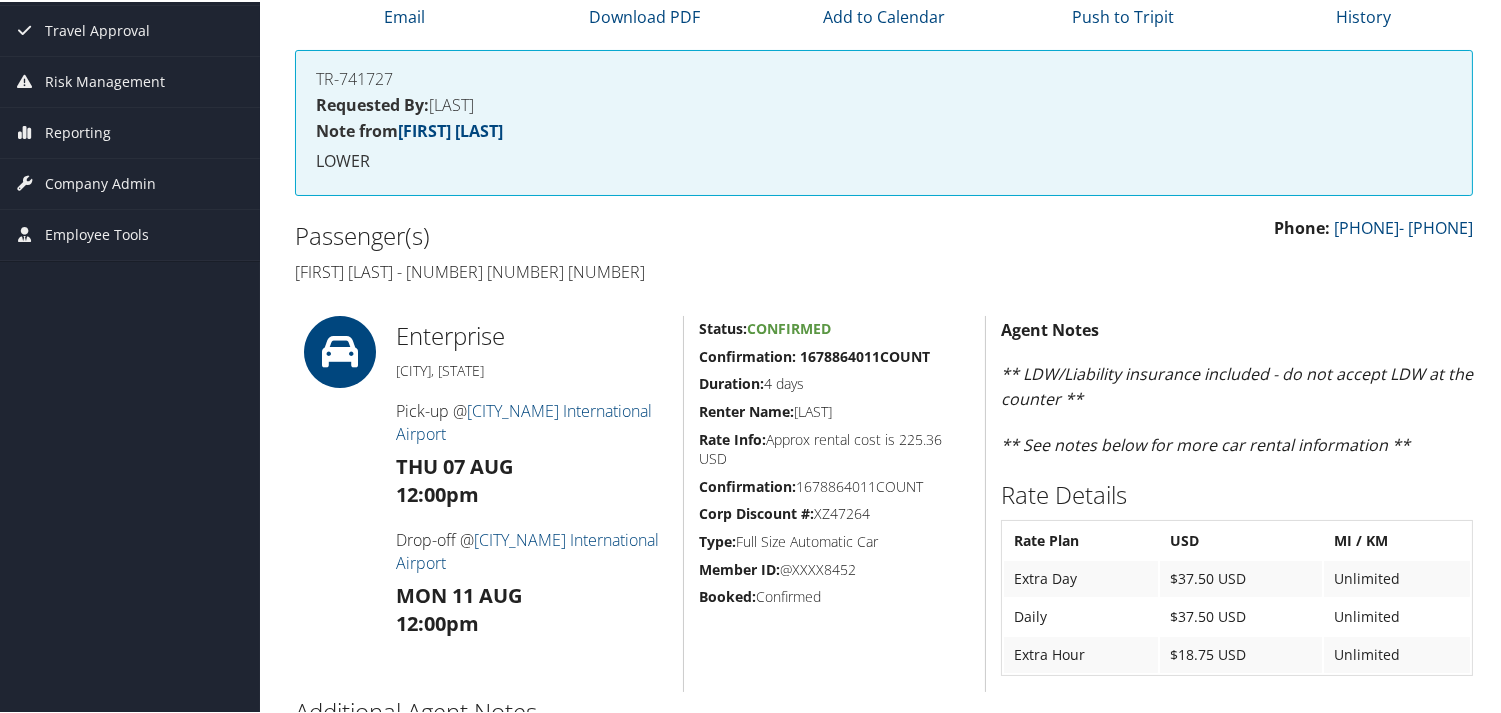 scroll, scrollTop: 0, scrollLeft: 0, axis: both 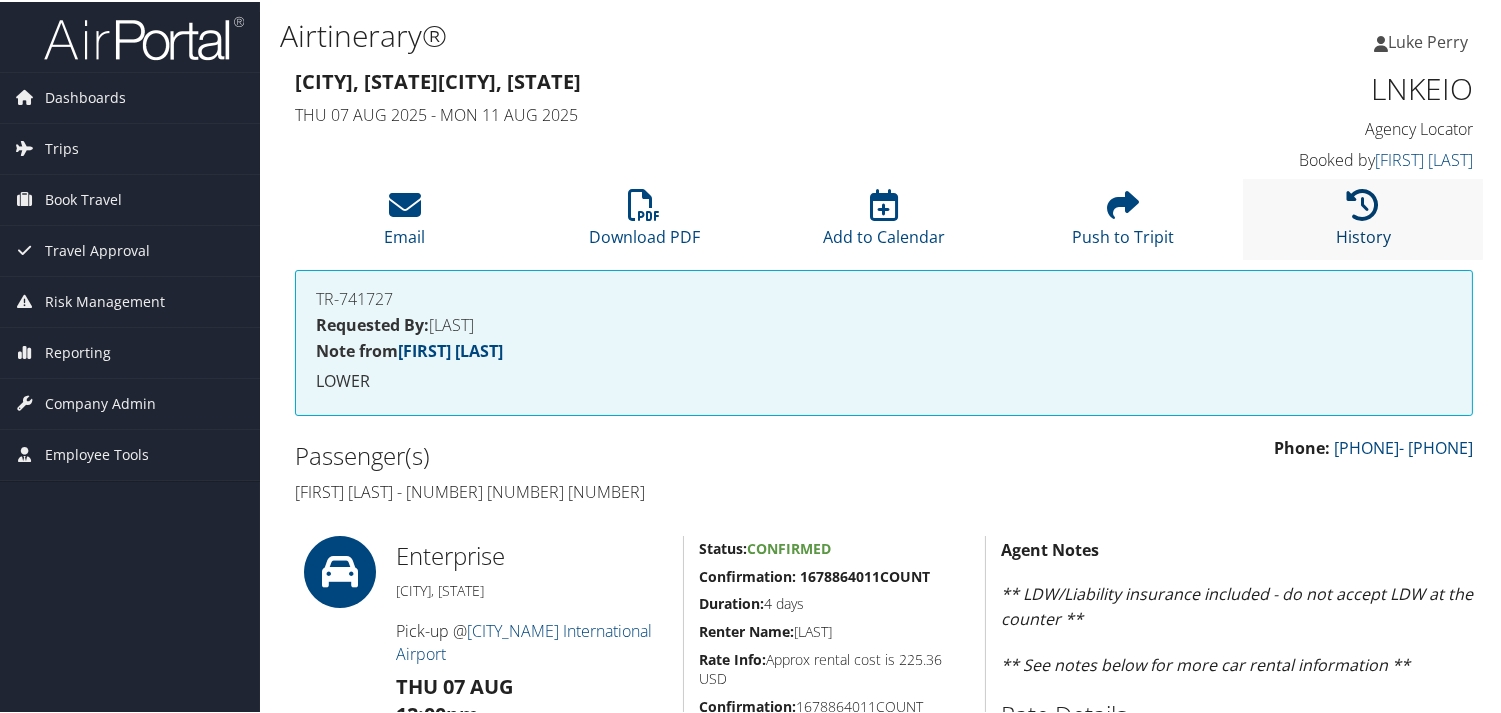 click at bounding box center [1363, 203] 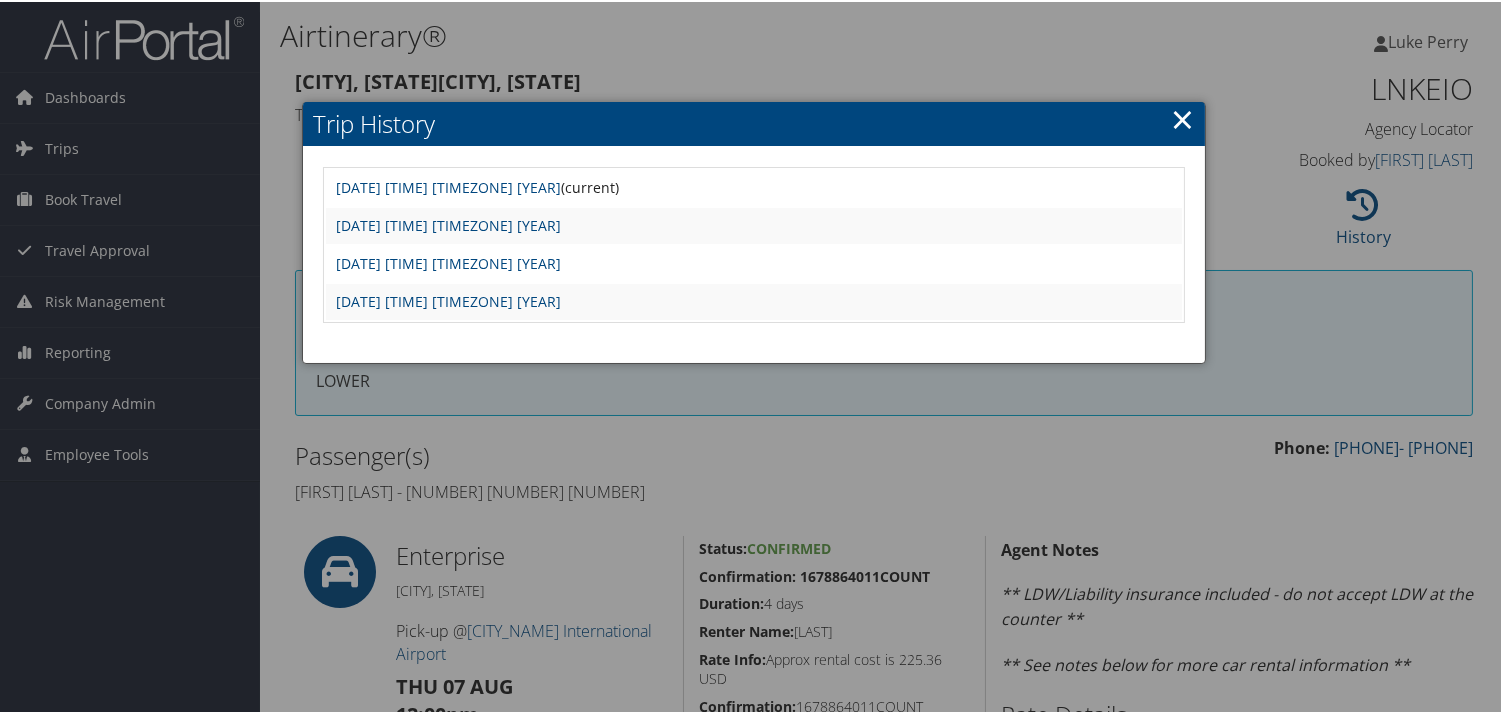 click at bounding box center [754, 356] 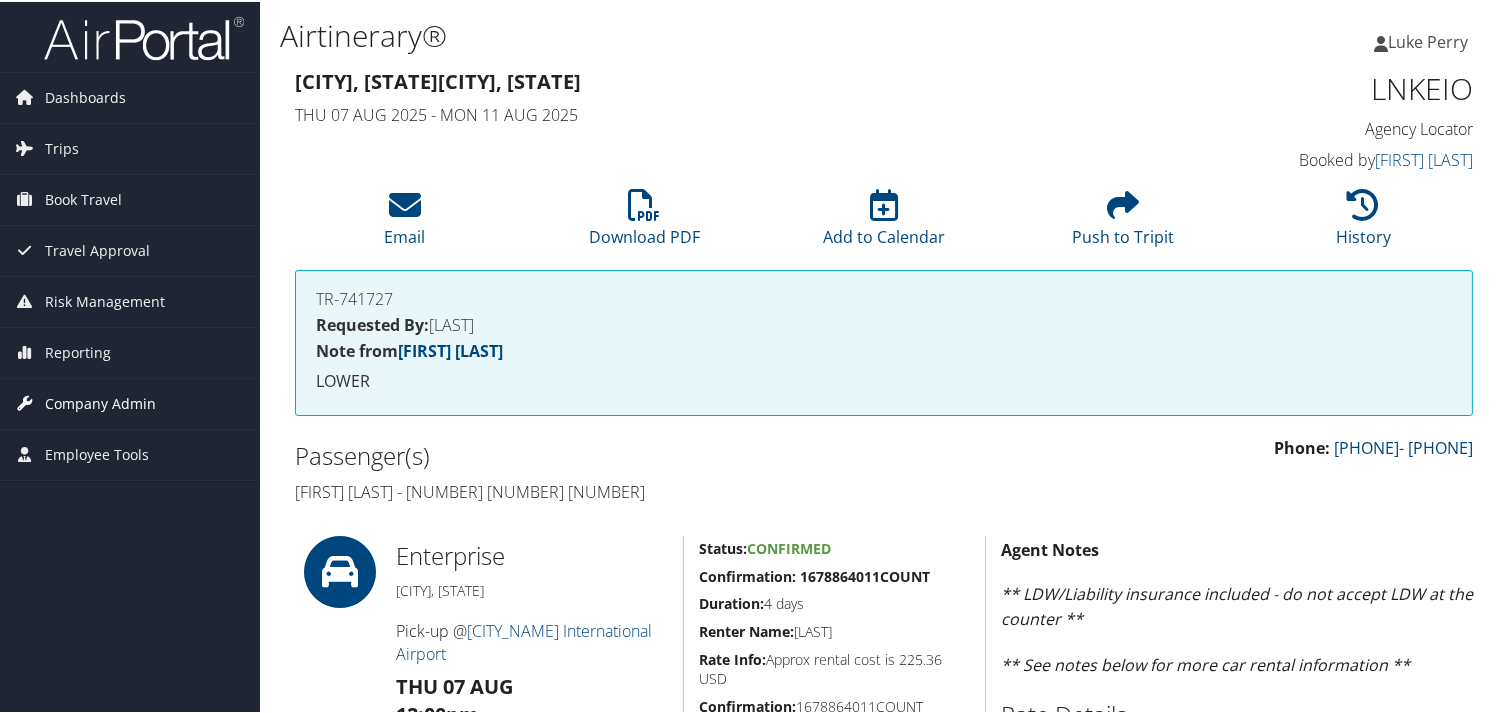 click on "Company Admin" at bounding box center [100, 402] 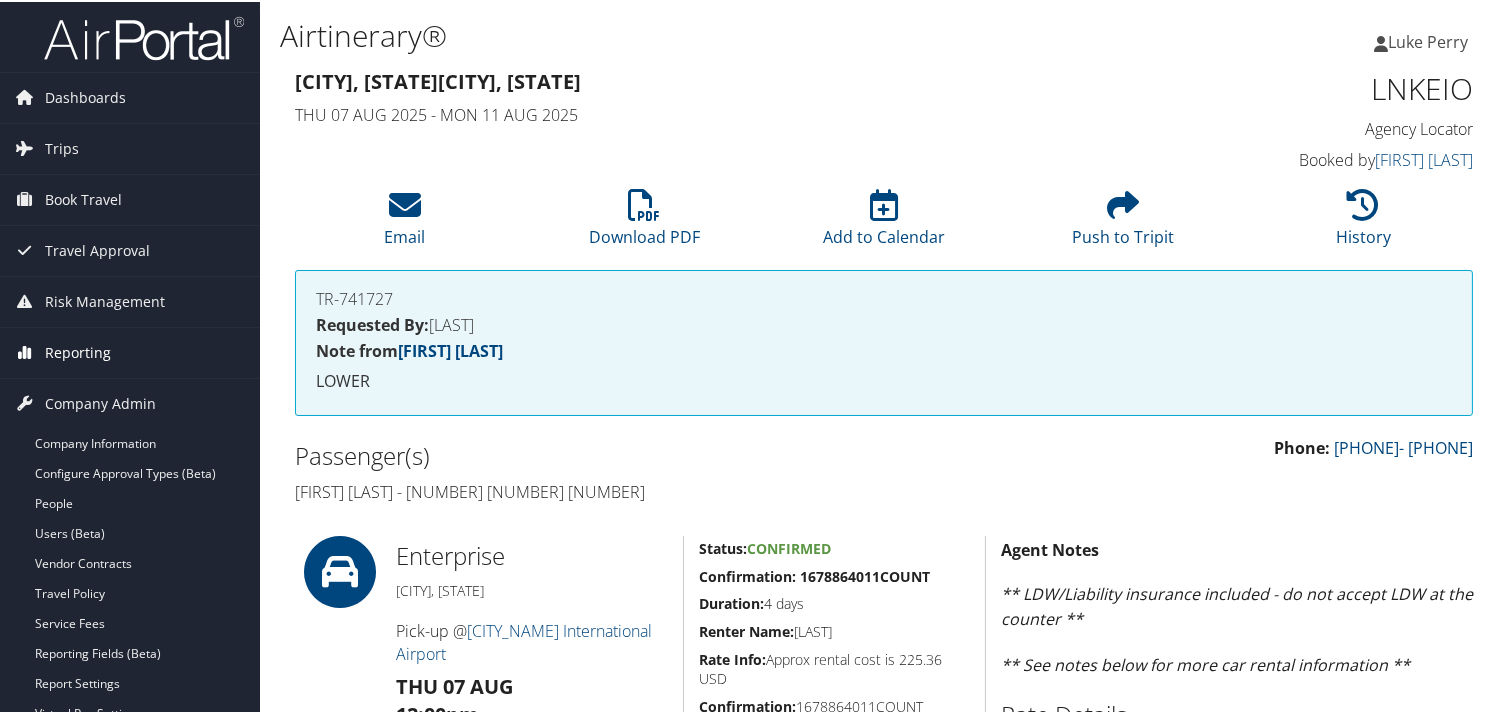 click on "Reporting" at bounding box center (78, 351) 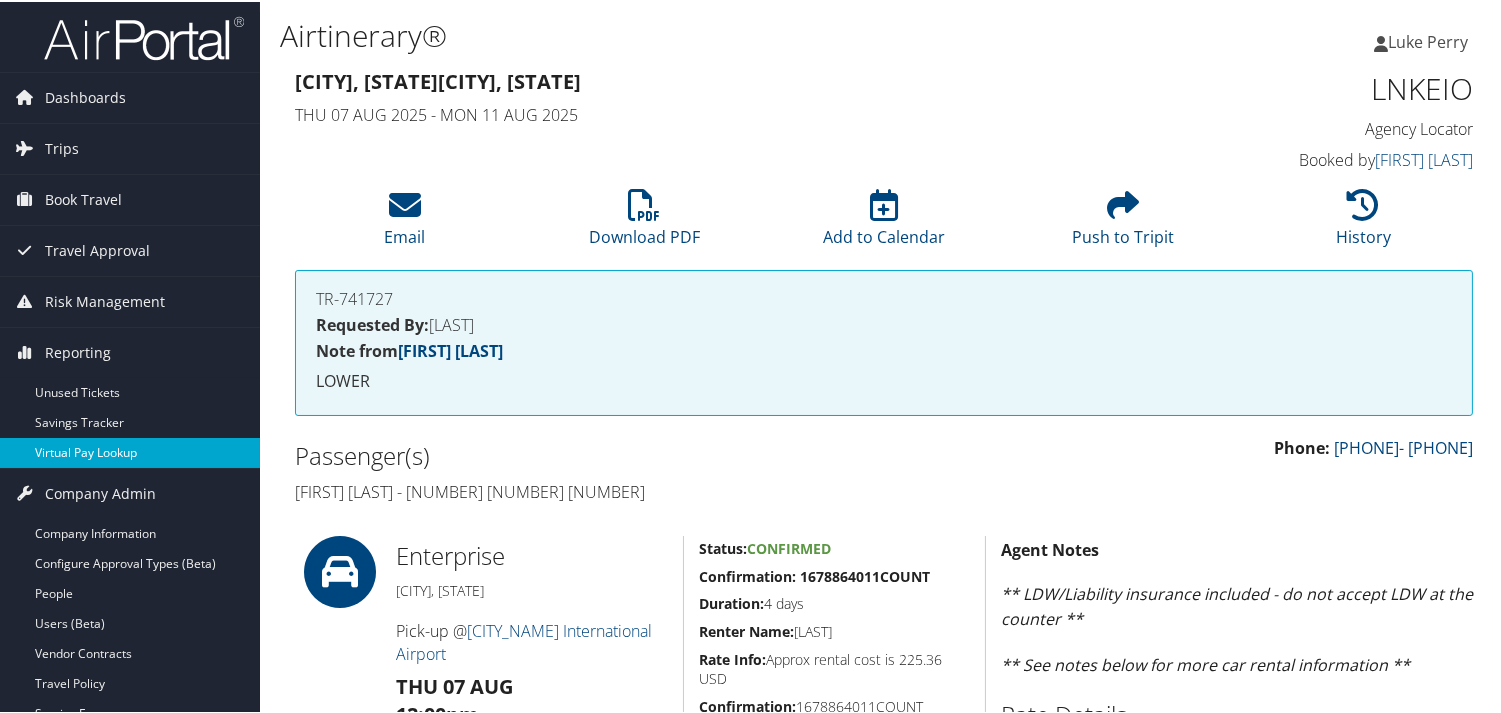 click on "Virtual Pay Lookup" at bounding box center [130, 451] 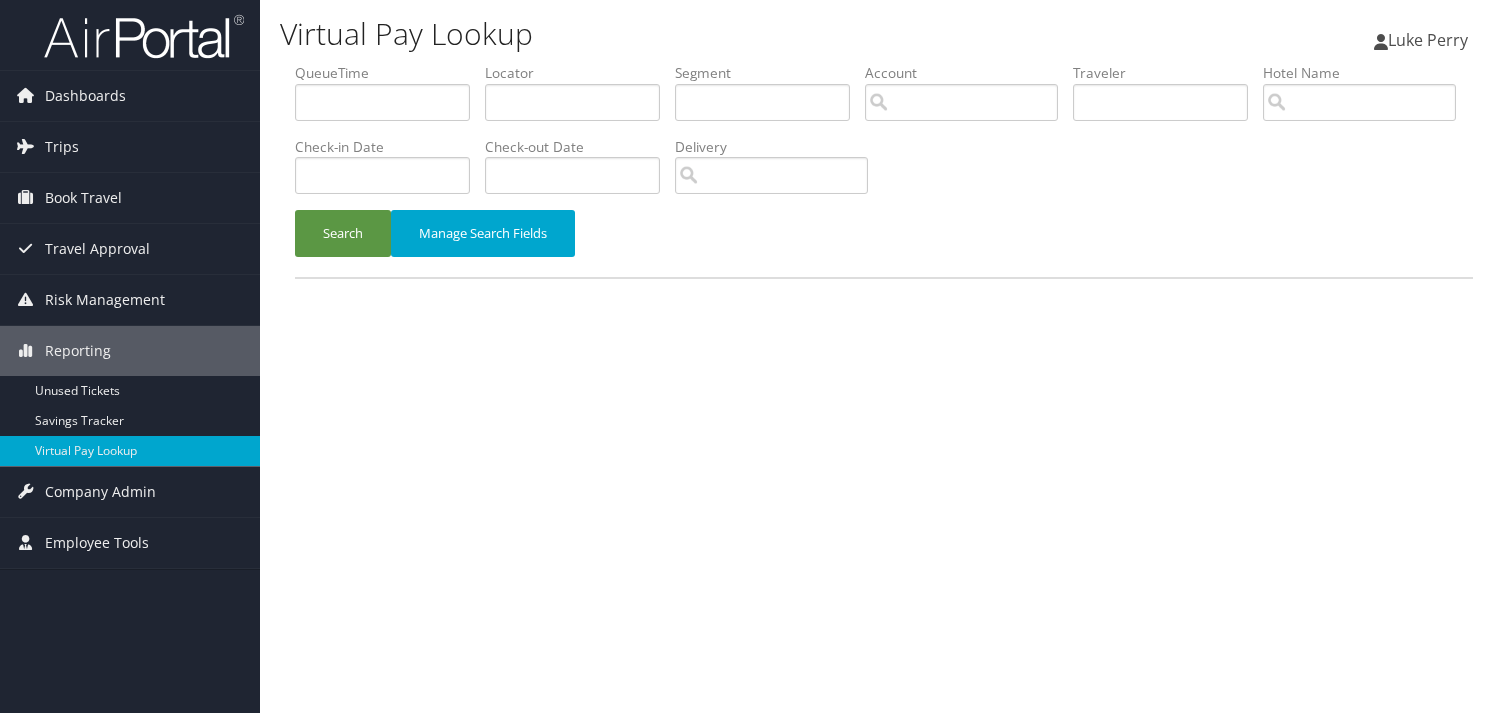 scroll, scrollTop: 0, scrollLeft: 0, axis: both 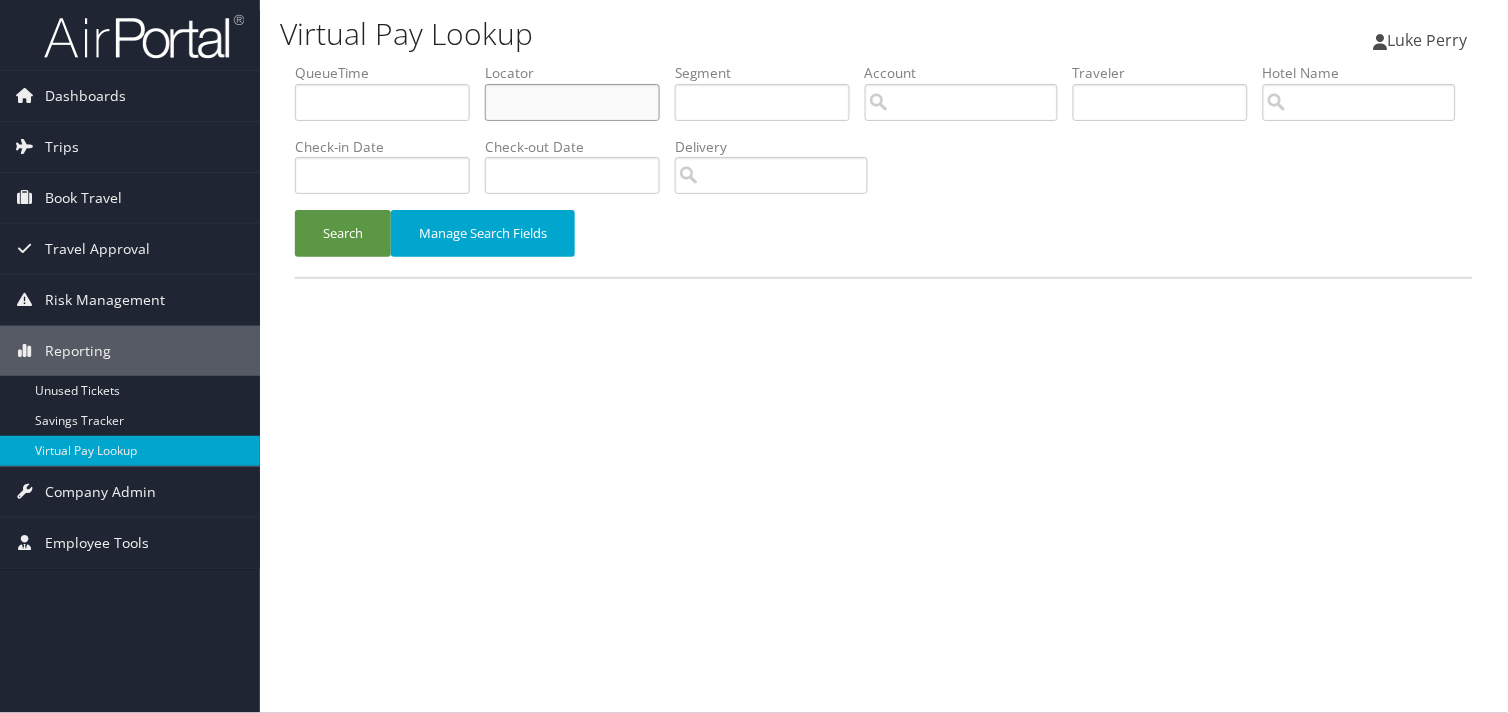 click at bounding box center (572, 102) 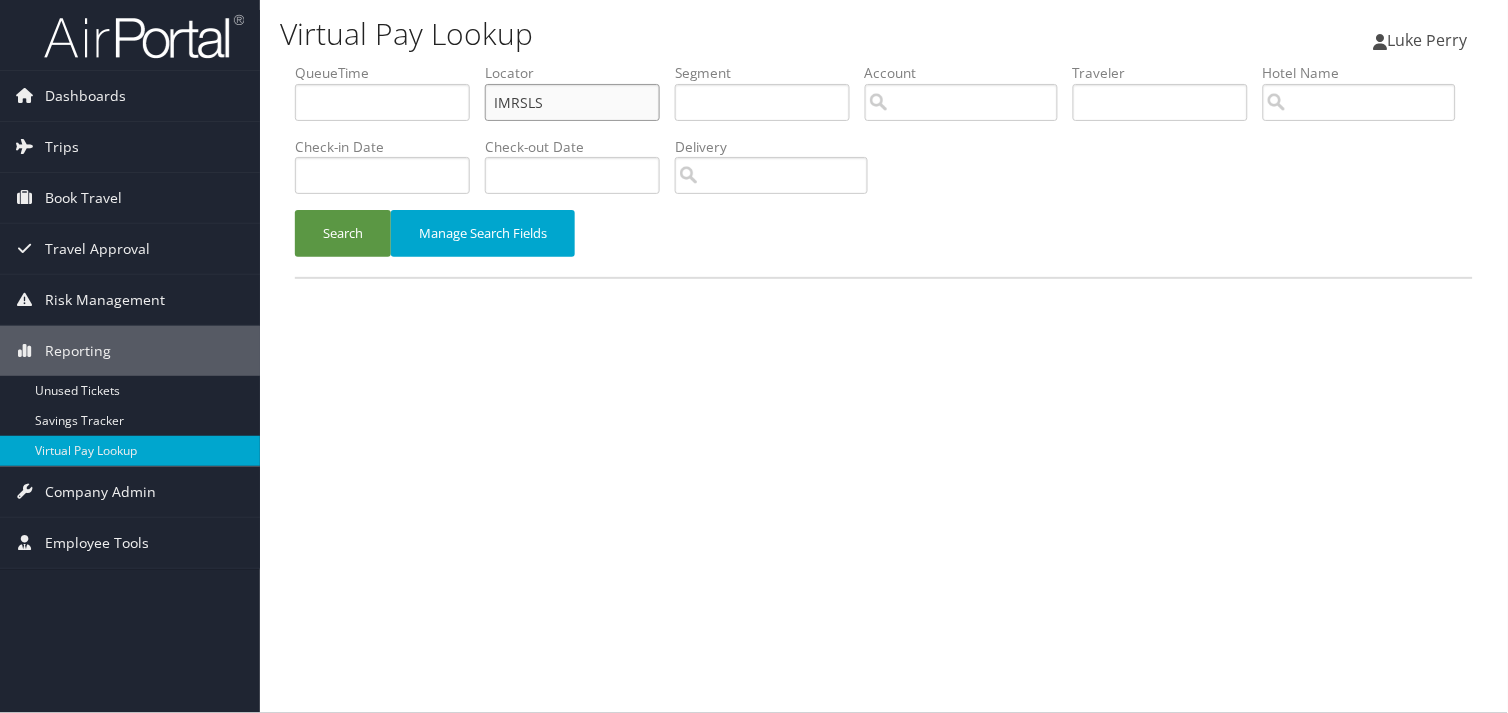 click on "IMRSLS" at bounding box center [572, 102] 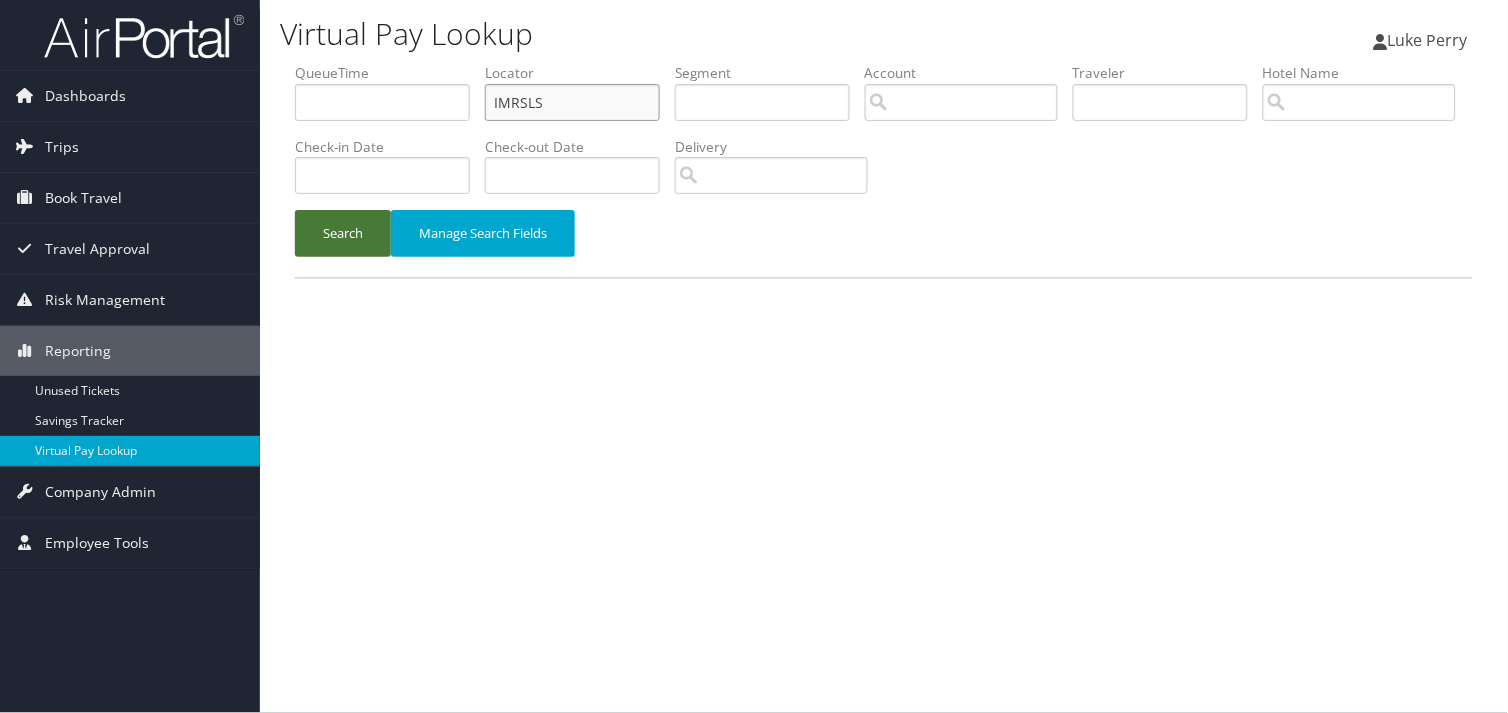 type on "IMRSLS" 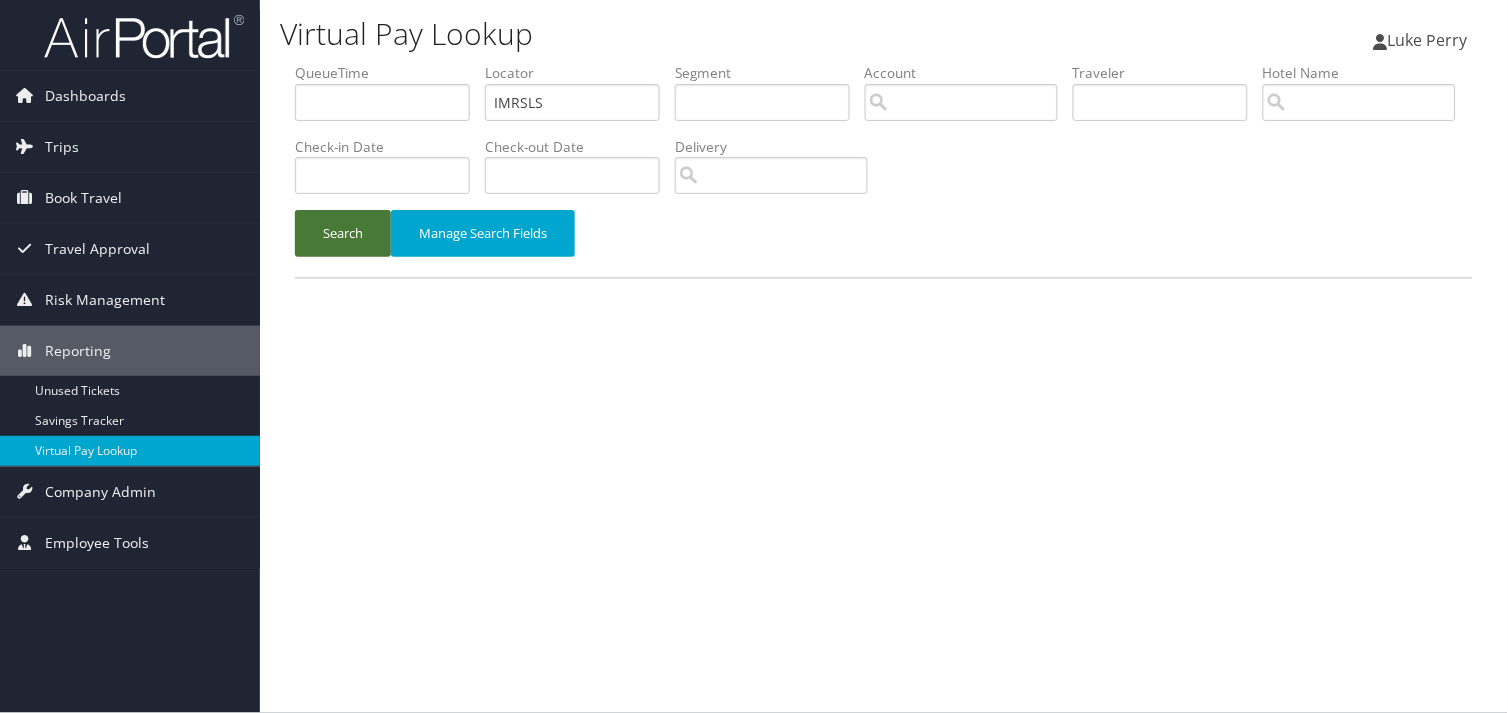 click on "Search" at bounding box center (343, 233) 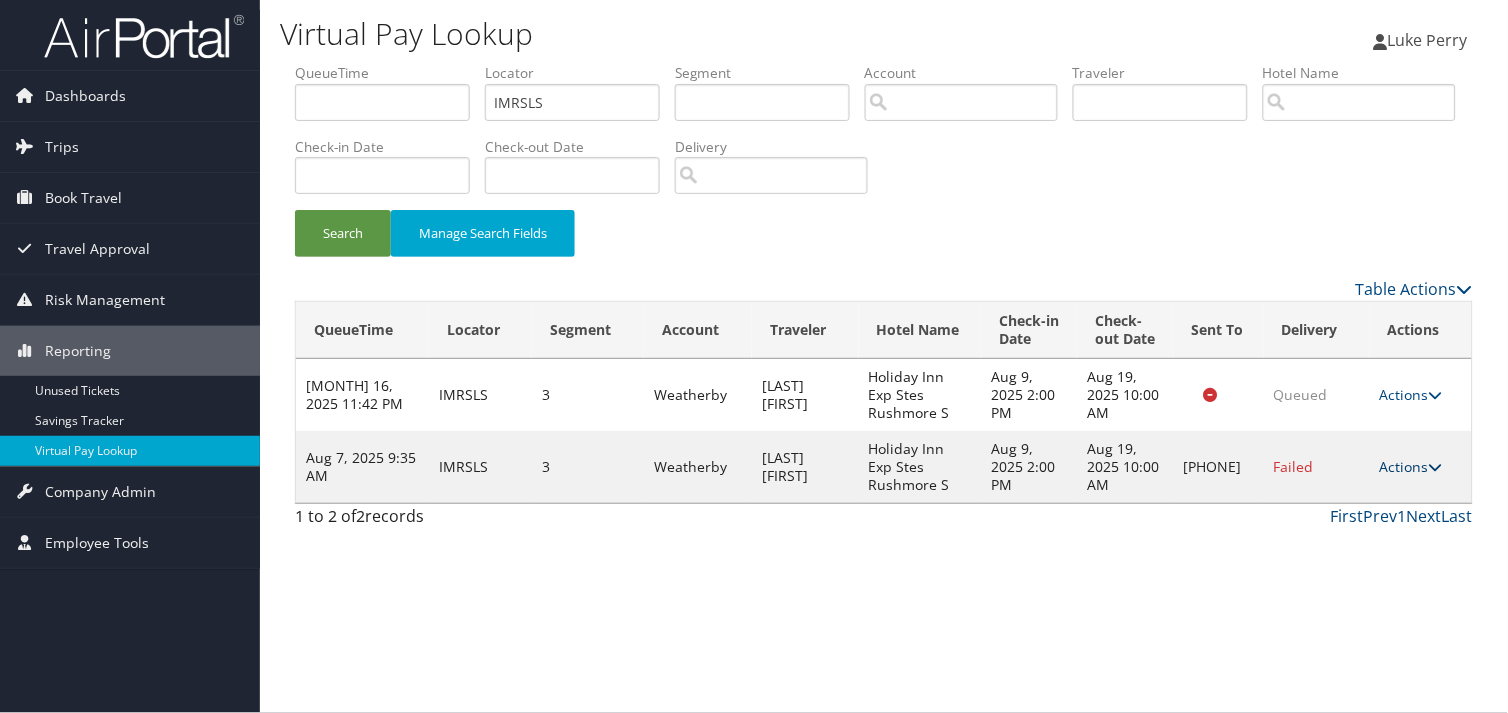 click on "Actions" at bounding box center (1411, 466) 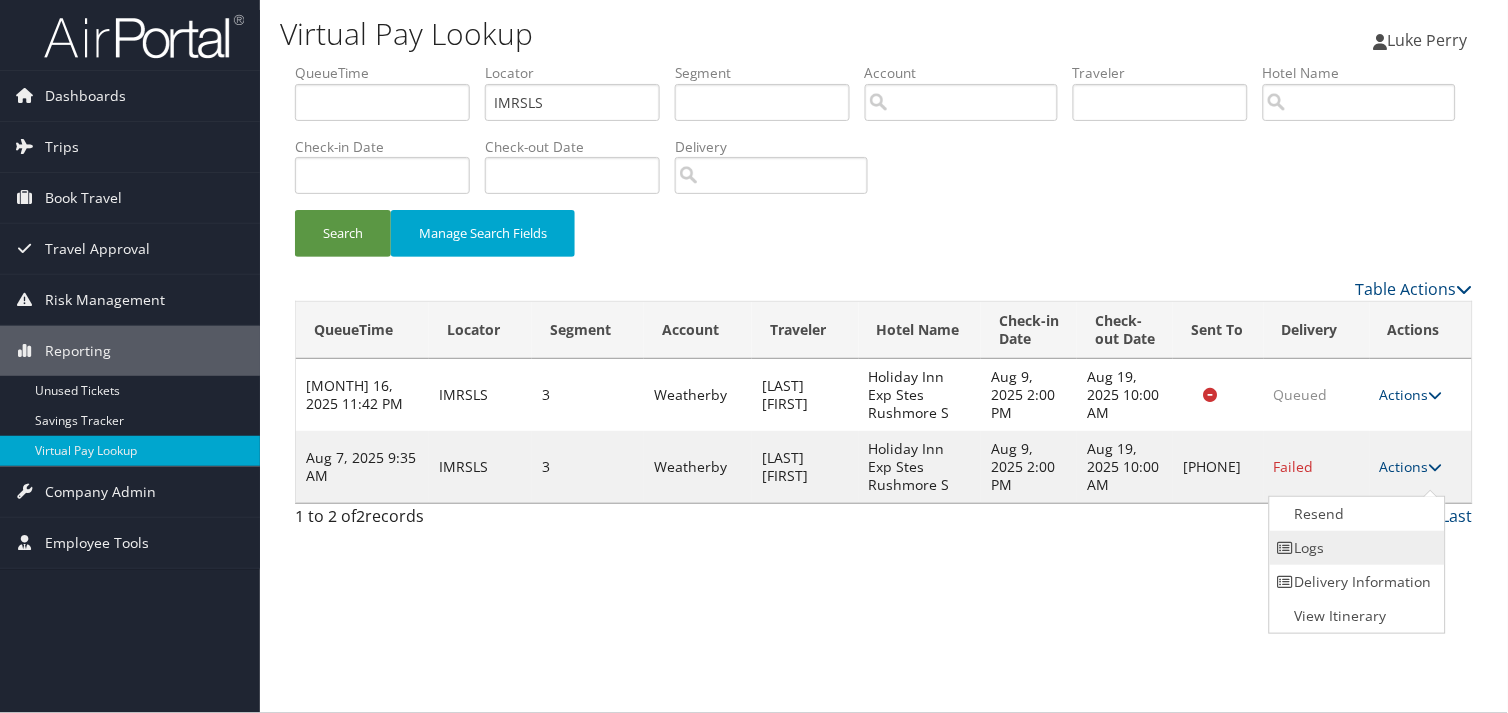 click on "Logs" at bounding box center [1355, 548] 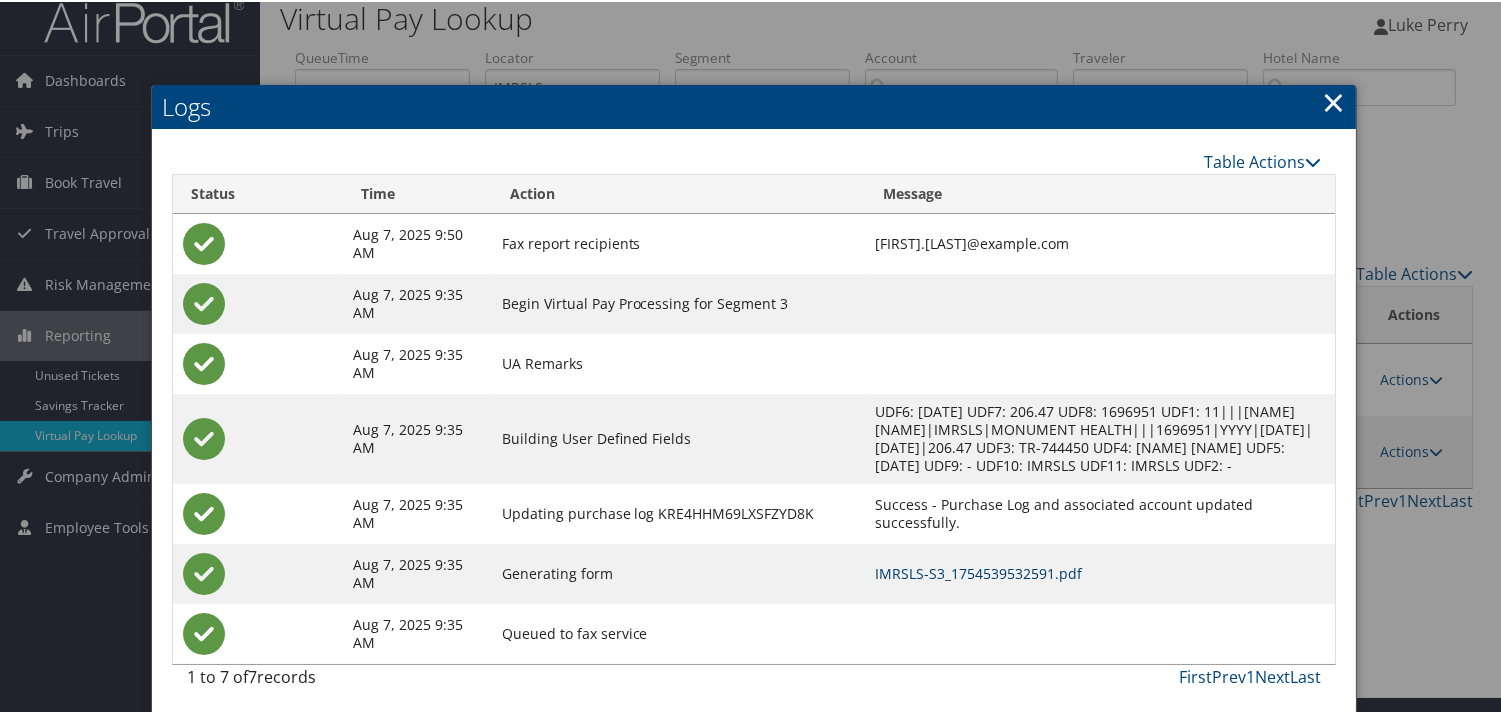scroll, scrollTop: 22, scrollLeft: 0, axis: vertical 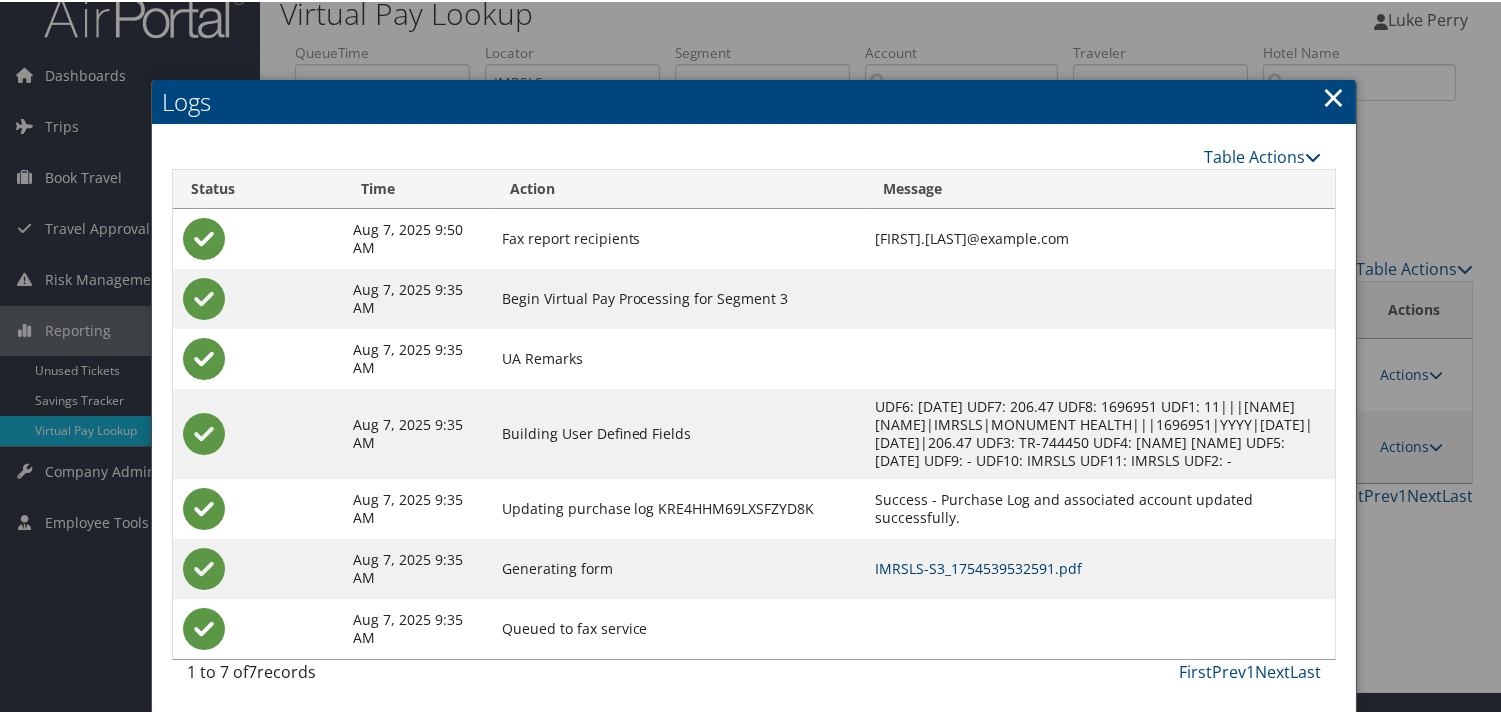 click on "IMRSLS-S3_1754539532591.pdf" at bounding box center [979, 566] 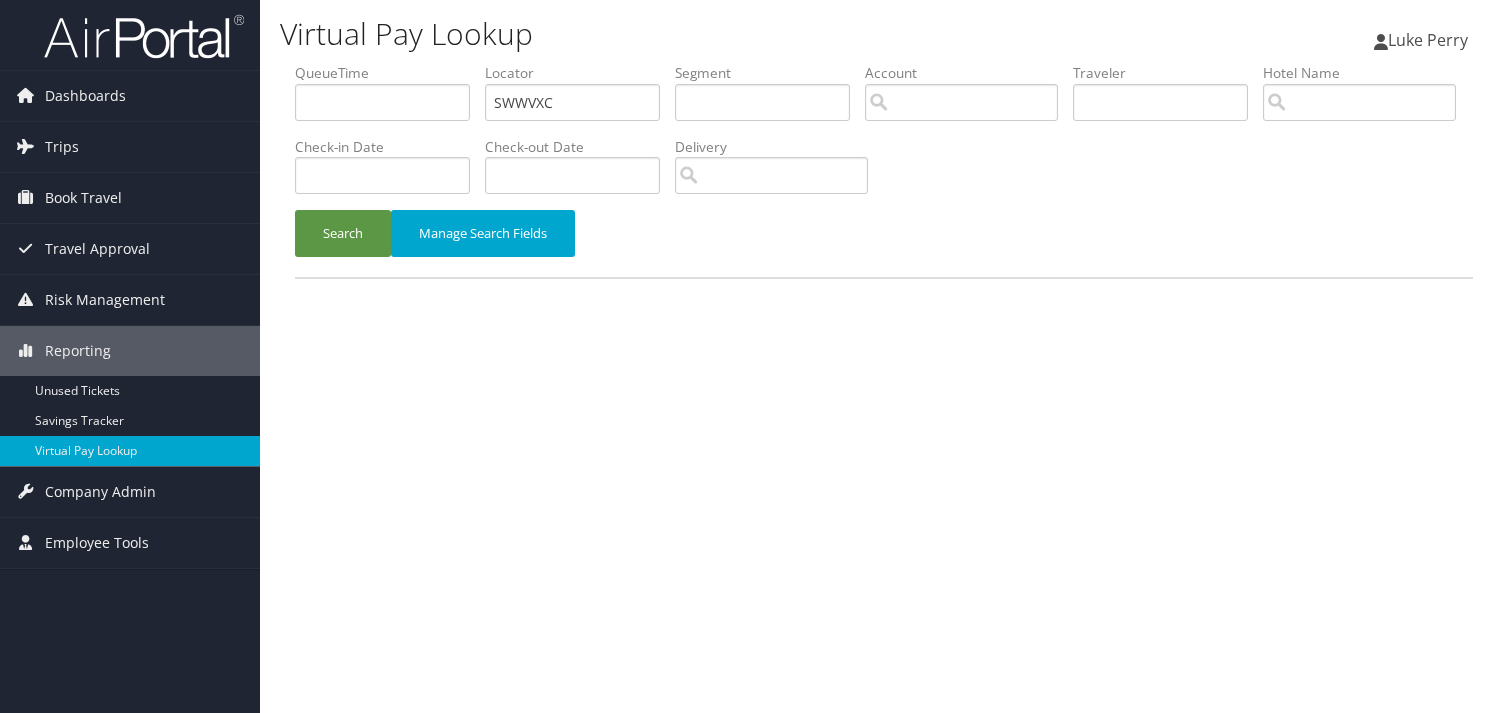 scroll, scrollTop: 0, scrollLeft: 0, axis: both 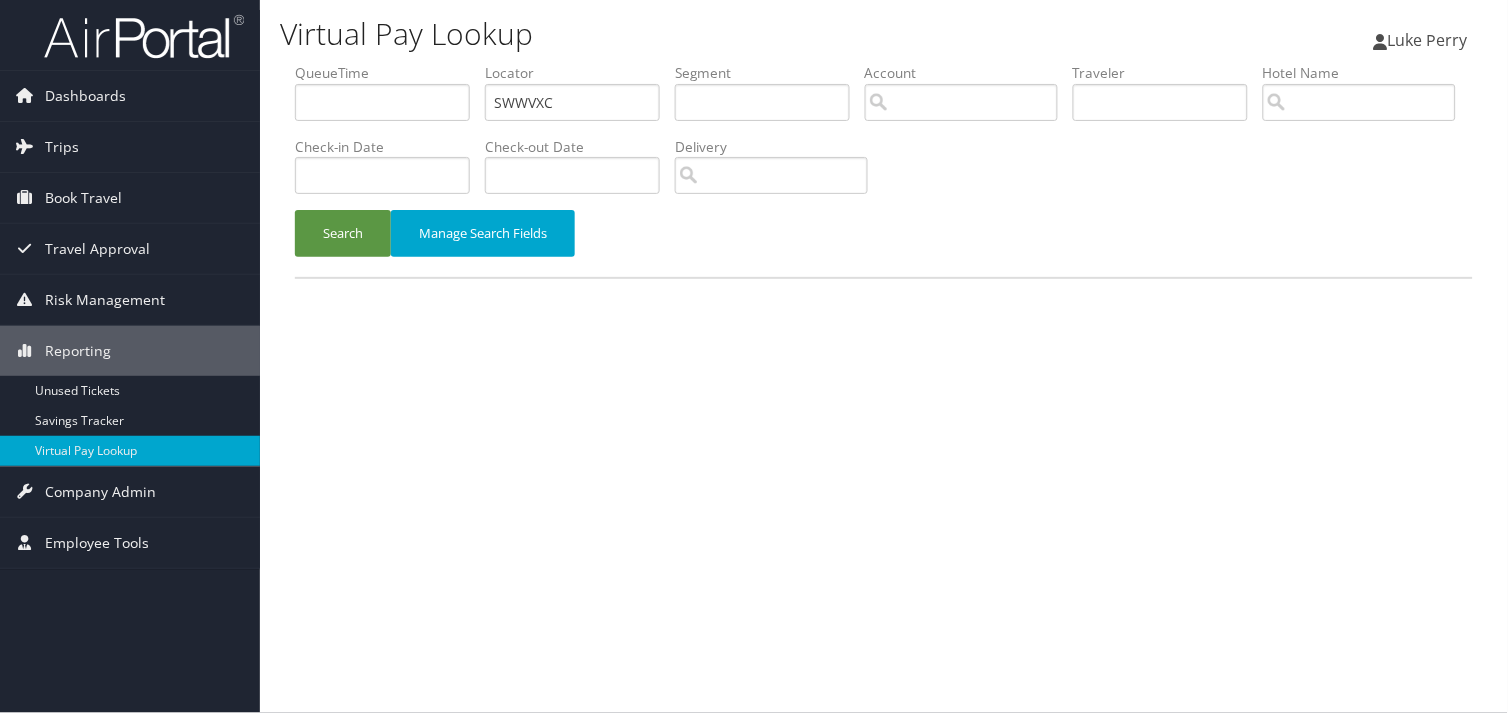 click on "QueueTime Locator SWWVXC Segment Account Traveler Hotel Name Check-in Date Check-out Date Delivery" at bounding box center (884, 63) 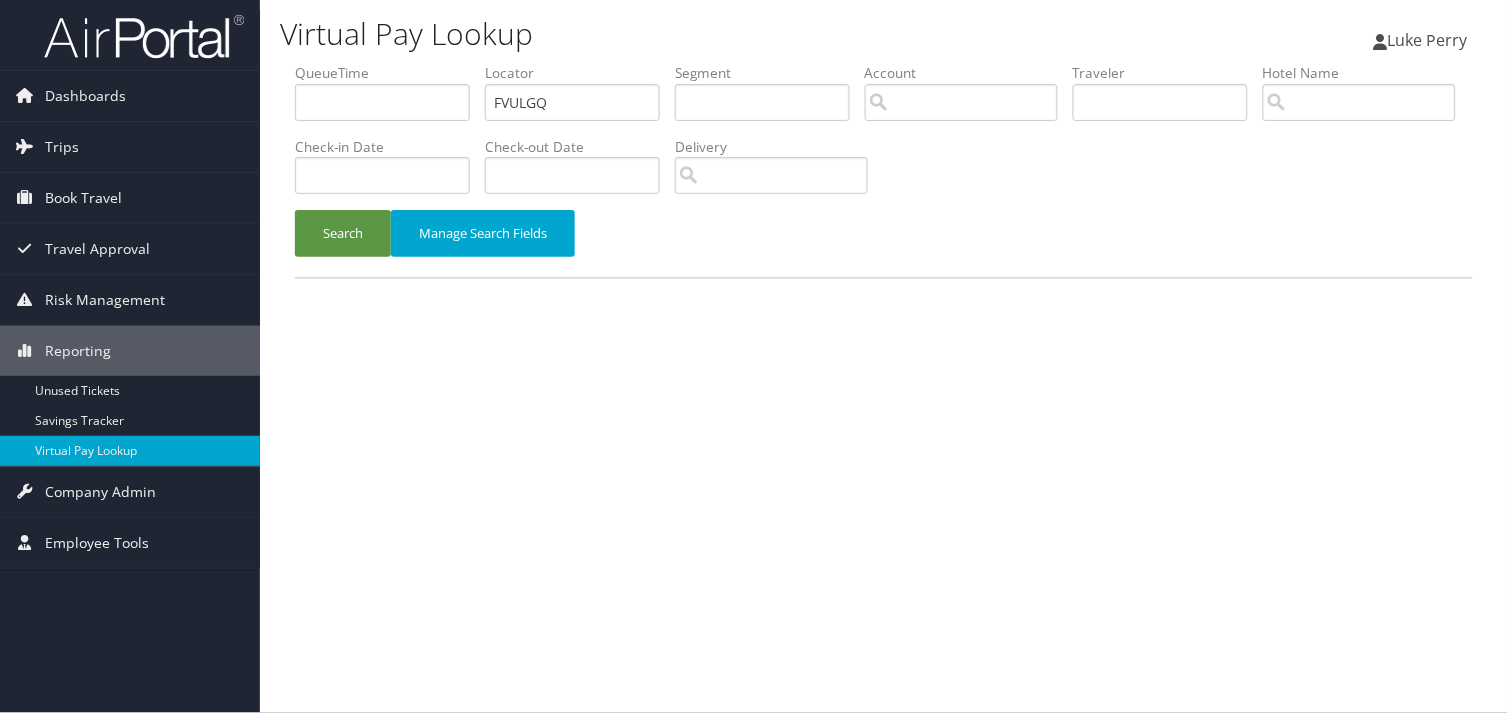 click on "FVULGQ" at bounding box center [572, 102] 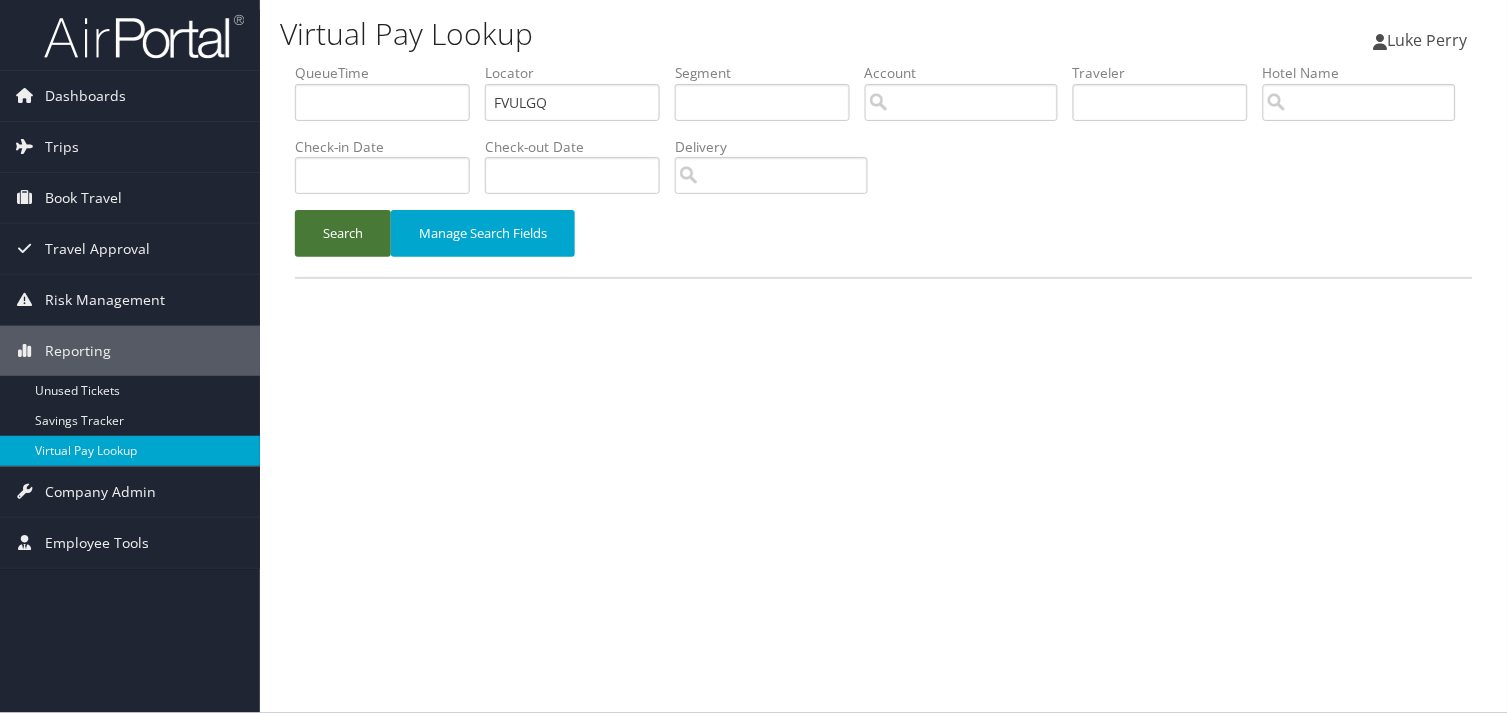 type on "FVULGQ" 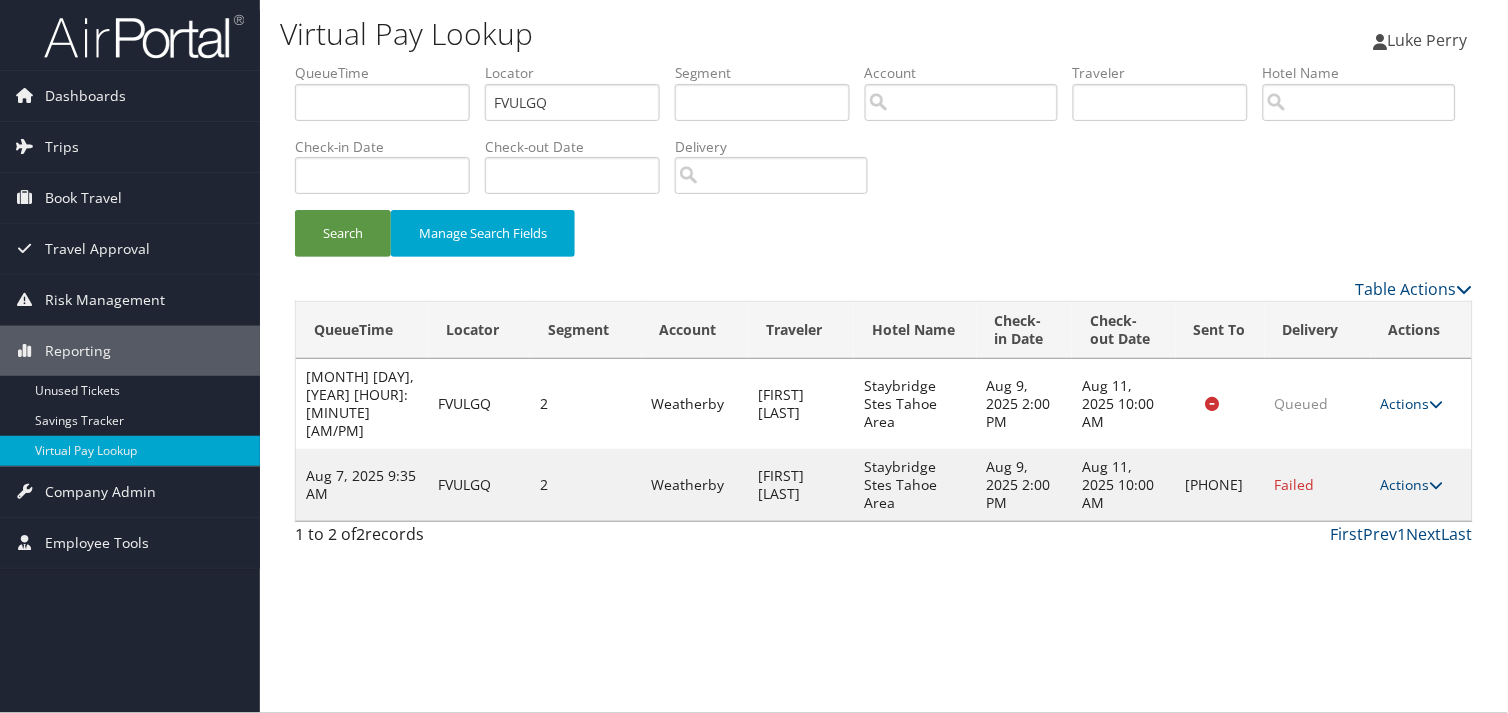 drag, startPoint x: 686, startPoint y: 533, endPoint x: 876, endPoint y: 534, distance: 190.00262 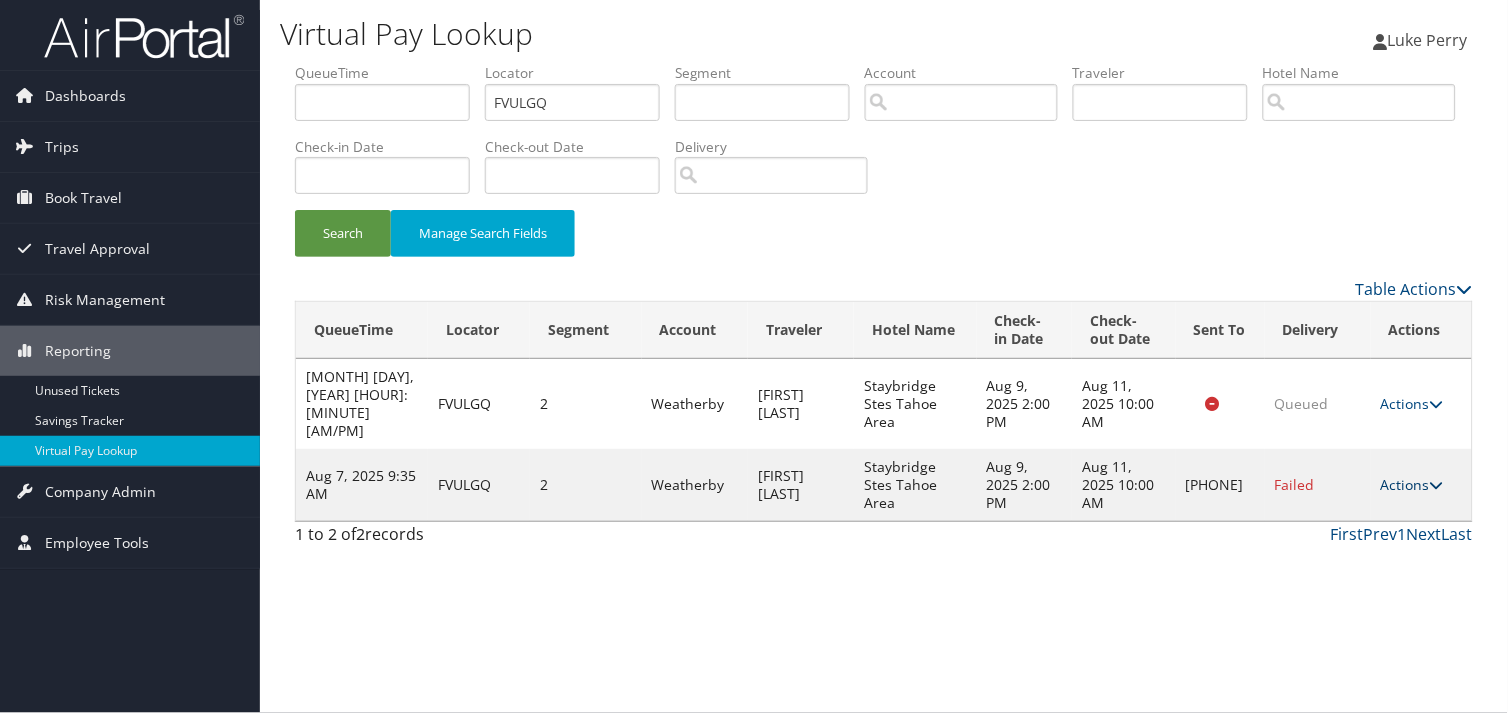 click on "Actions" at bounding box center [1412, 484] 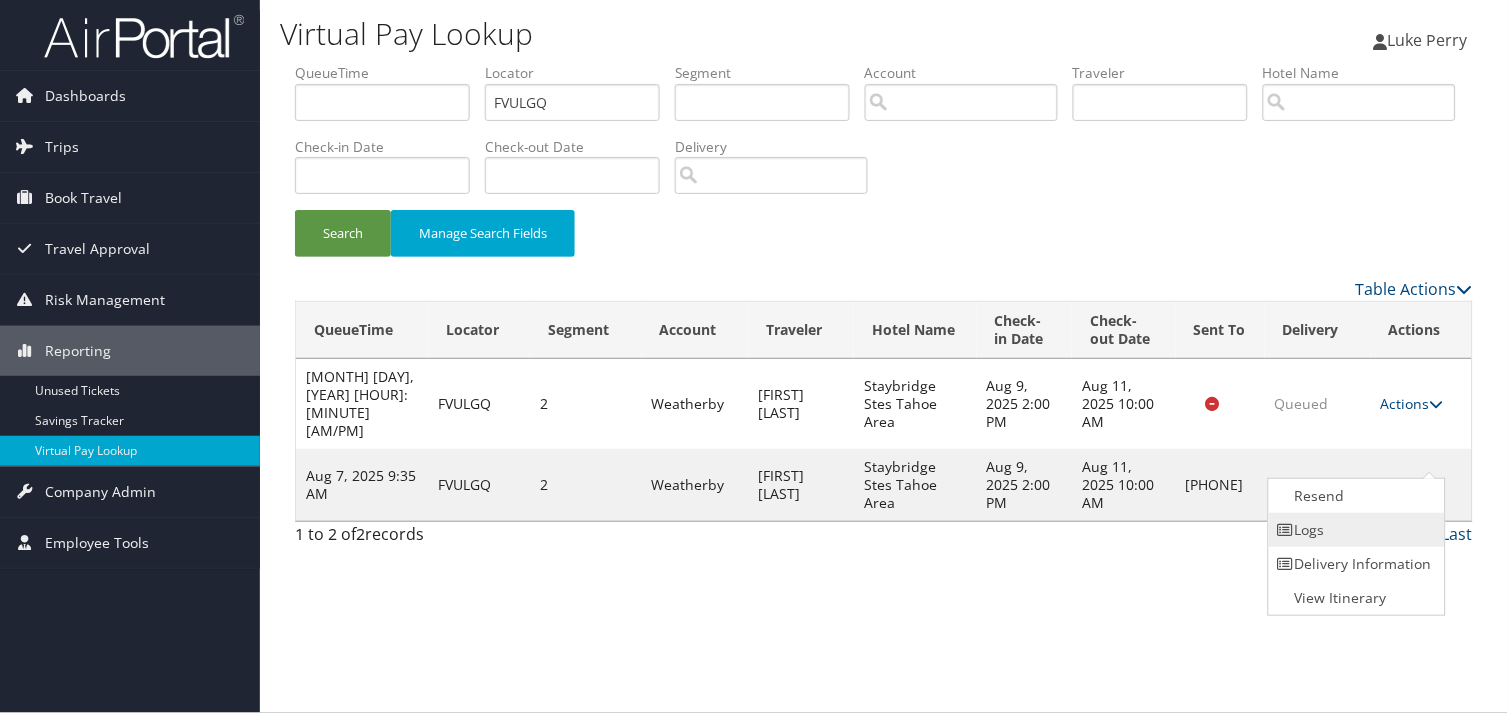 click on "Logs" at bounding box center (1354, 530) 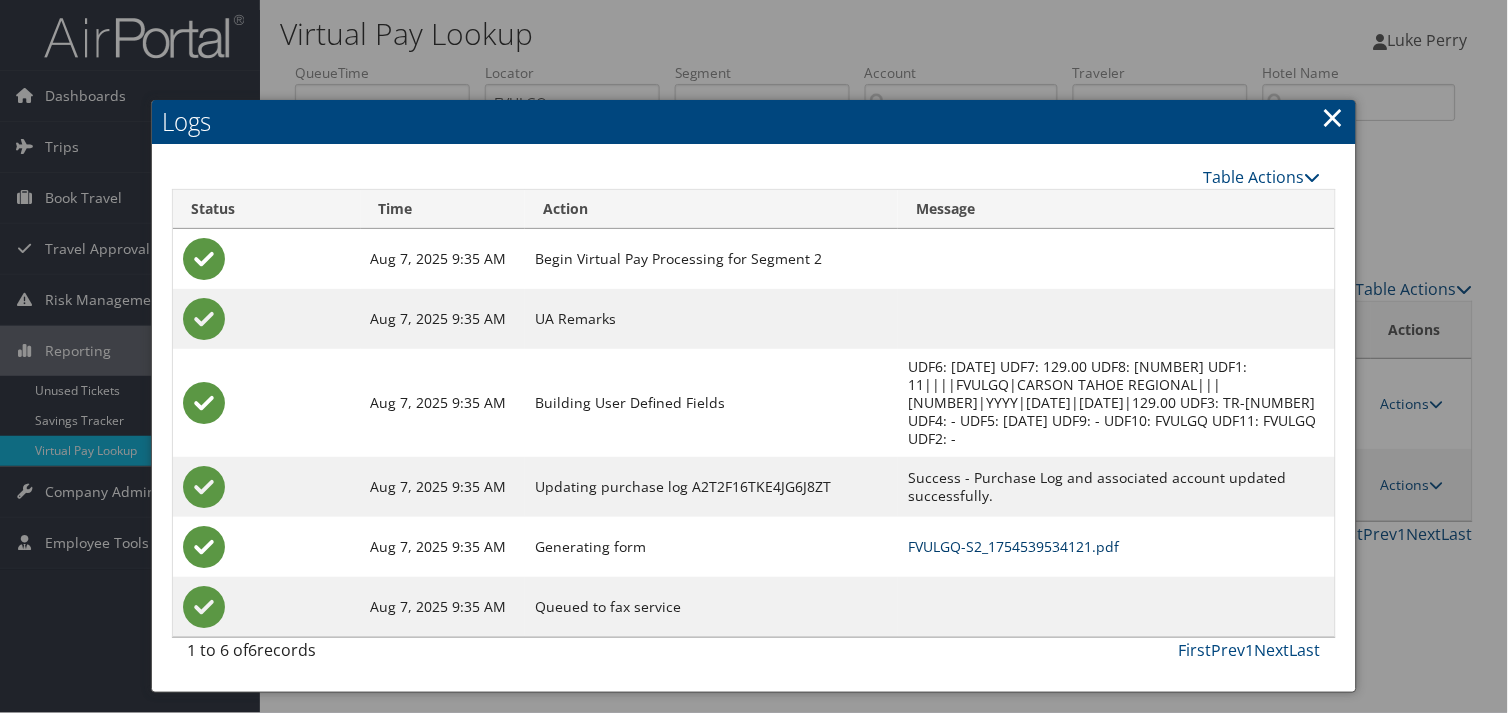click on "FVULGQ-S2_1754539534121.pdf" at bounding box center [1013, 546] 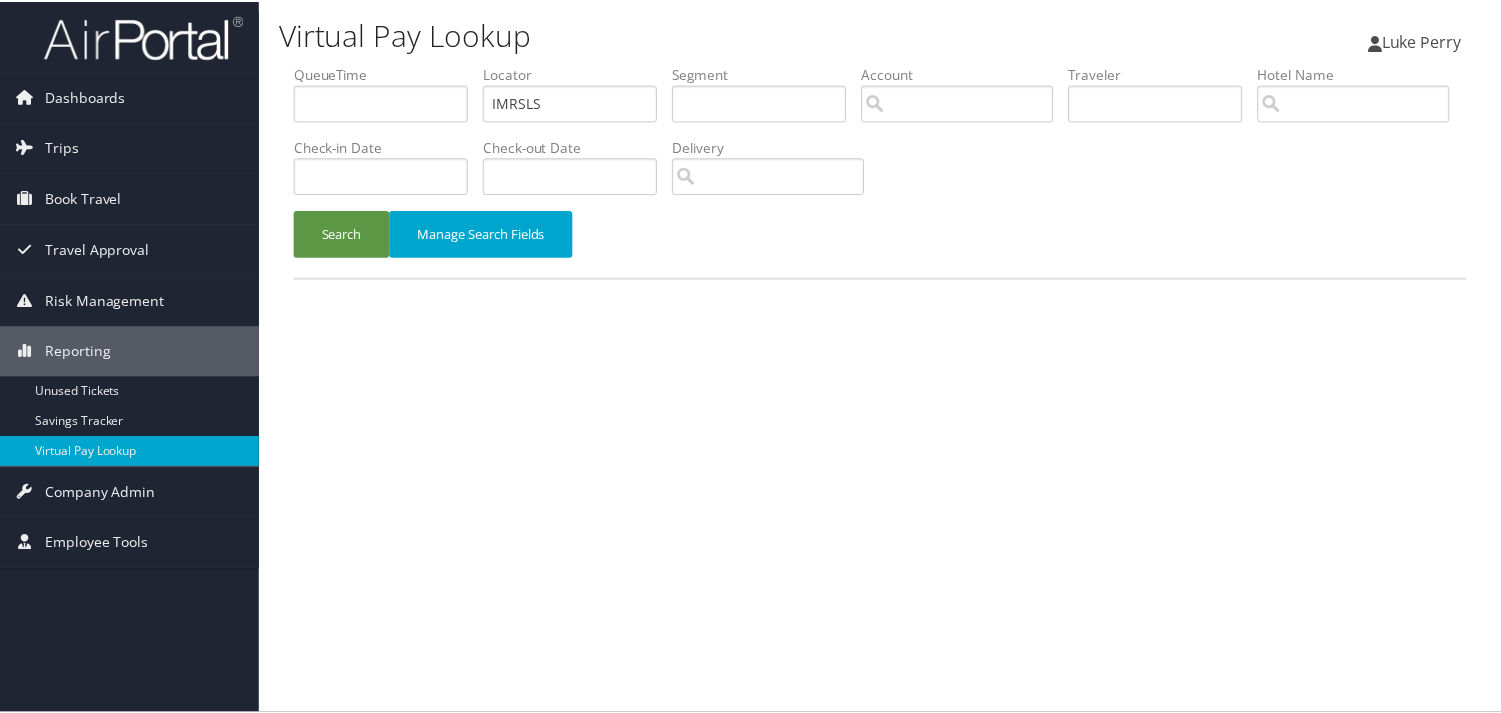 scroll, scrollTop: 0, scrollLeft: 0, axis: both 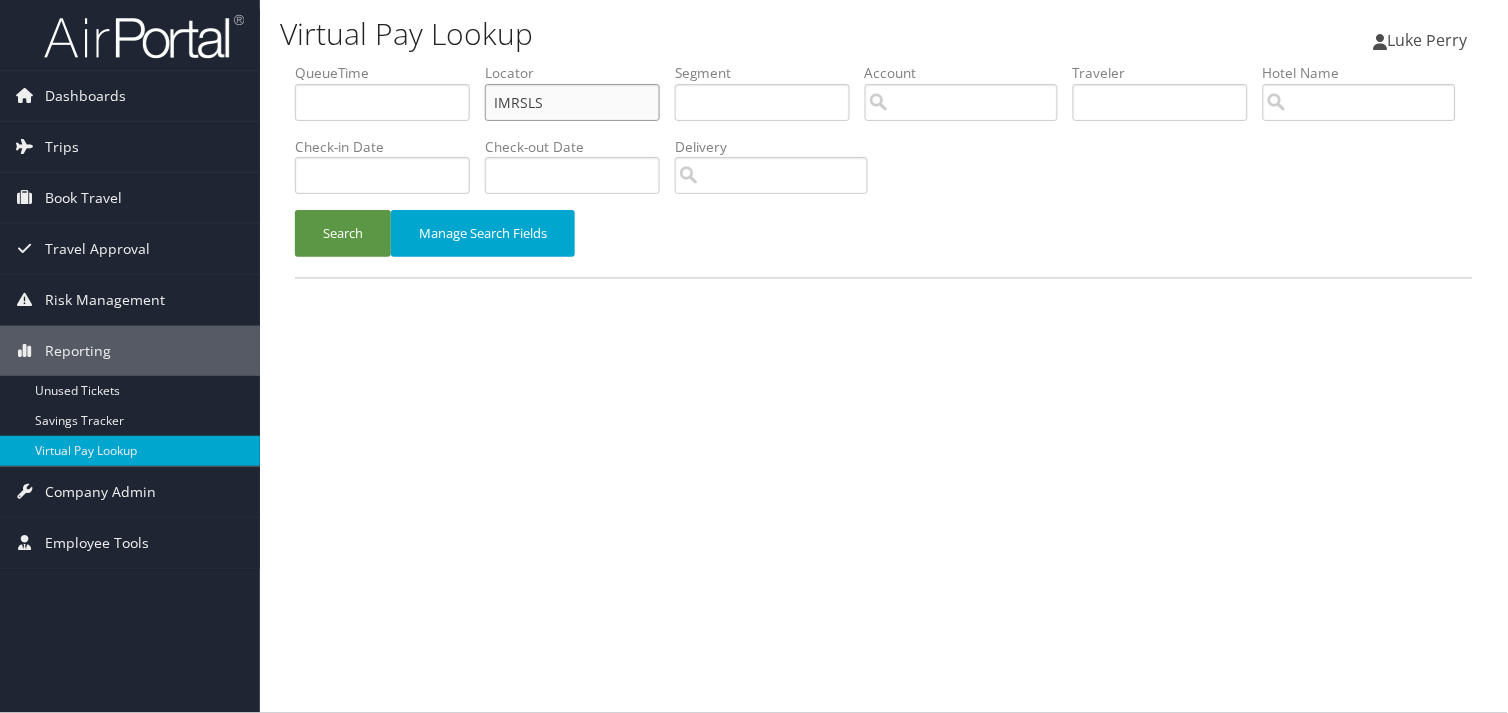 drag, startPoint x: 553, startPoint y: 106, endPoint x: 312, endPoint y: 131, distance: 242.29321 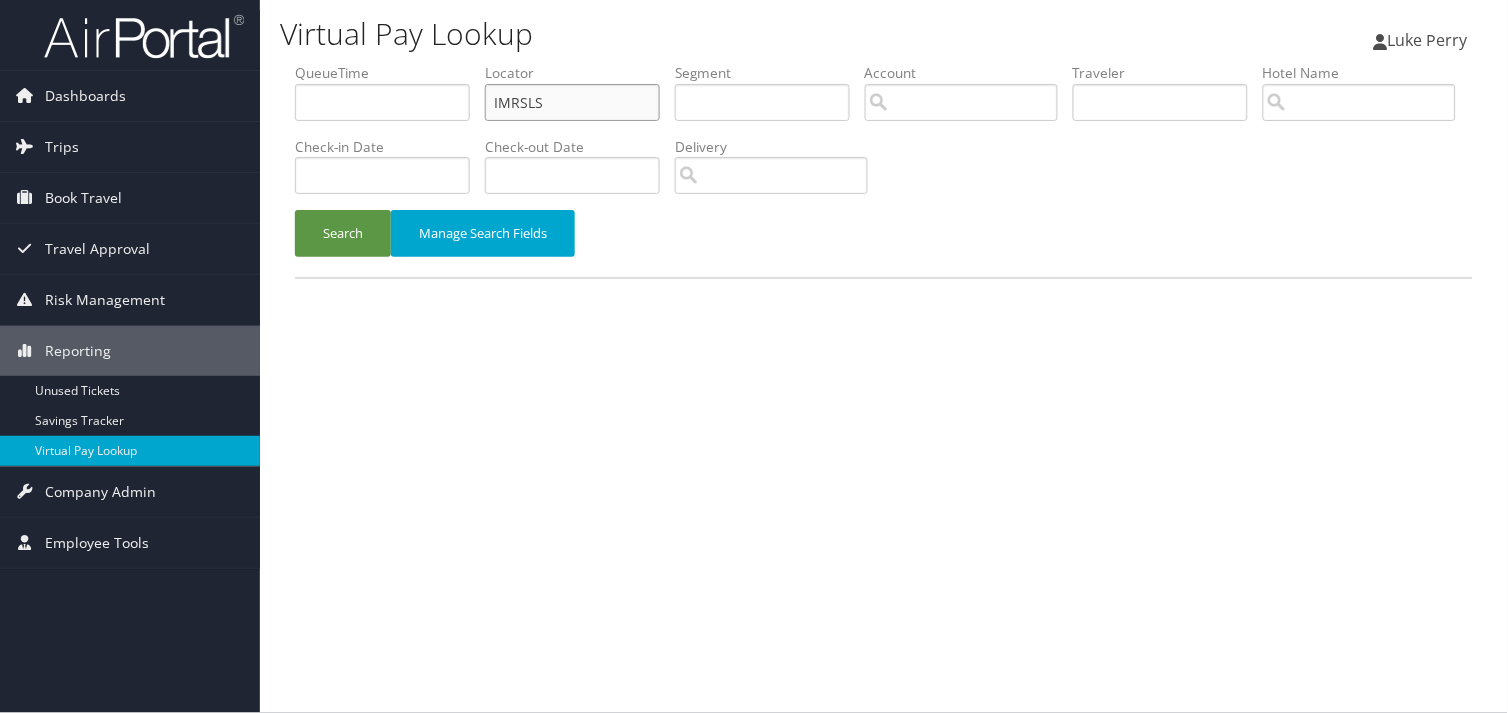 click on "QueueTime Locator IMRSLS Segment Account Traveler Hotel Name Check-in Date Check-out Date Delivery" at bounding box center (884, 63) 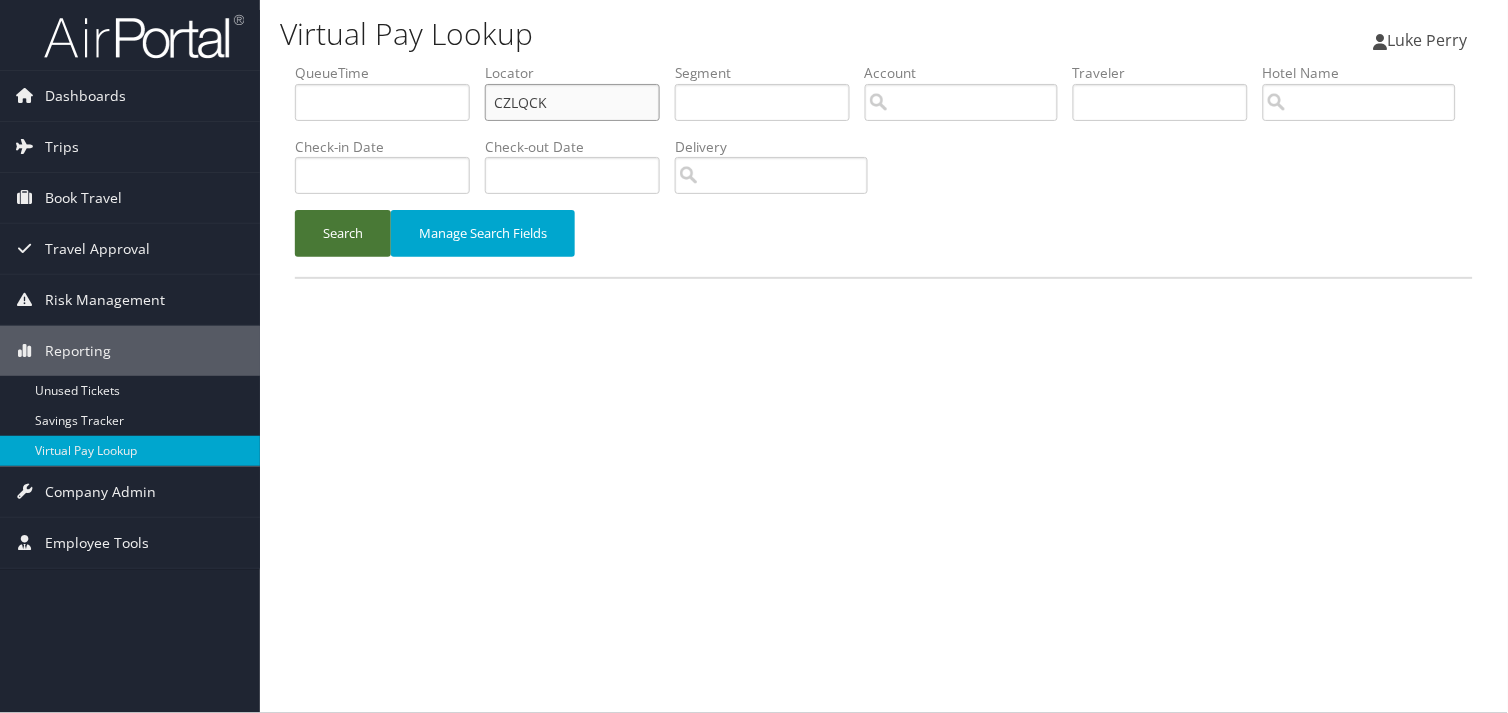 type on "CZLQCK" 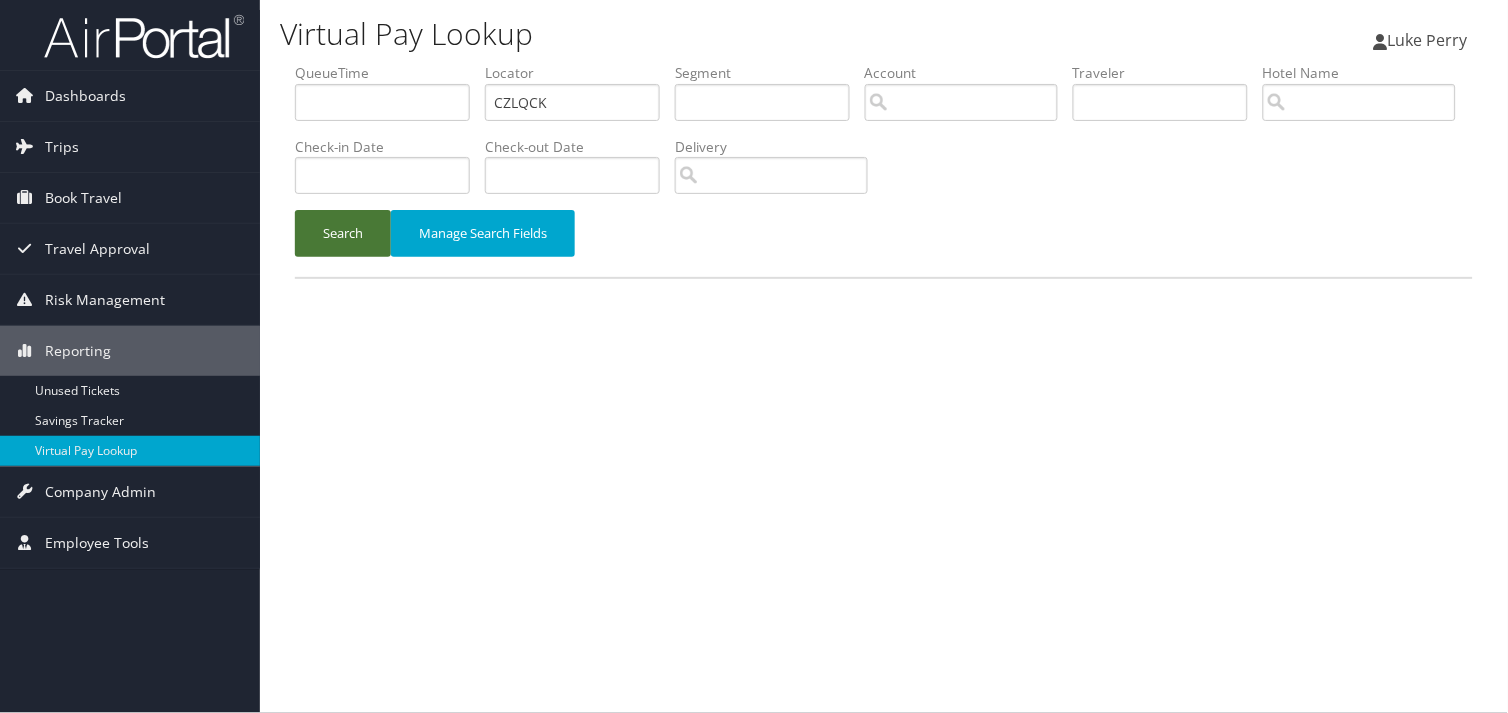click on "Search" at bounding box center [343, 233] 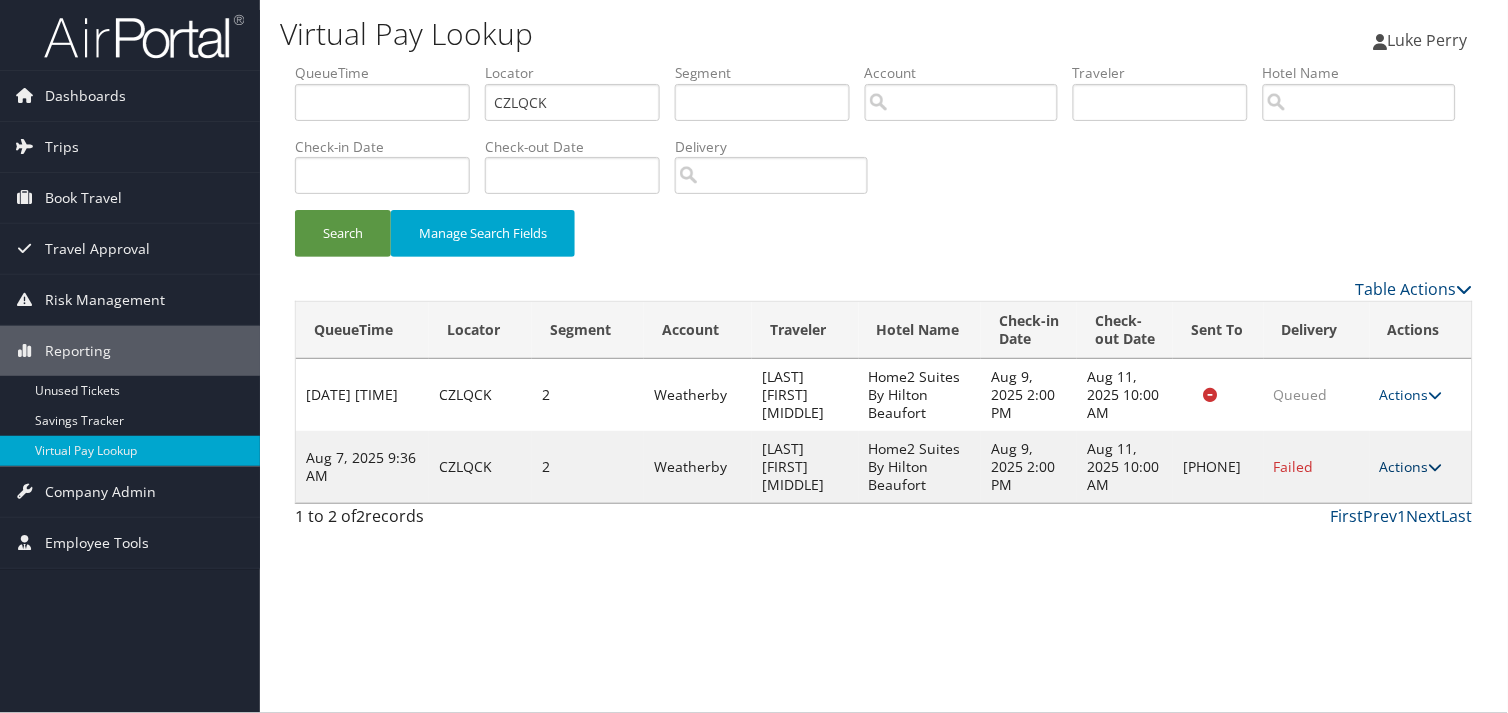 click on "Actions" at bounding box center (1411, 466) 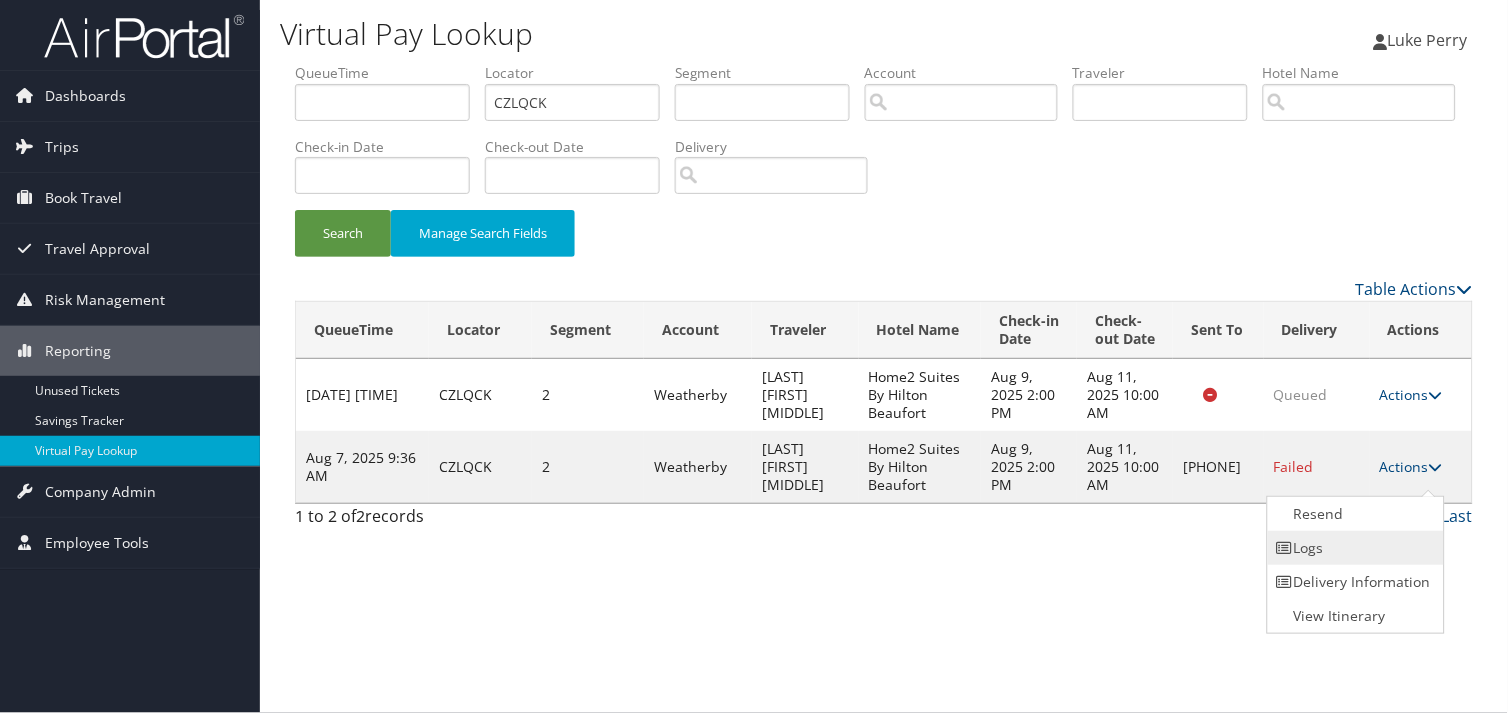 click on "Logs" at bounding box center (1353, 548) 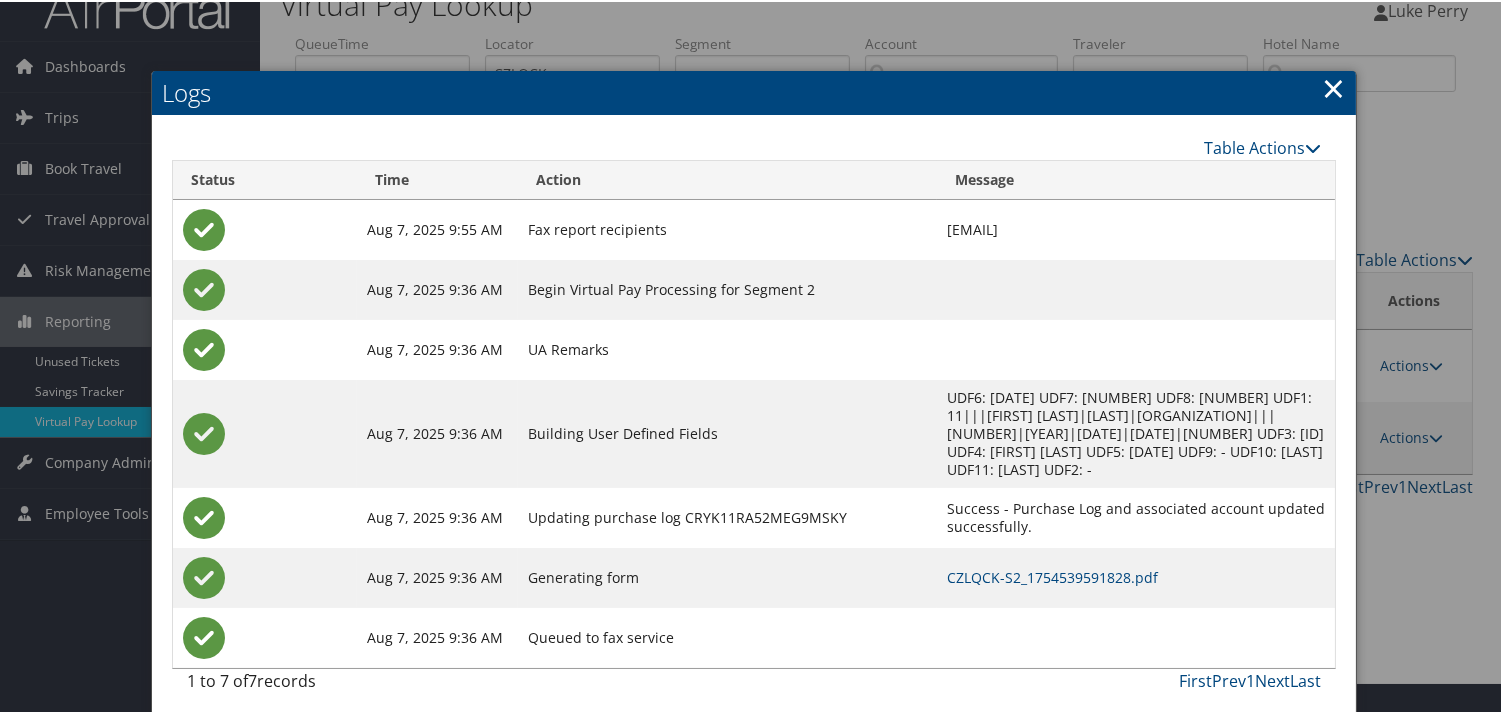 scroll, scrollTop: 40, scrollLeft: 0, axis: vertical 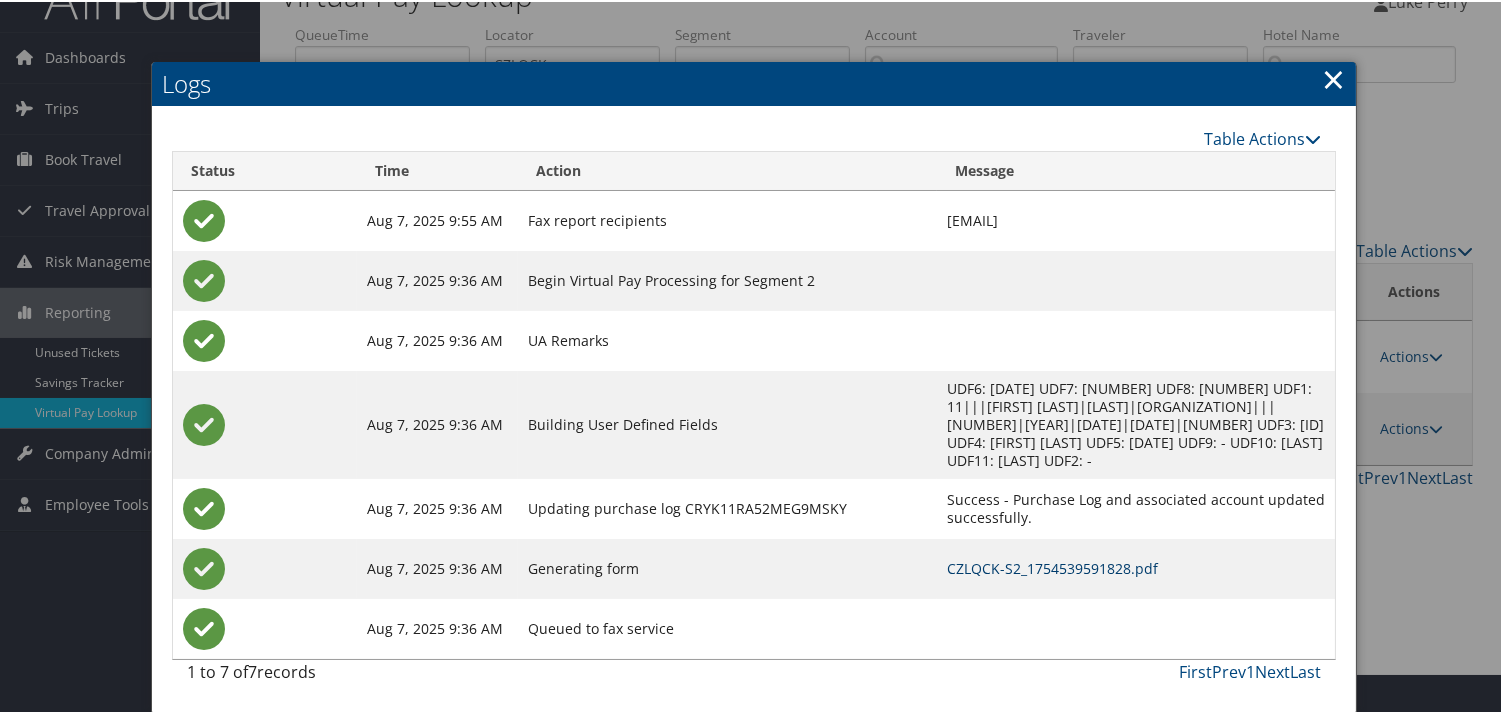 click on "CZLQCK-S2_1754539591828.pdf" at bounding box center (1052, 566) 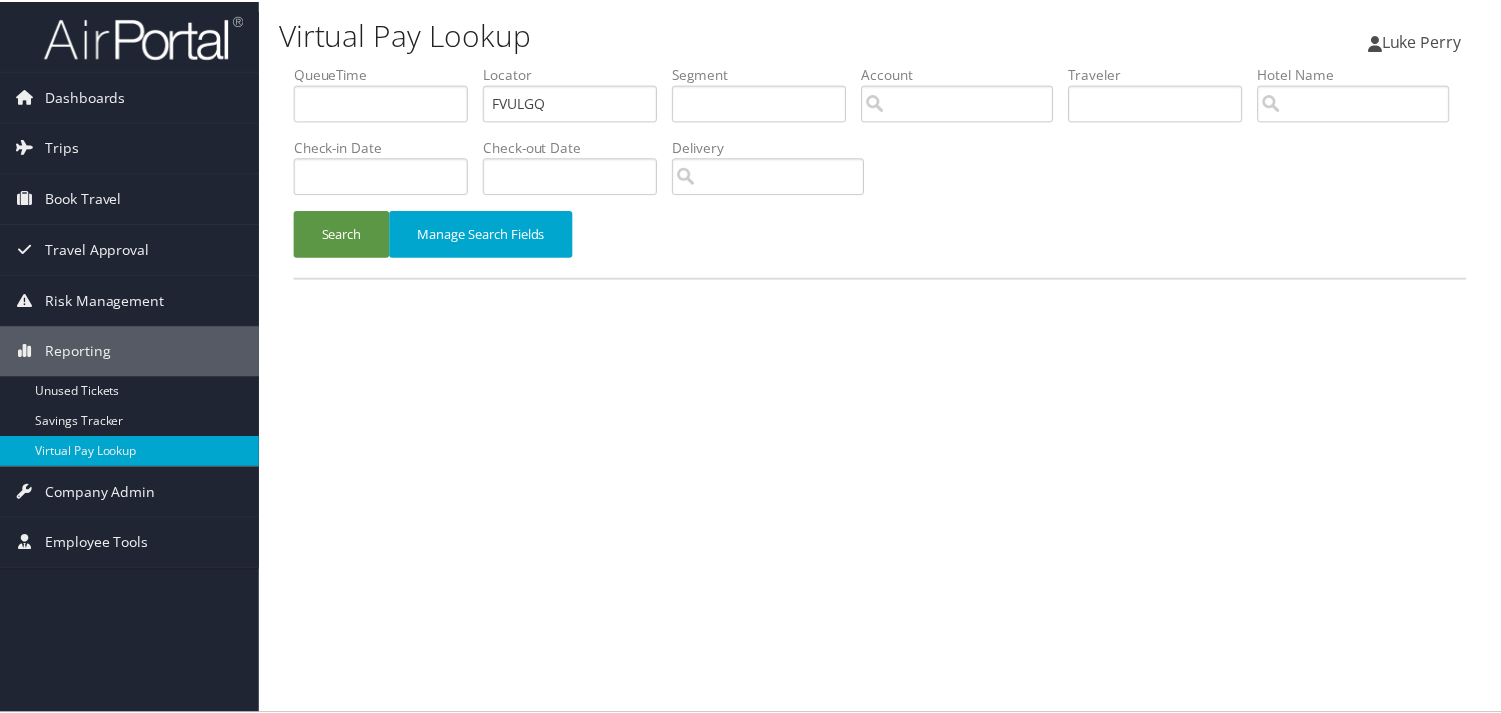 scroll, scrollTop: 0, scrollLeft: 0, axis: both 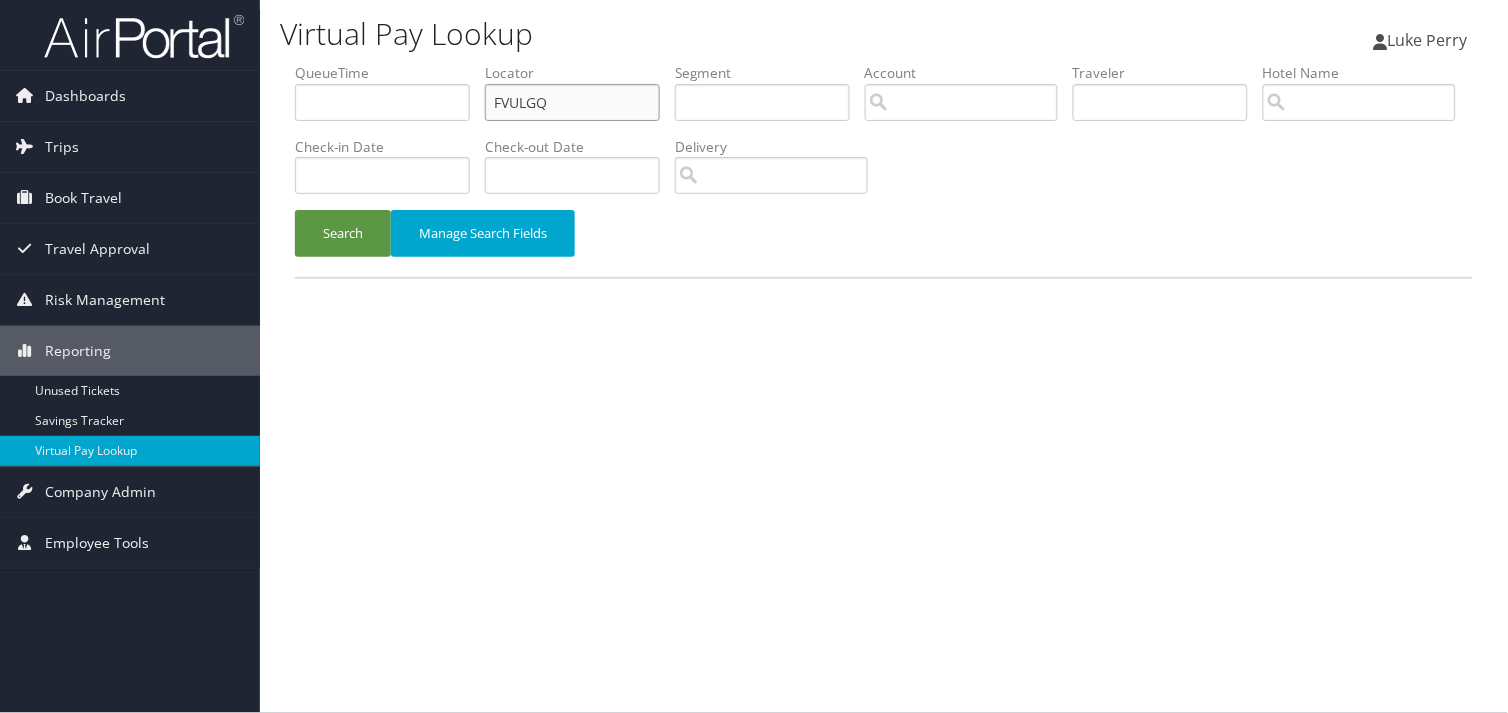 drag, startPoint x: 0, startPoint y: 0, endPoint x: 395, endPoint y: 113, distance: 410.84546 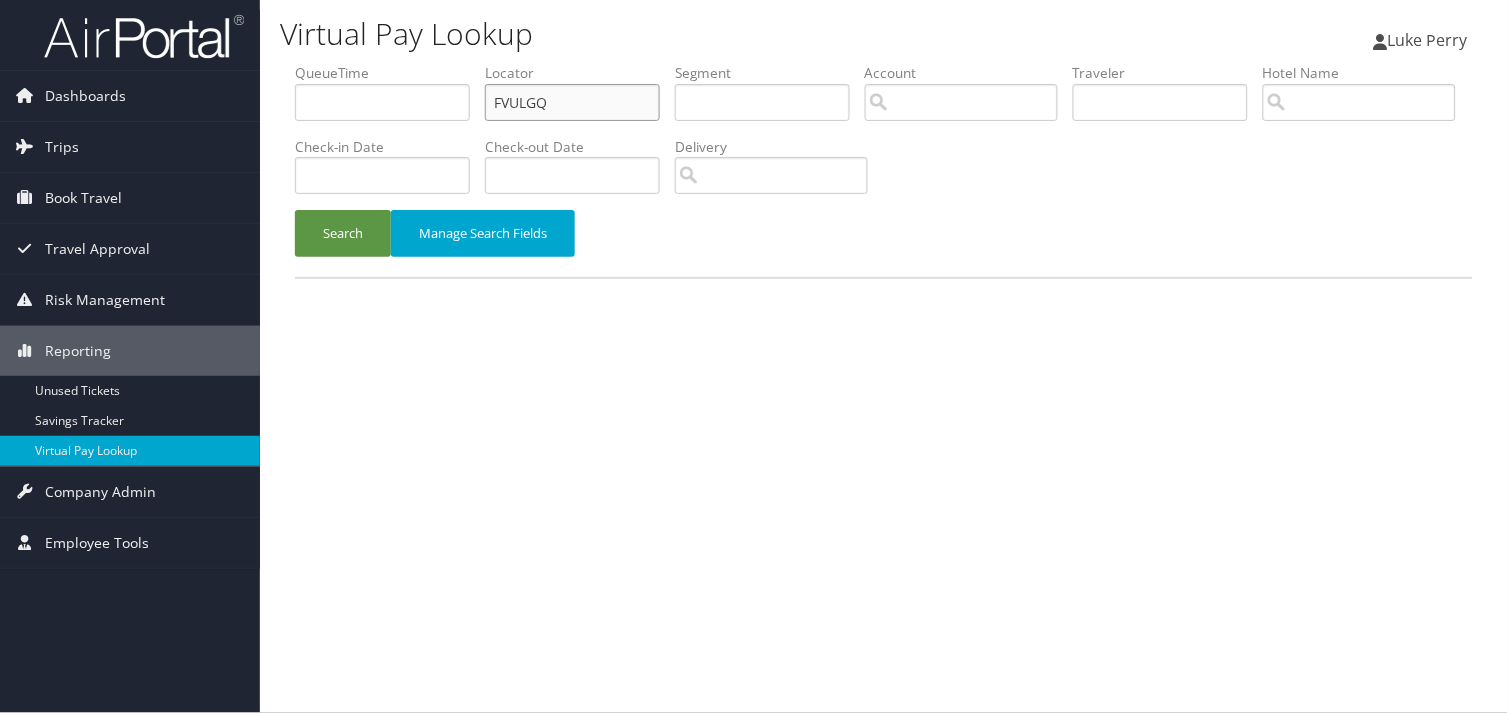 click on "QueueTime Locator FVULGQ Segment Account Traveler Hotel Name Check-in Date Check-out Date Delivery" at bounding box center (884, 63) 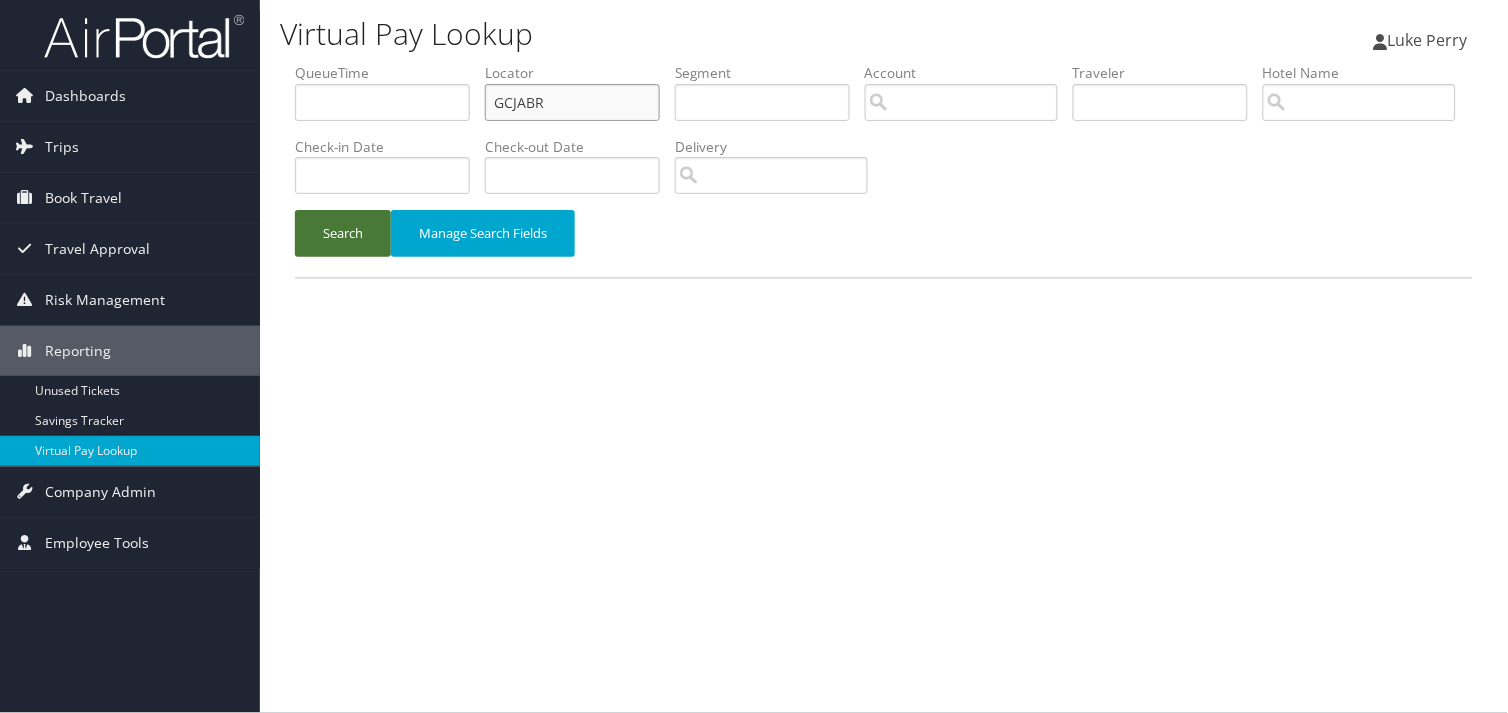 type on "GCJABR" 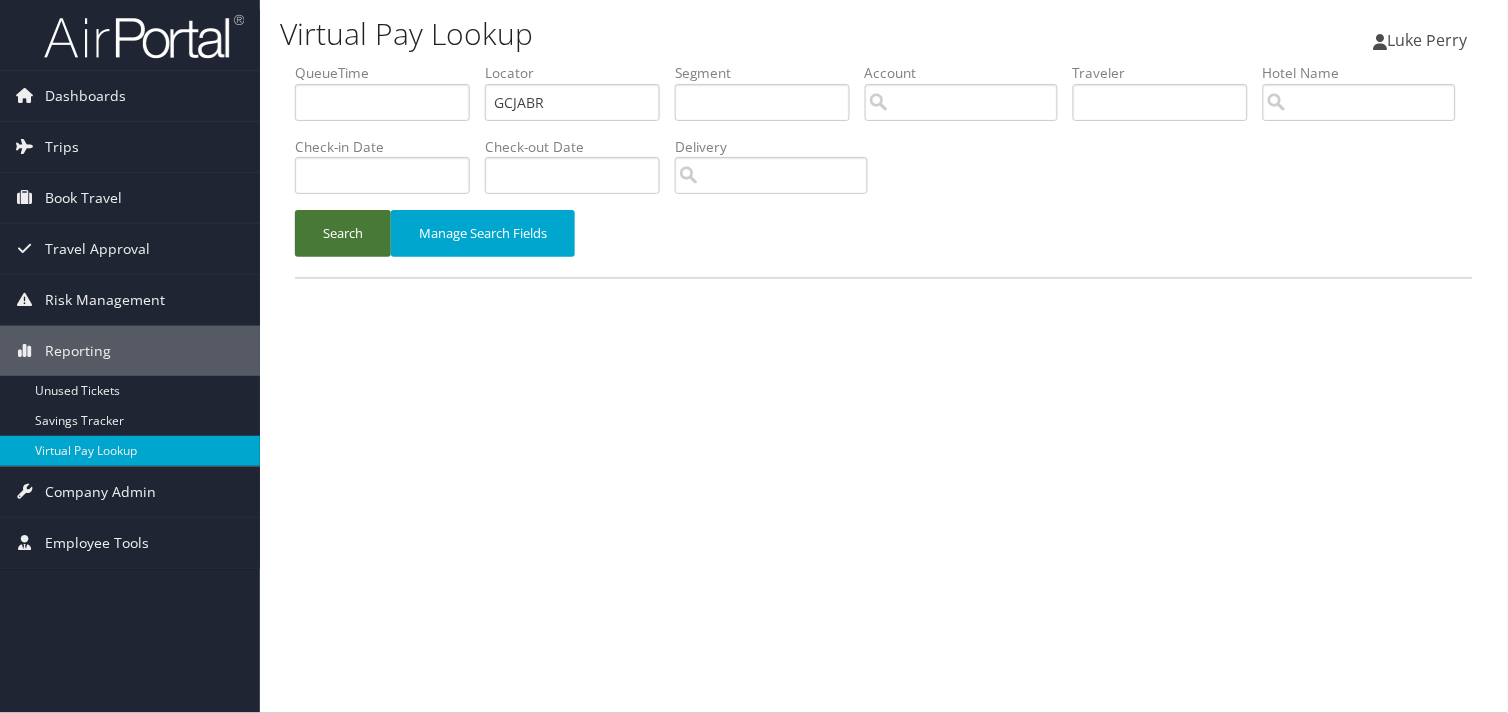 click on "Search" at bounding box center [343, 233] 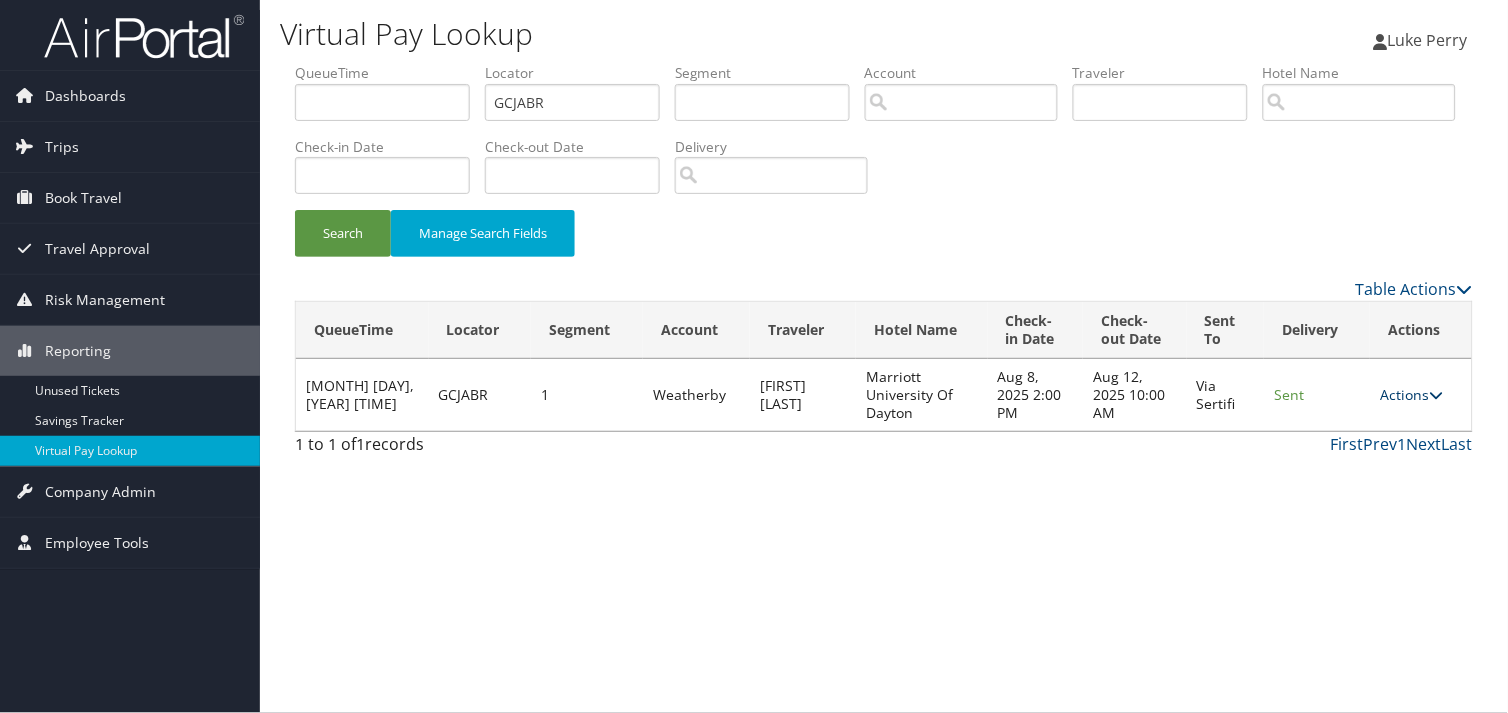 click on "Actions" at bounding box center [1411, 394] 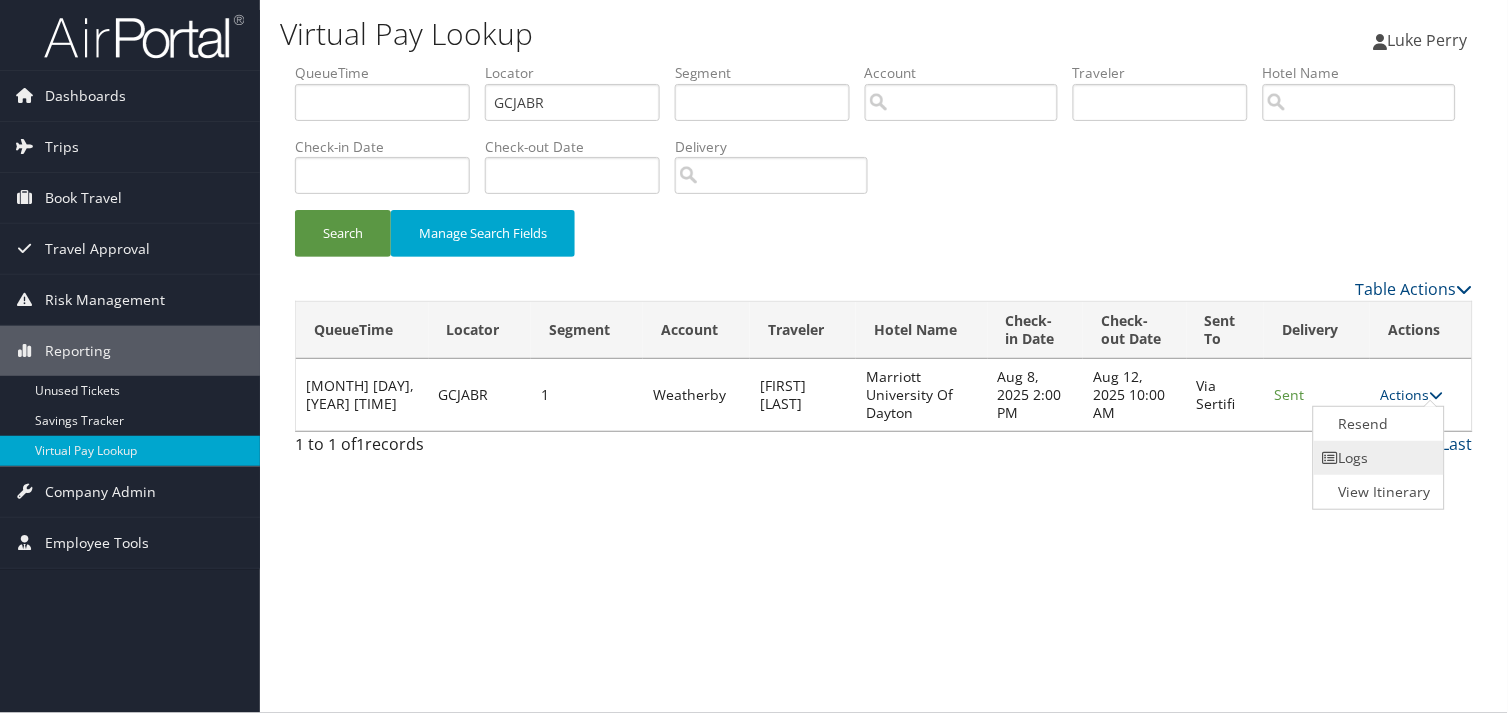 click on "Logs" at bounding box center [1377, 458] 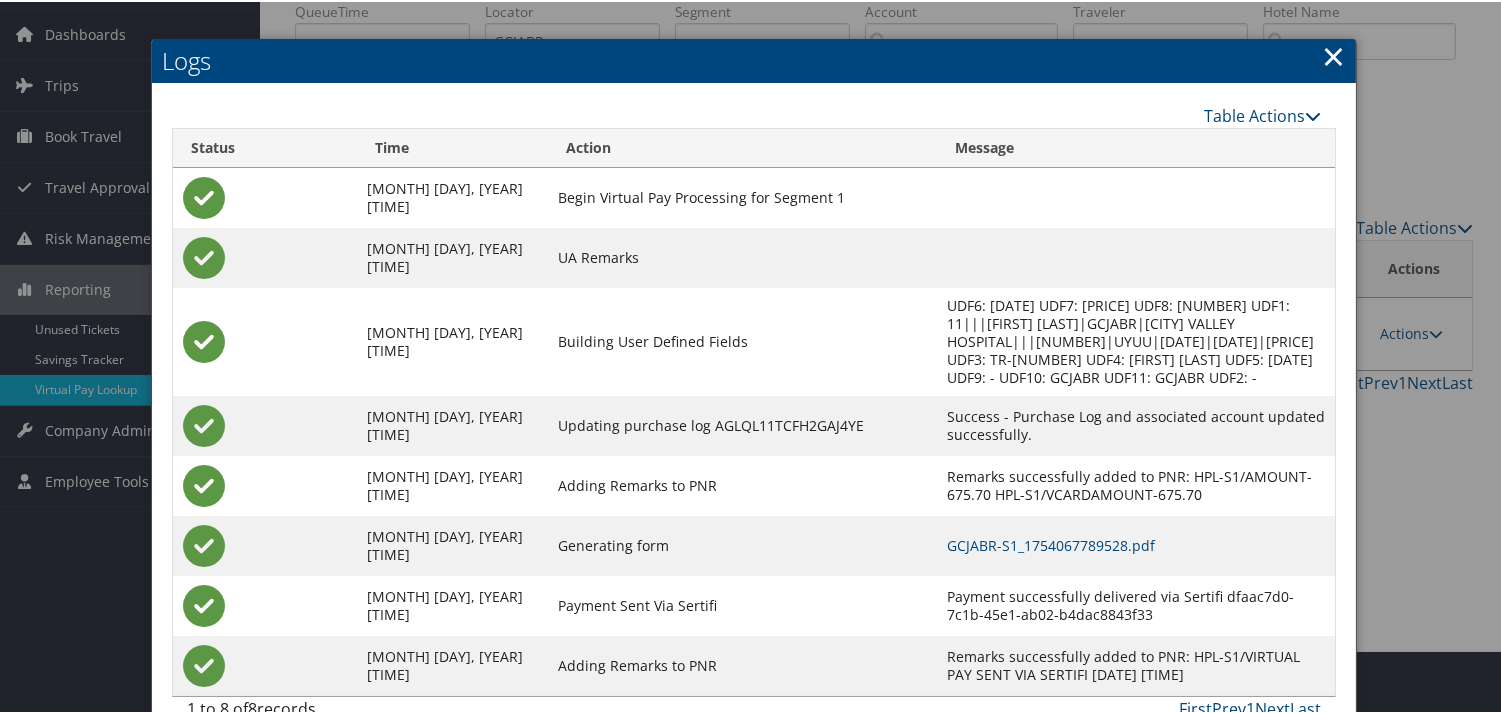 scroll, scrollTop: 82, scrollLeft: 0, axis: vertical 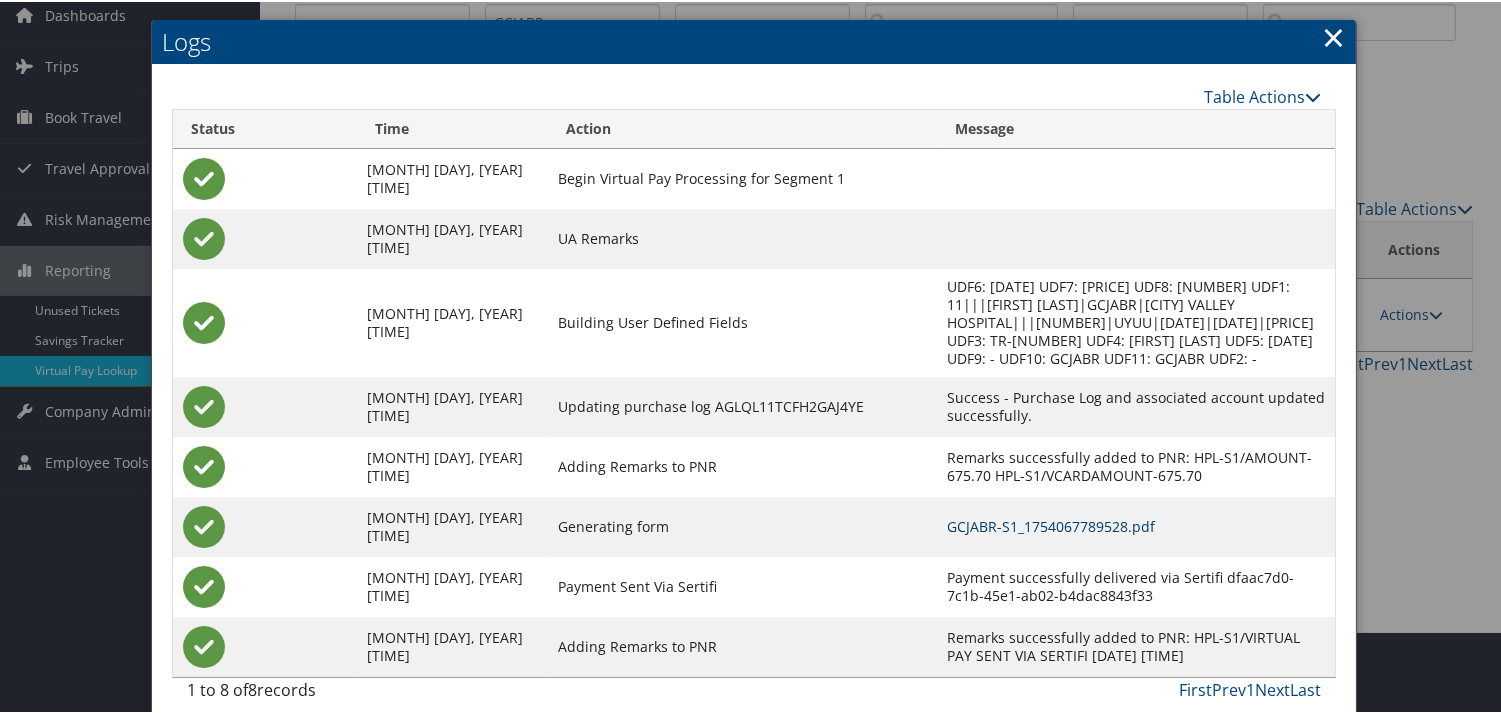 click on "GCJABR-S1_1754067789528.pdf" at bounding box center (1051, 524) 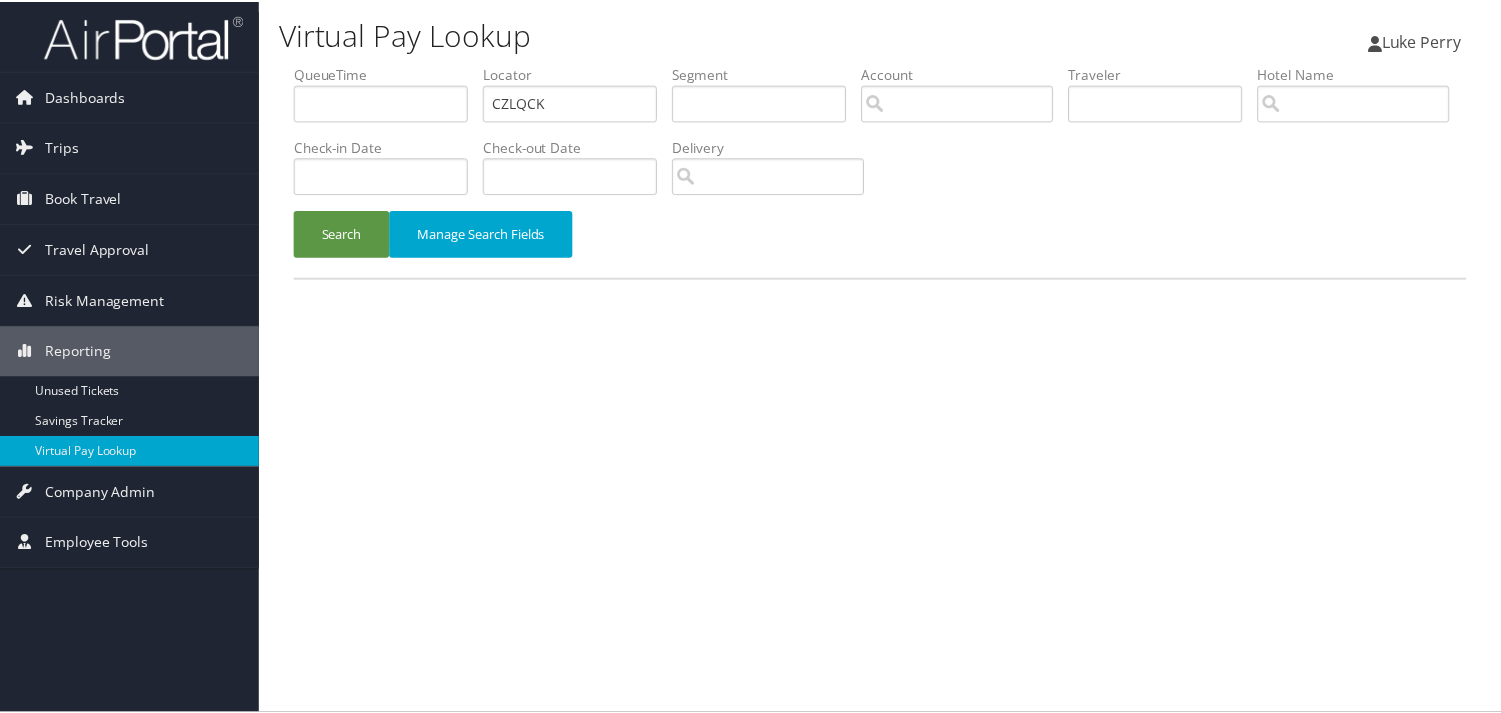 scroll, scrollTop: 0, scrollLeft: 0, axis: both 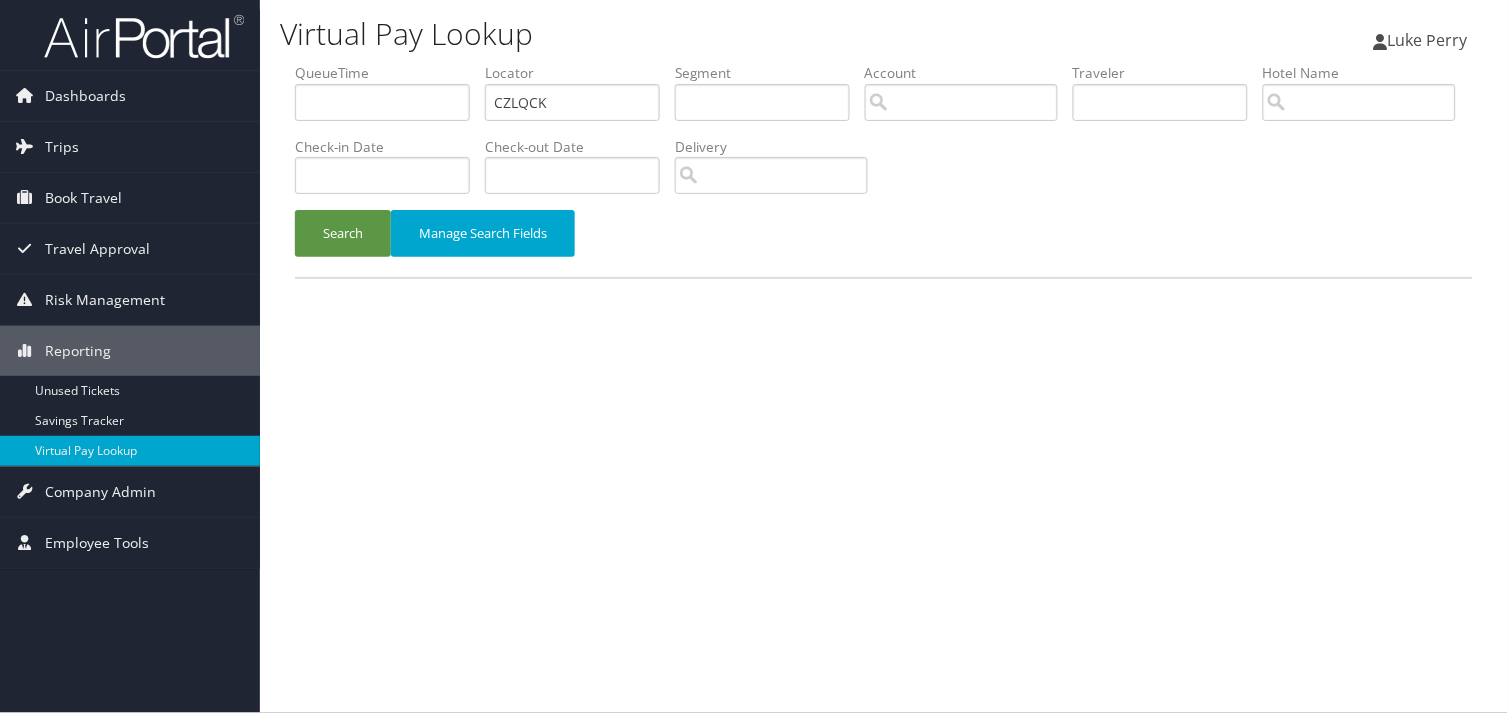 click on "QueueTime Locator CZLQCK Segment Account Traveler Hotel Name Check-in Date Check-out Date Delivery" at bounding box center [884, 63] 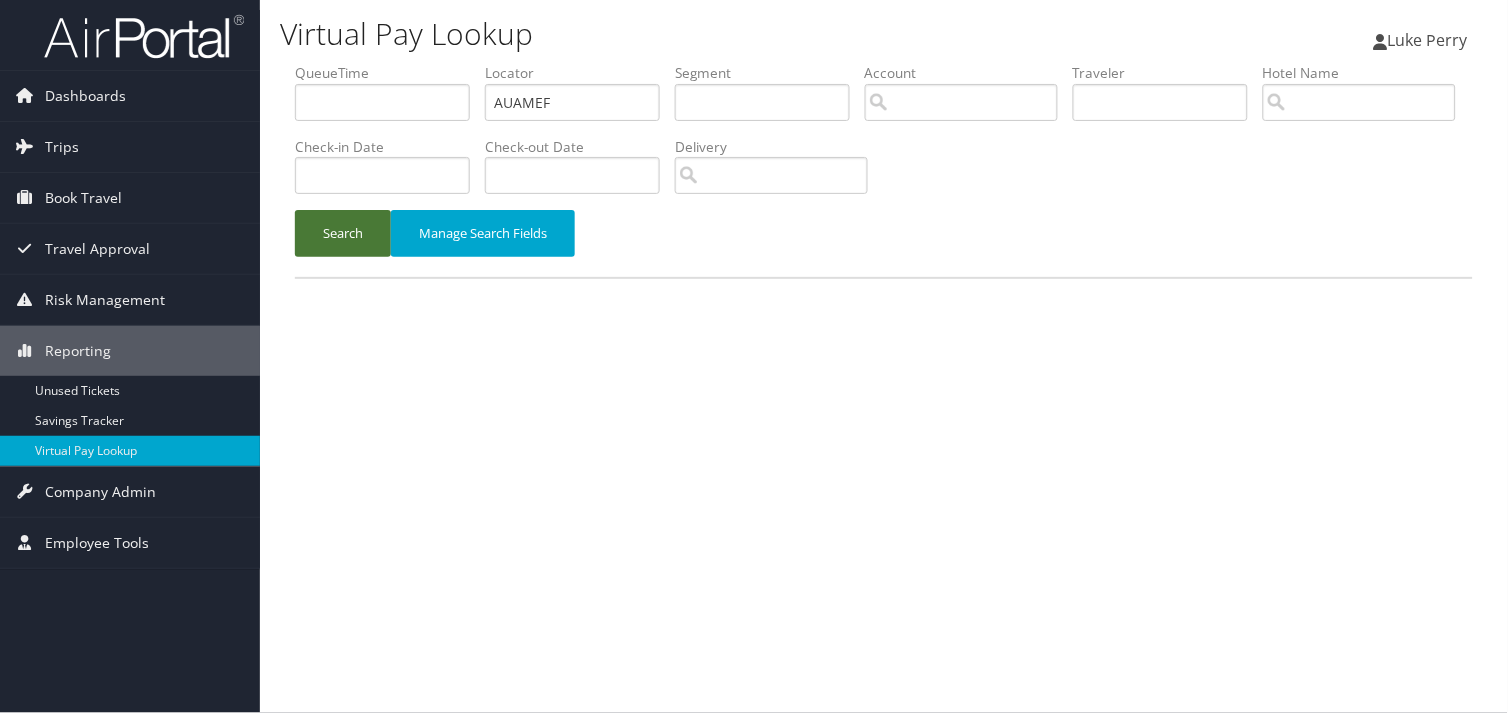 type on "AUAMEF" 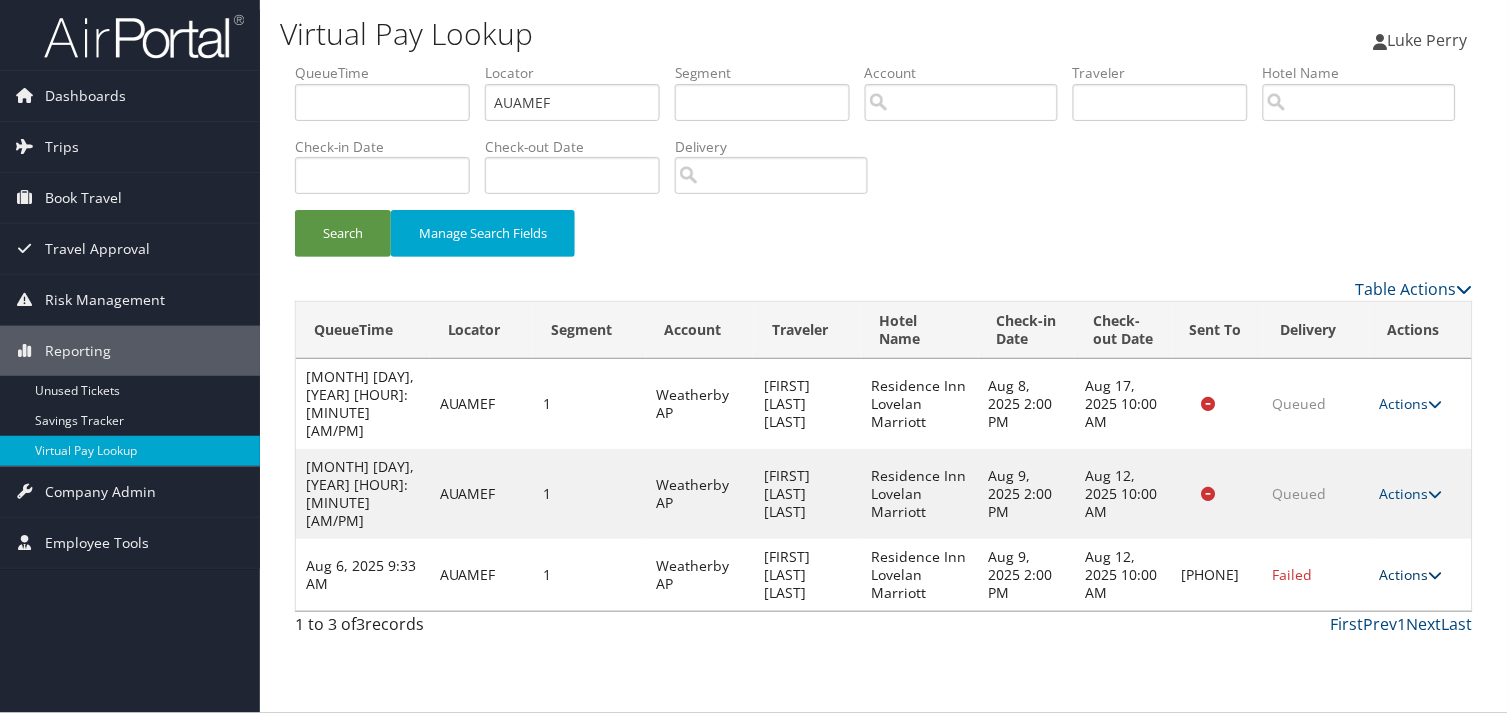 click on "Actions" at bounding box center [1411, 574] 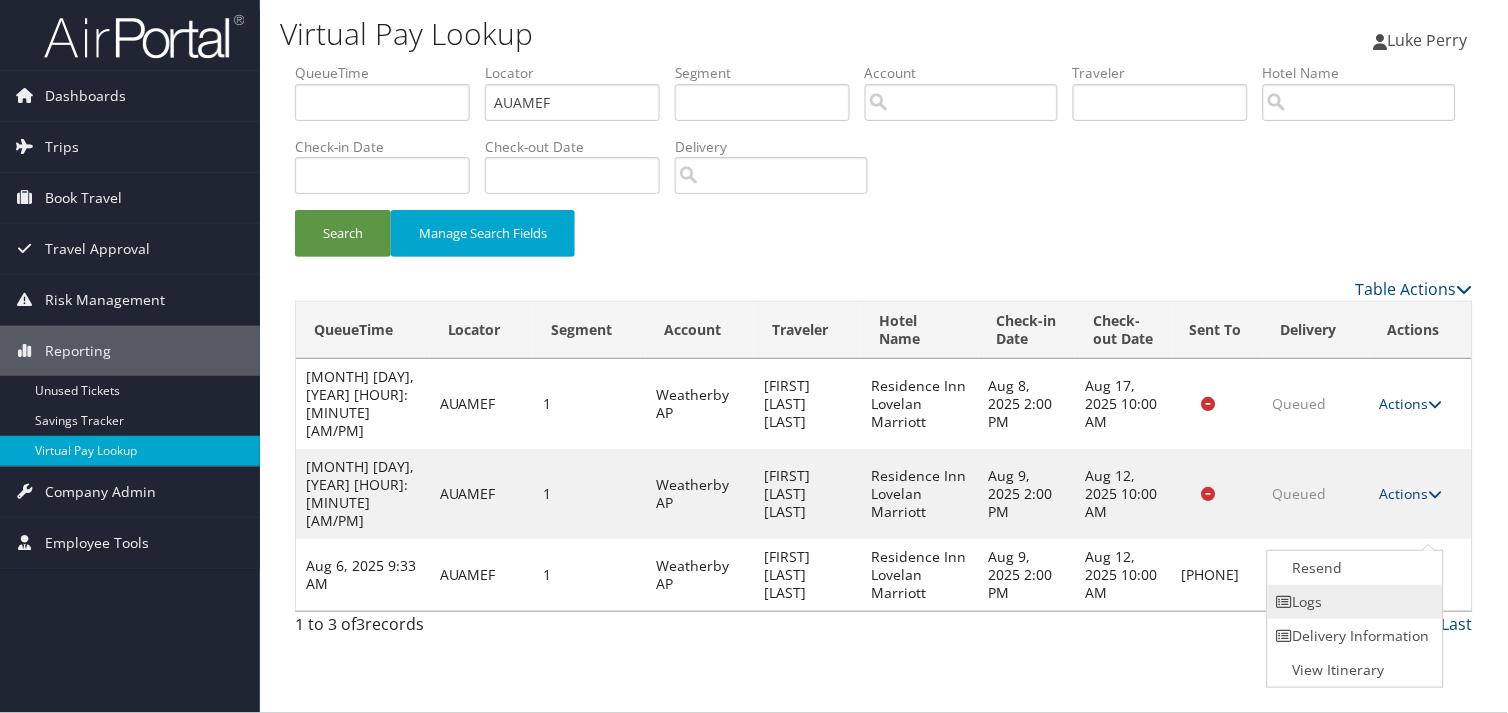 click on "Logs" at bounding box center [1353, 602] 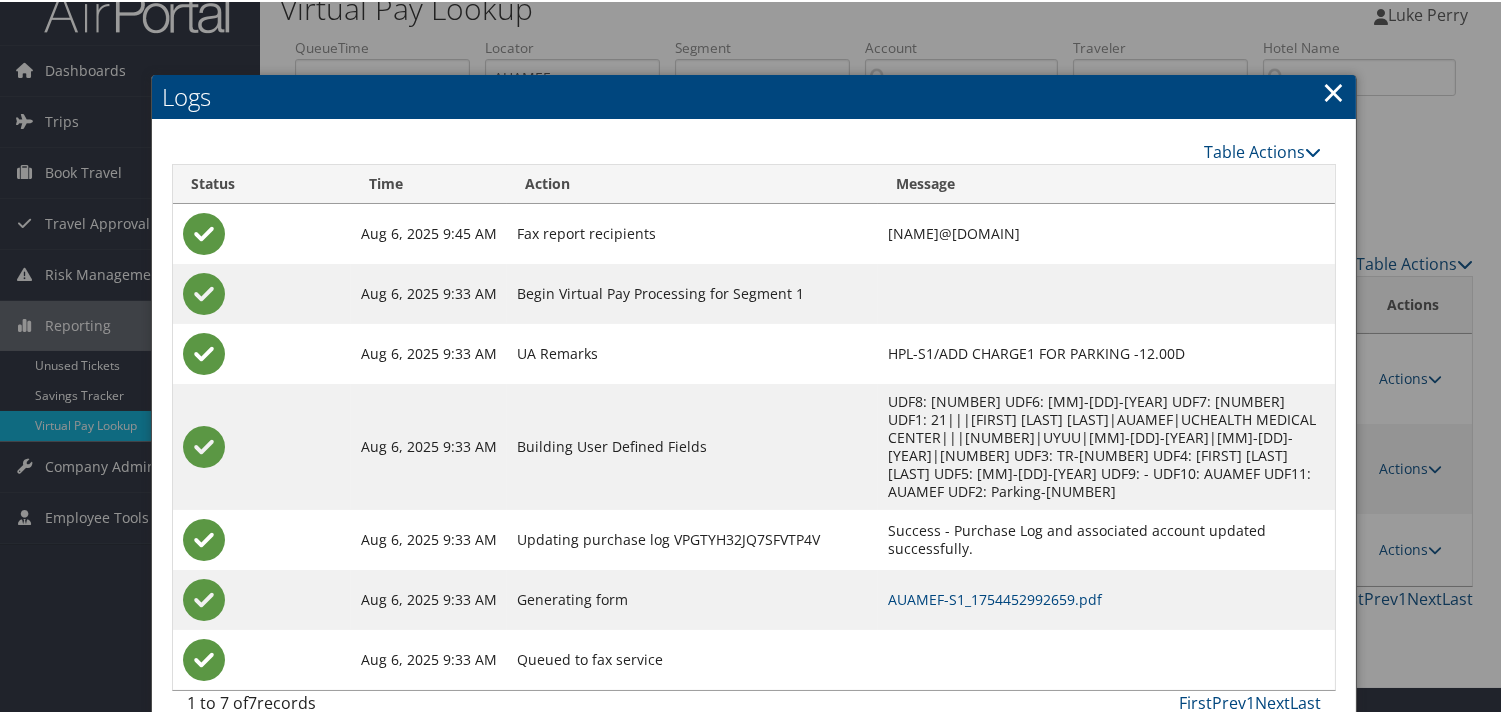 scroll, scrollTop: 40, scrollLeft: 0, axis: vertical 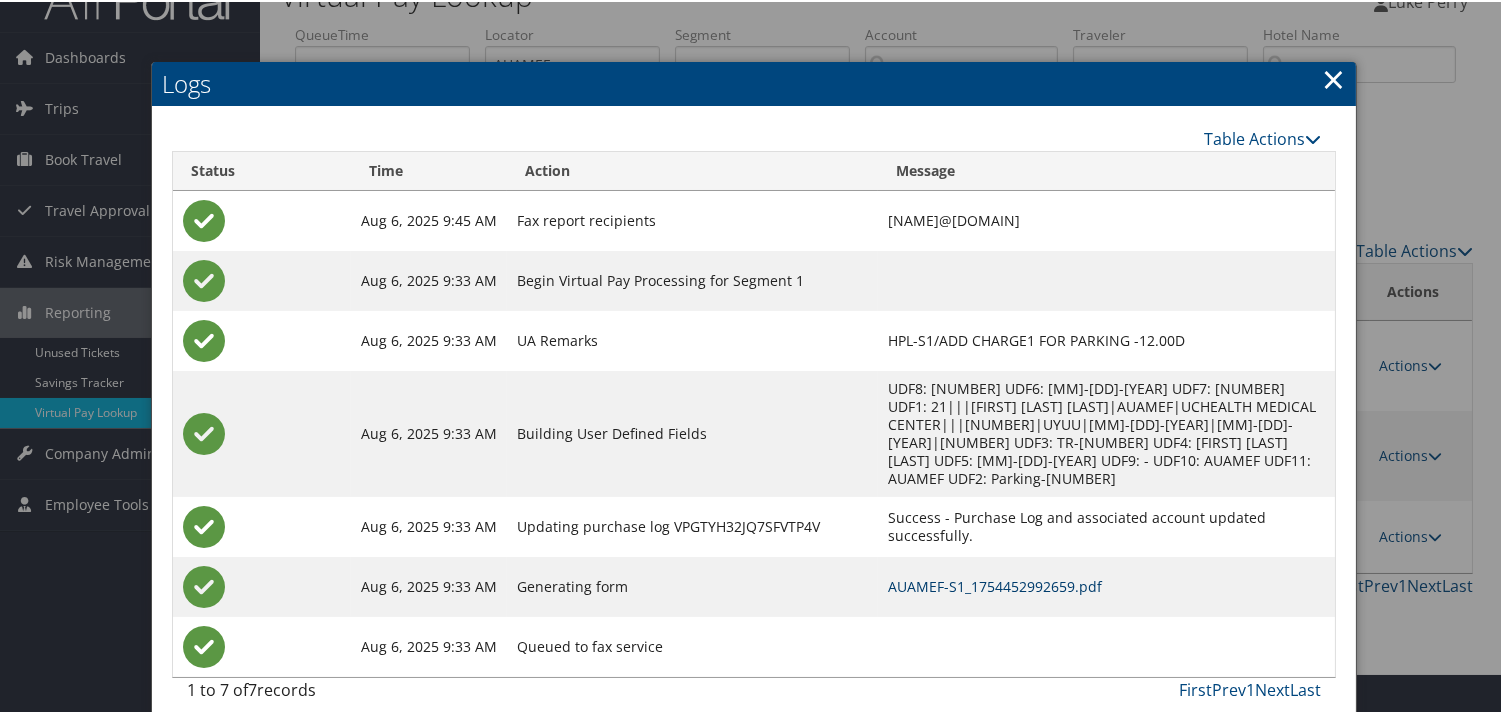 click on "AUAMEF-S1_1754452992659.pdf" at bounding box center (995, 584) 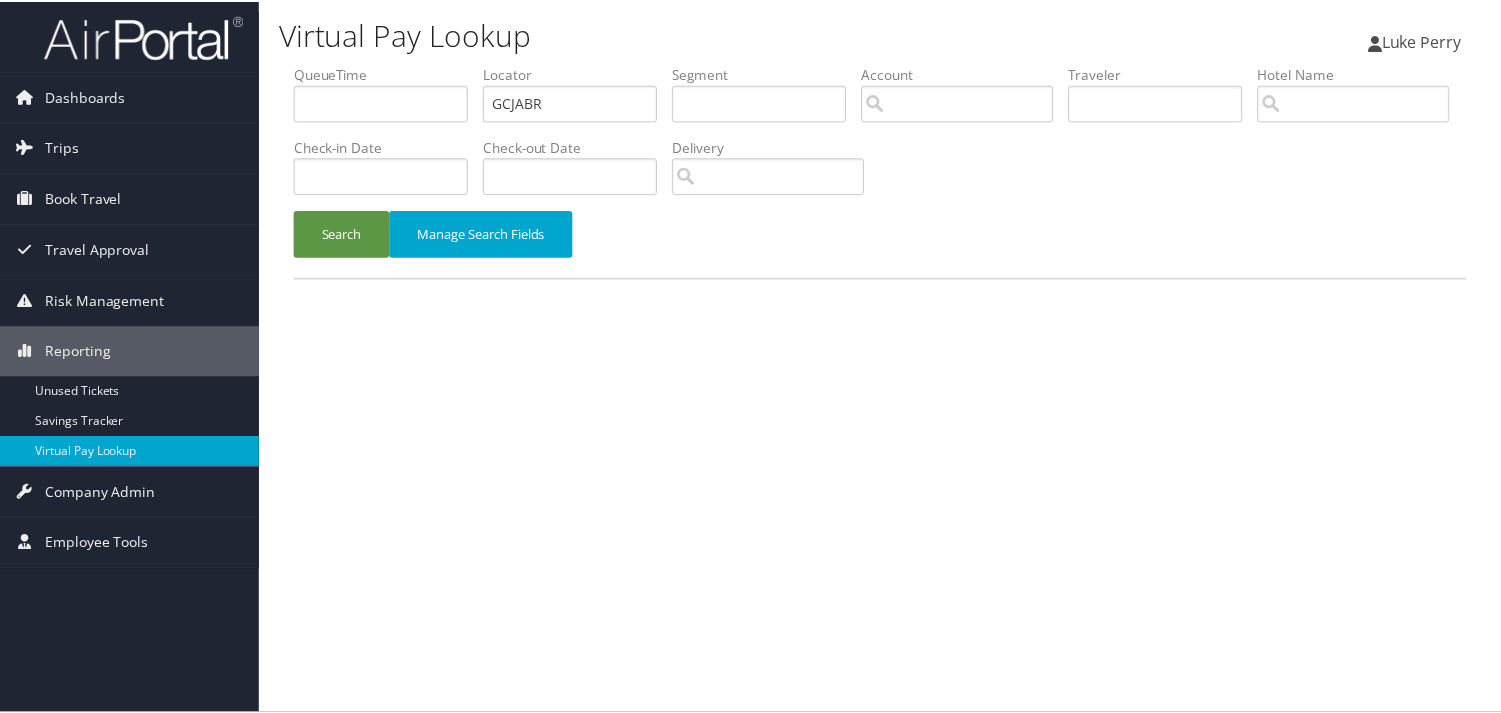 scroll, scrollTop: 0, scrollLeft: 0, axis: both 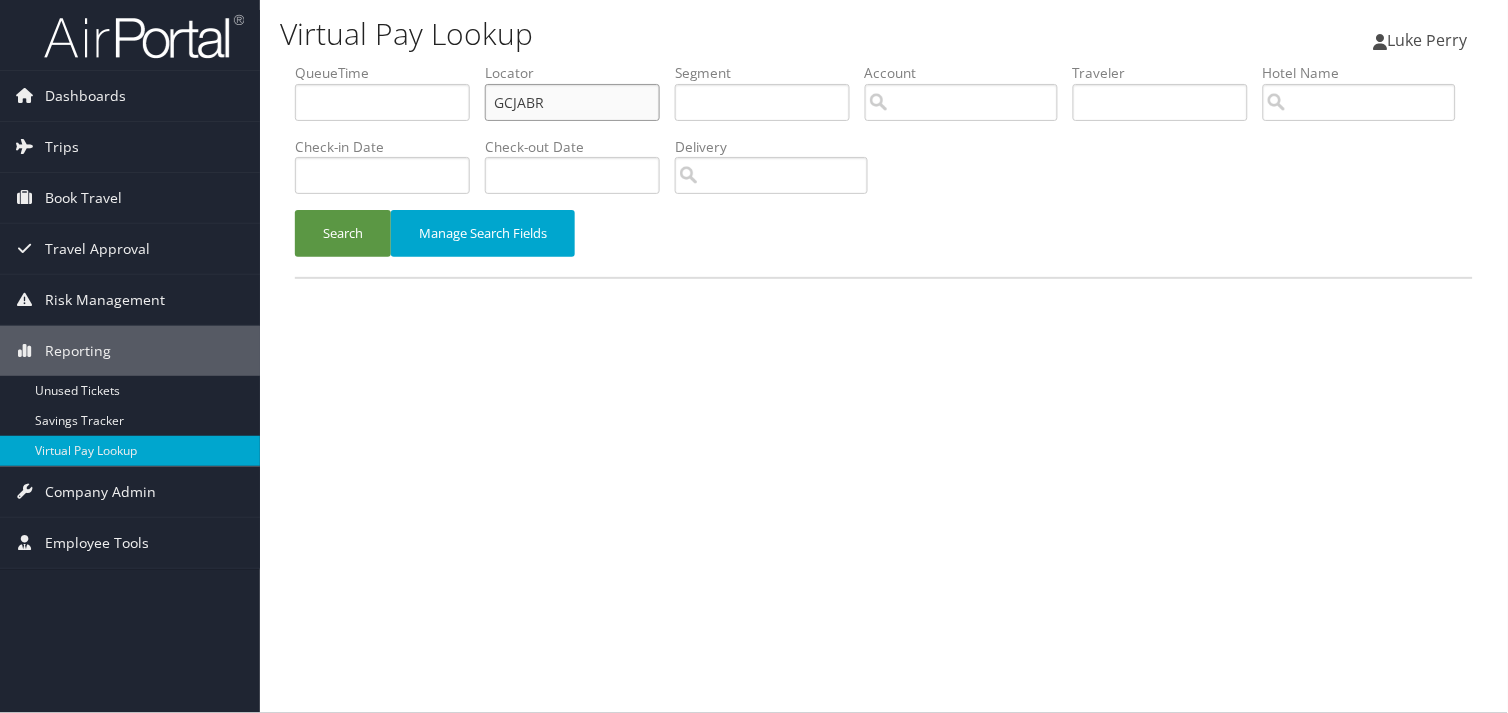 drag, startPoint x: 0, startPoint y: 0, endPoint x: 298, endPoint y: 128, distance: 324.327 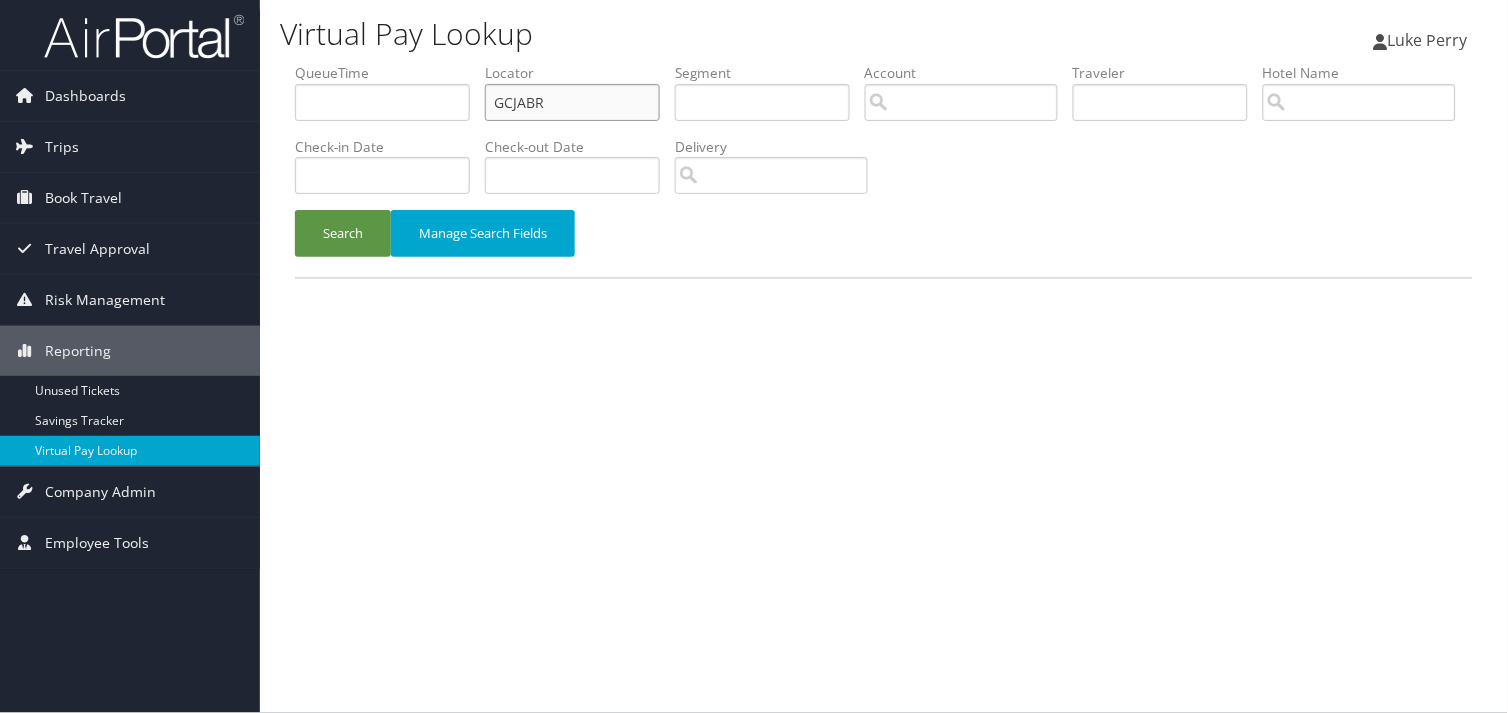 click on "QueueTime Locator GCJABR Segment Account Traveler Hotel Name Check-in Date Check-out Date Delivery" at bounding box center [884, 63] 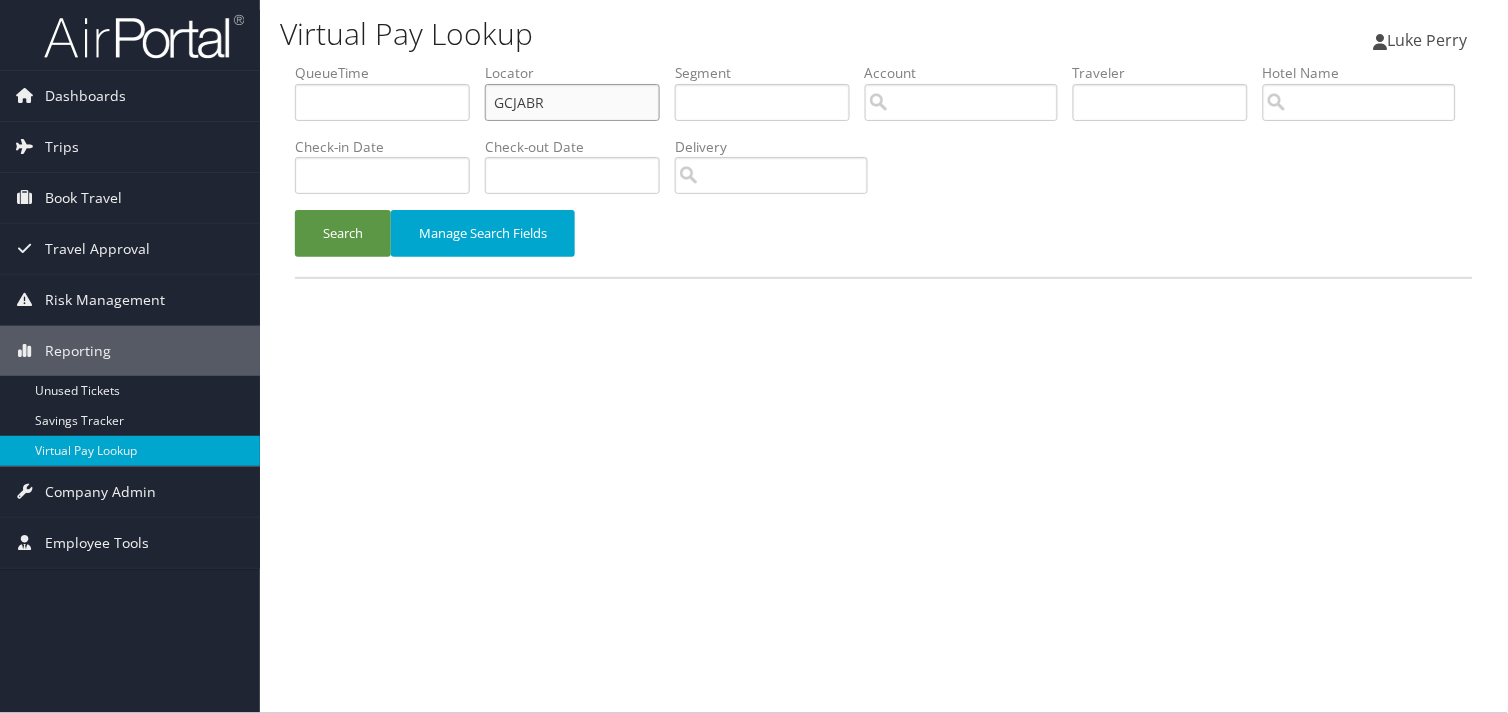 paste on "FGSRA" 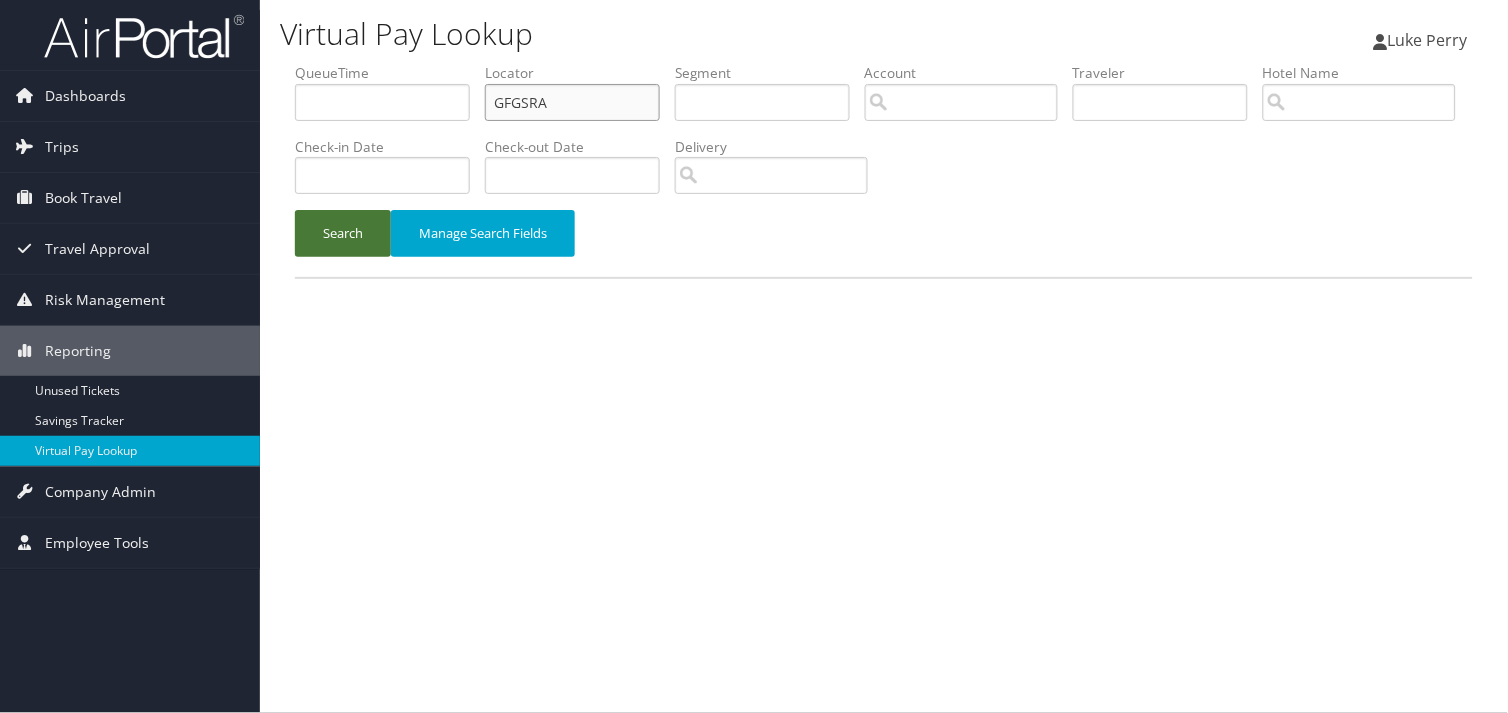 type on "GFGSRA" 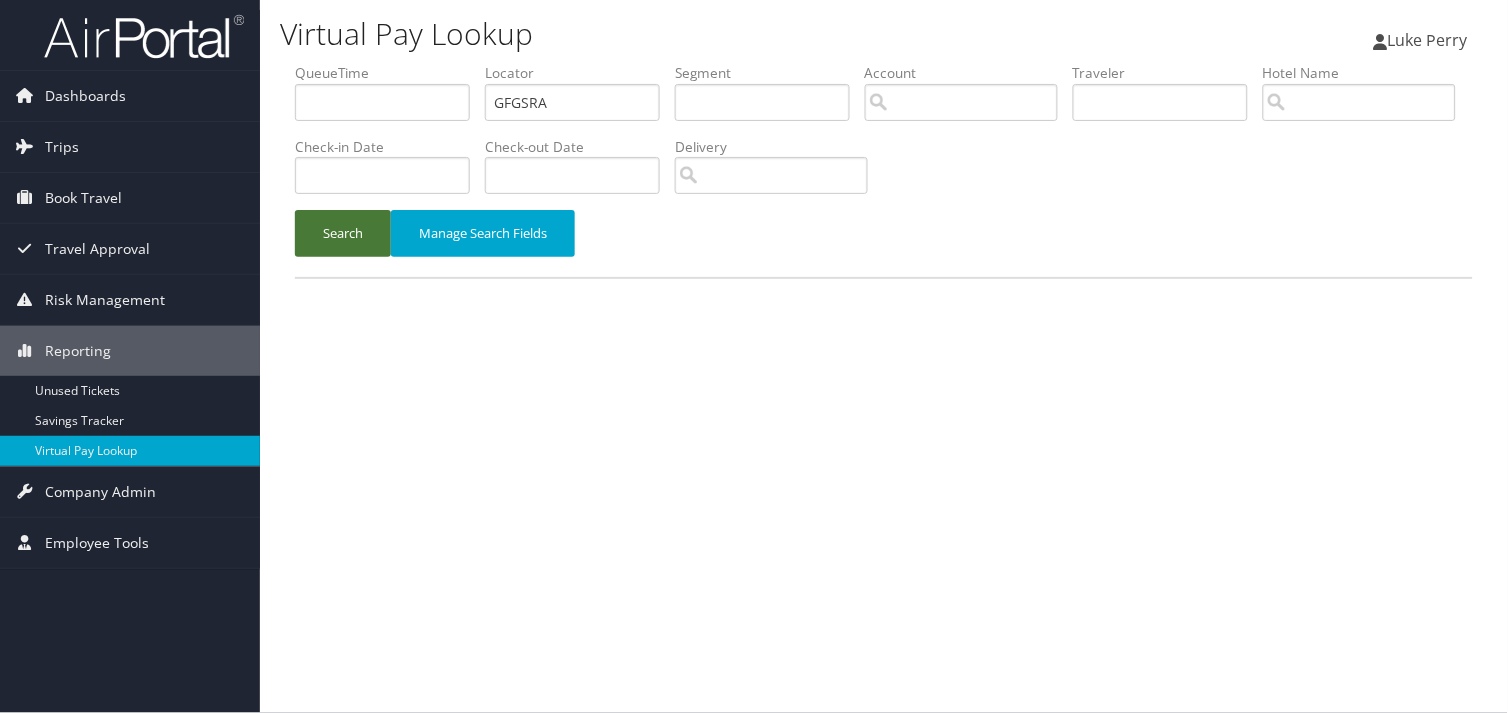 click on "Search" at bounding box center [343, 233] 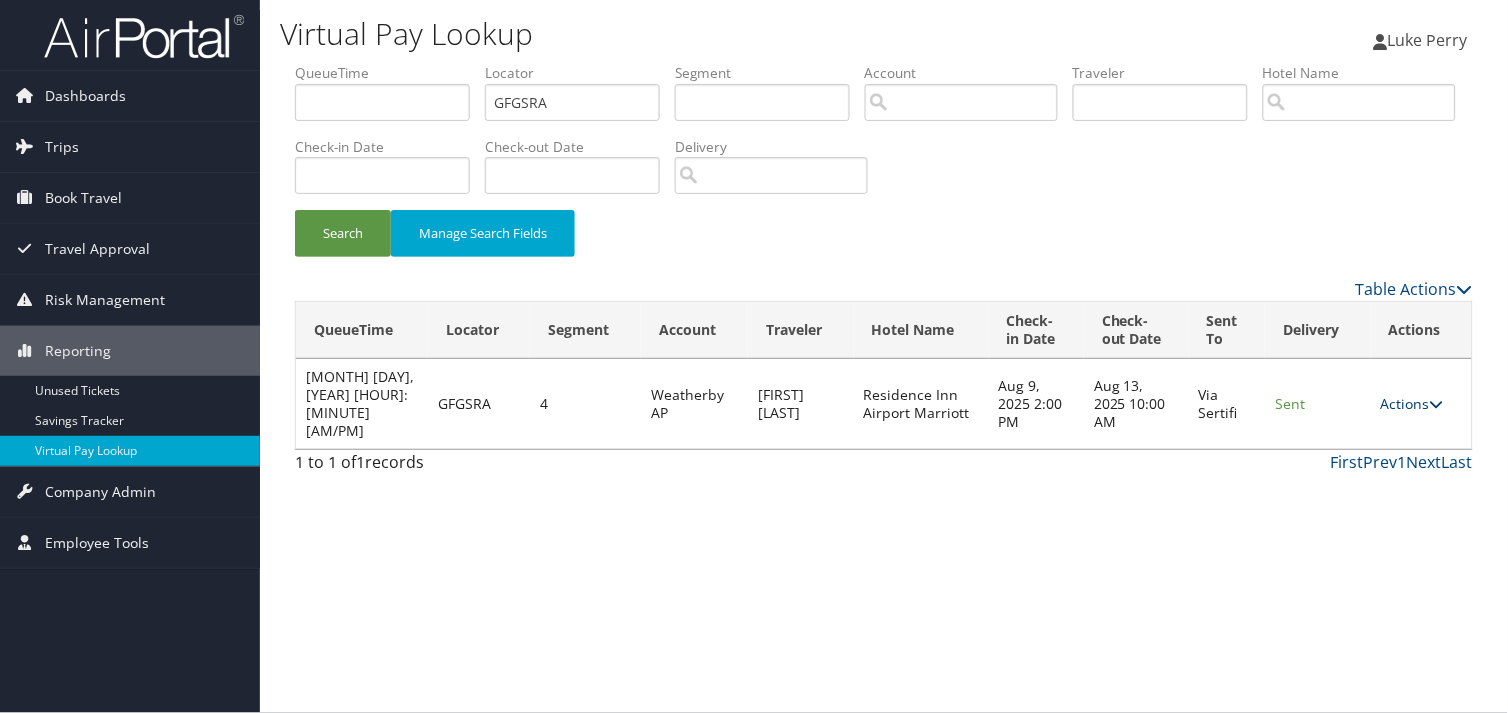 click on "Actions" at bounding box center [1412, 403] 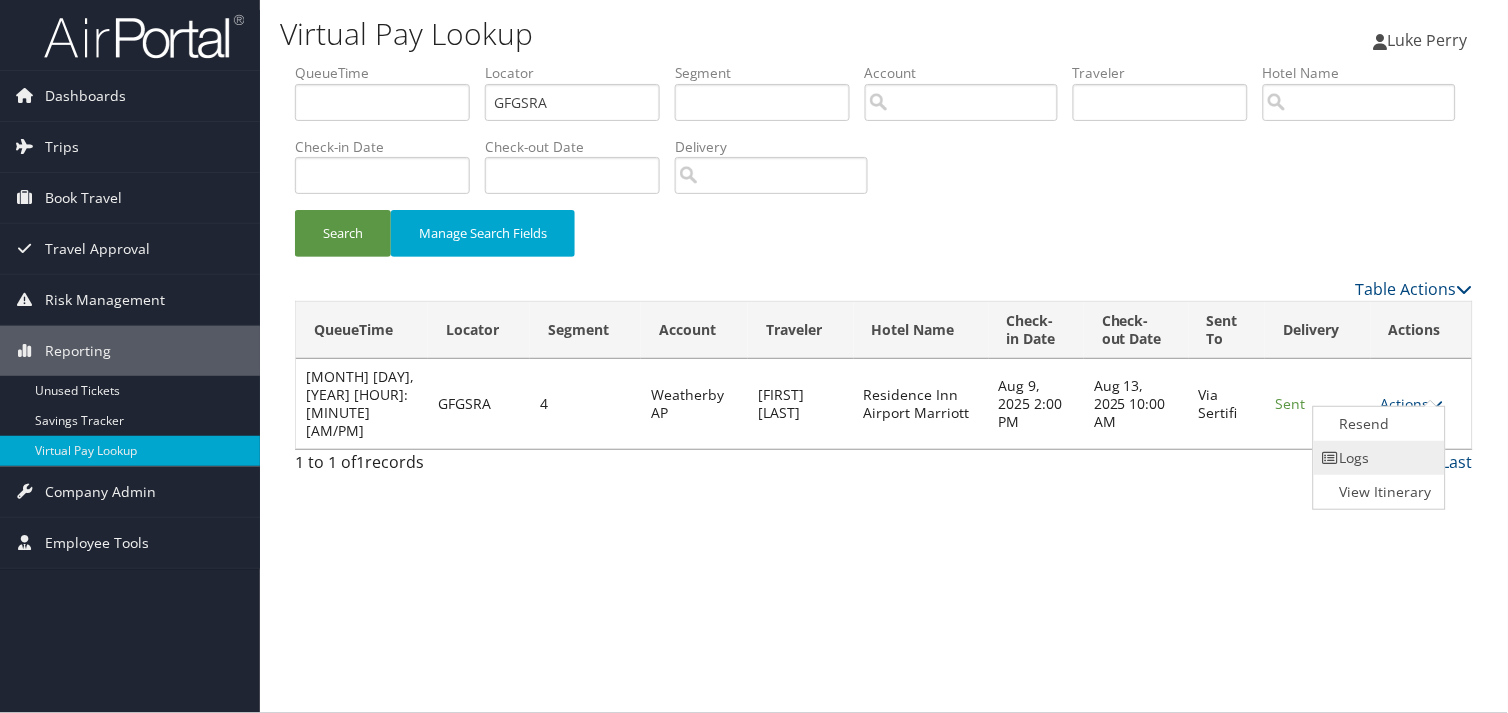 click on "Logs" at bounding box center [1377, 458] 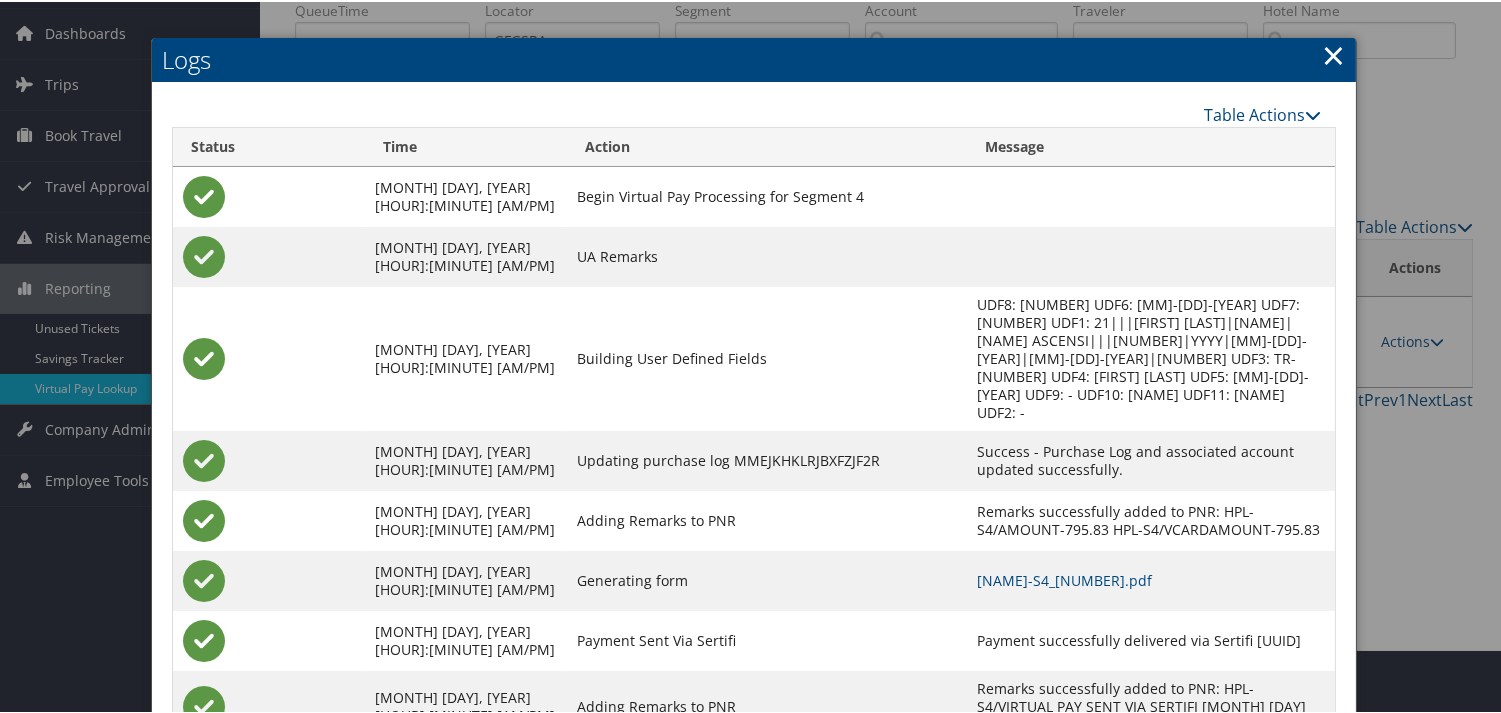 scroll, scrollTop: 100, scrollLeft: 0, axis: vertical 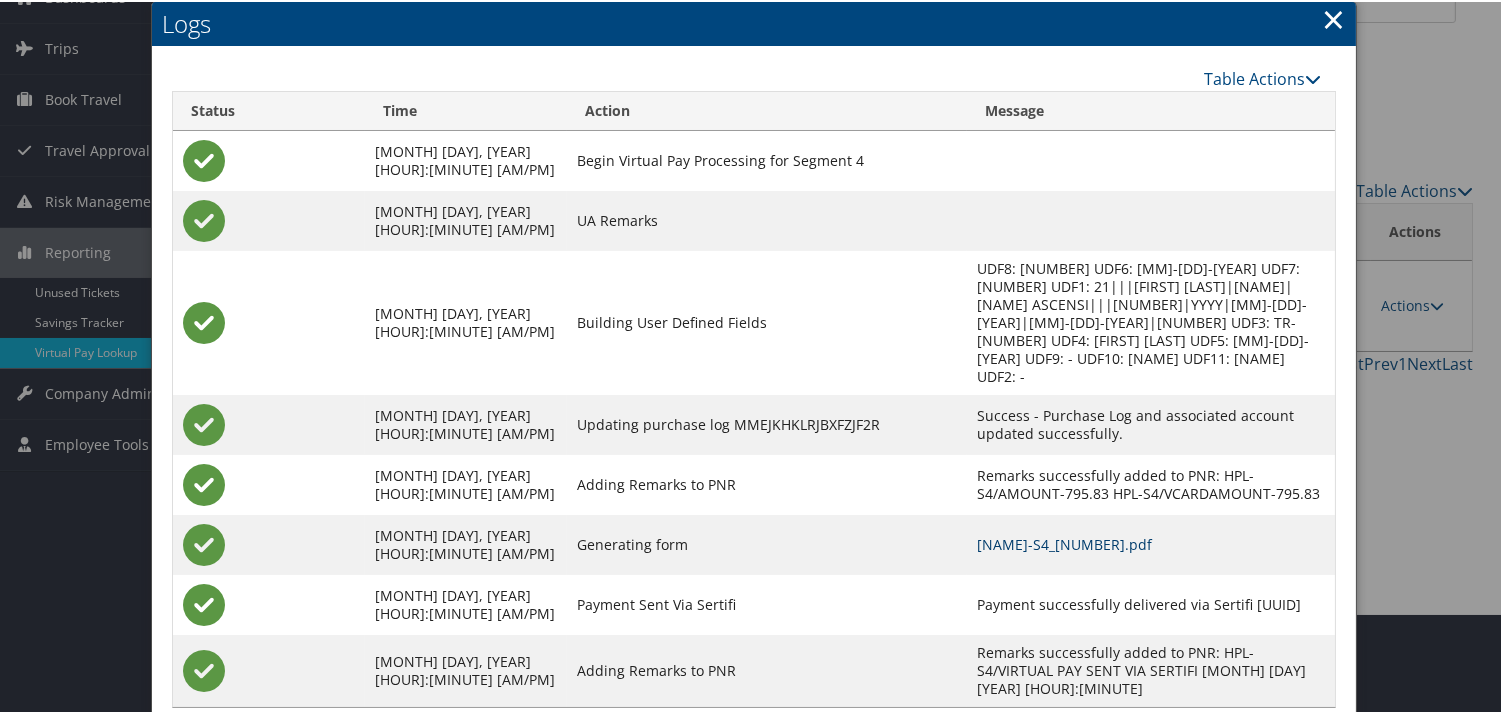 click on "GFGSRA-S4_1751574251903.pdf" at bounding box center (1064, 542) 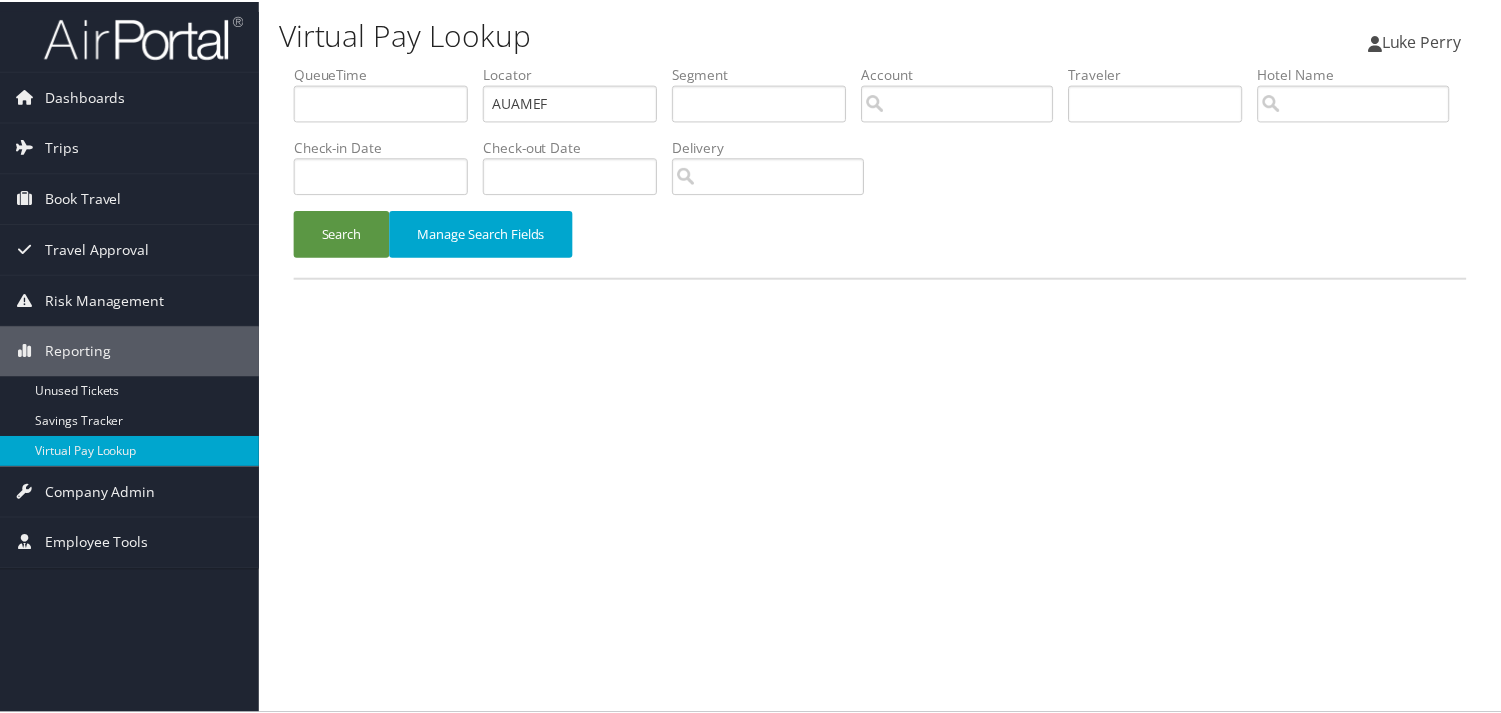scroll, scrollTop: 0, scrollLeft: 0, axis: both 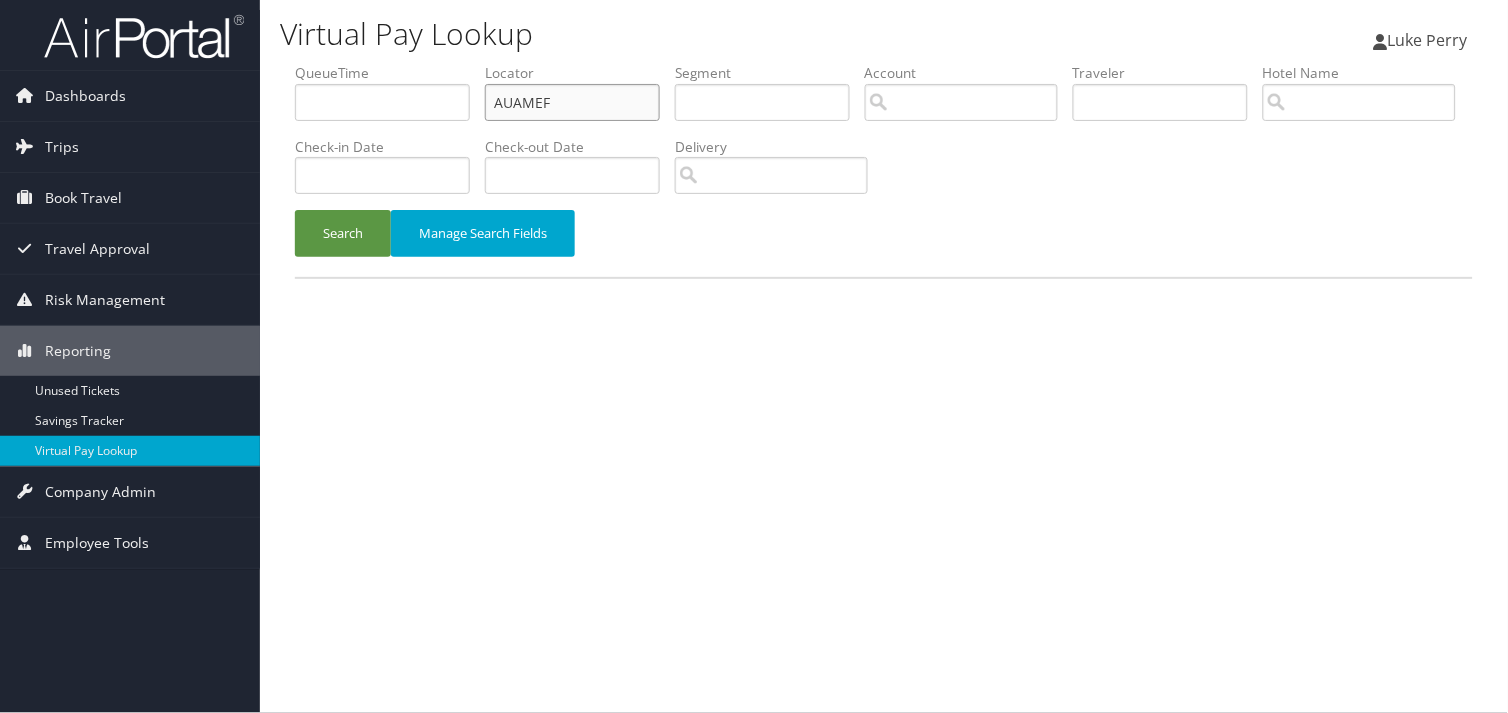 drag, startPoint x: 554, startPoint y: 98, endPoint x: 475, endPoint y: 111, distance: 80.06248 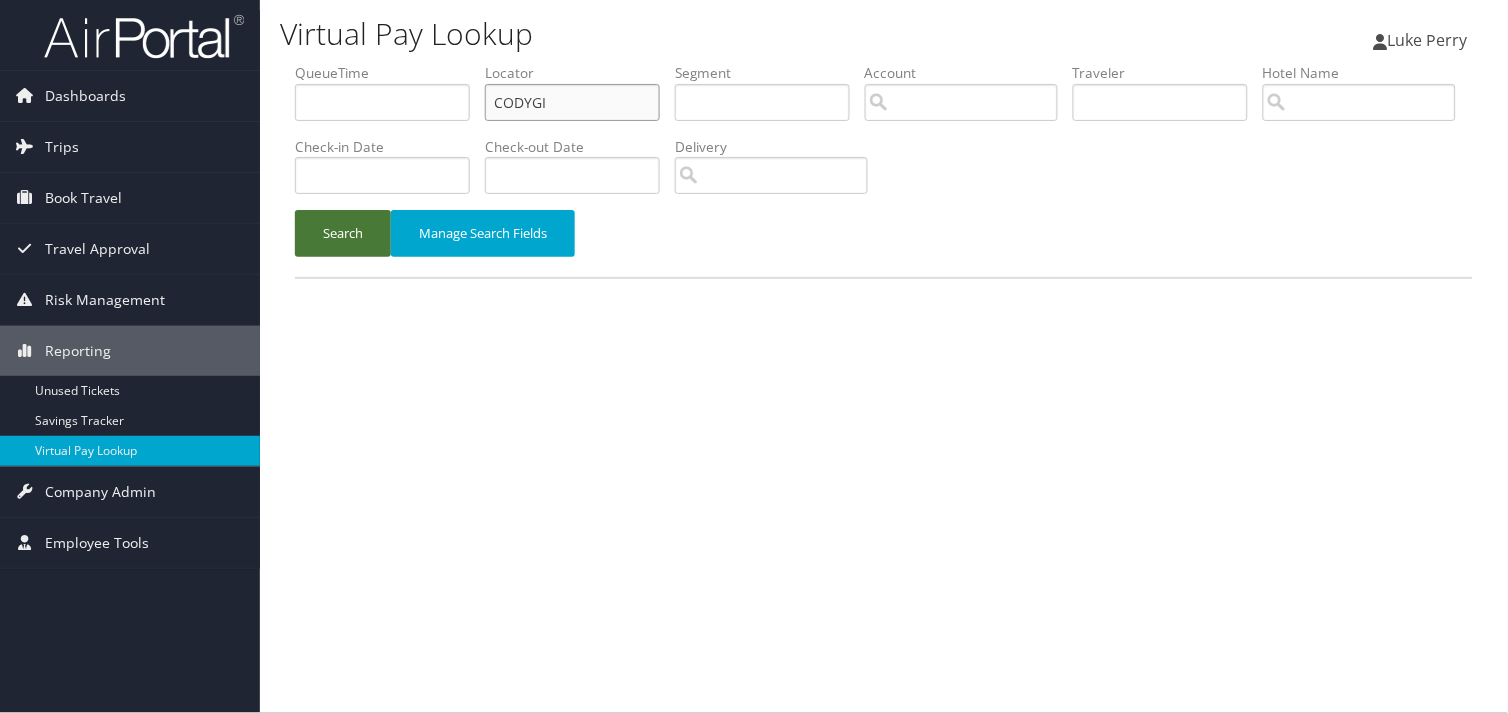 type on "CODYGI" 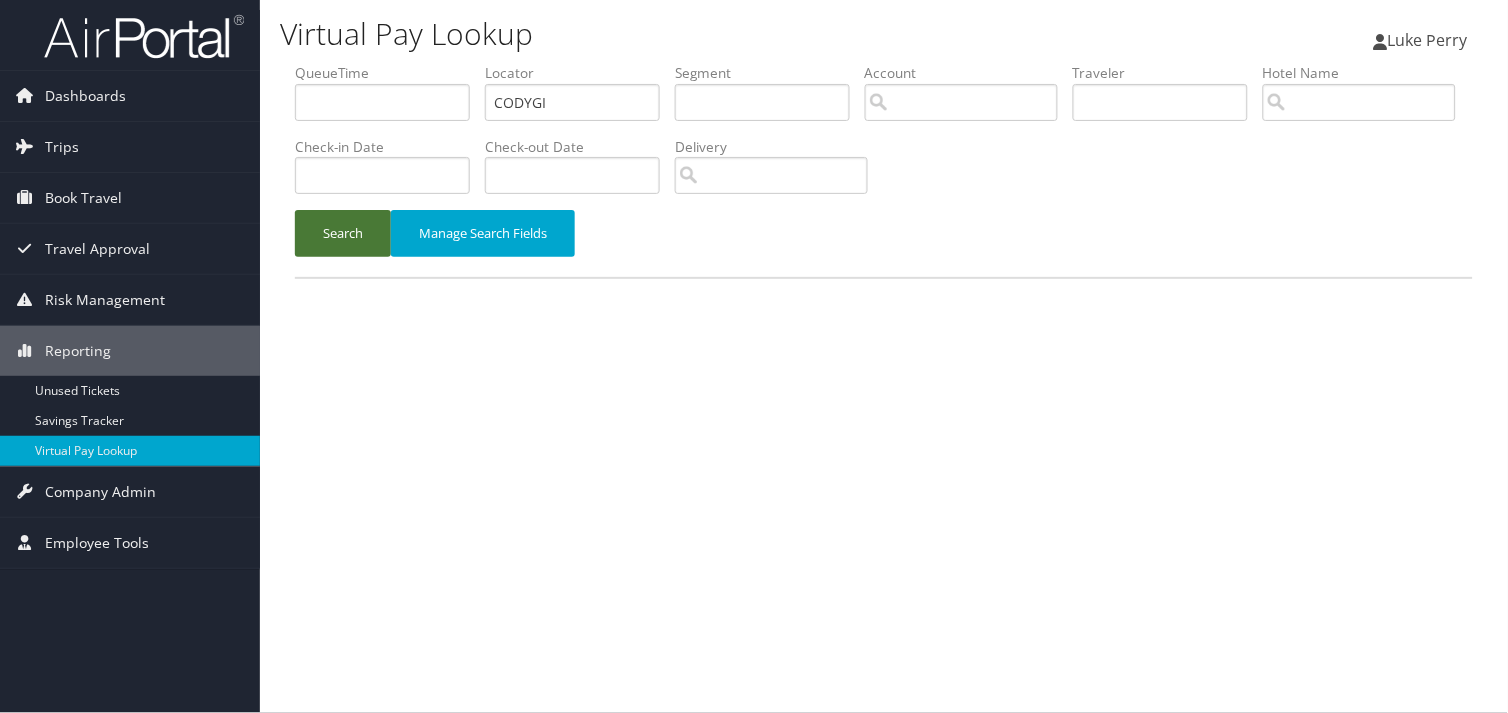 click on "Search" at bounding box center (343, 233) 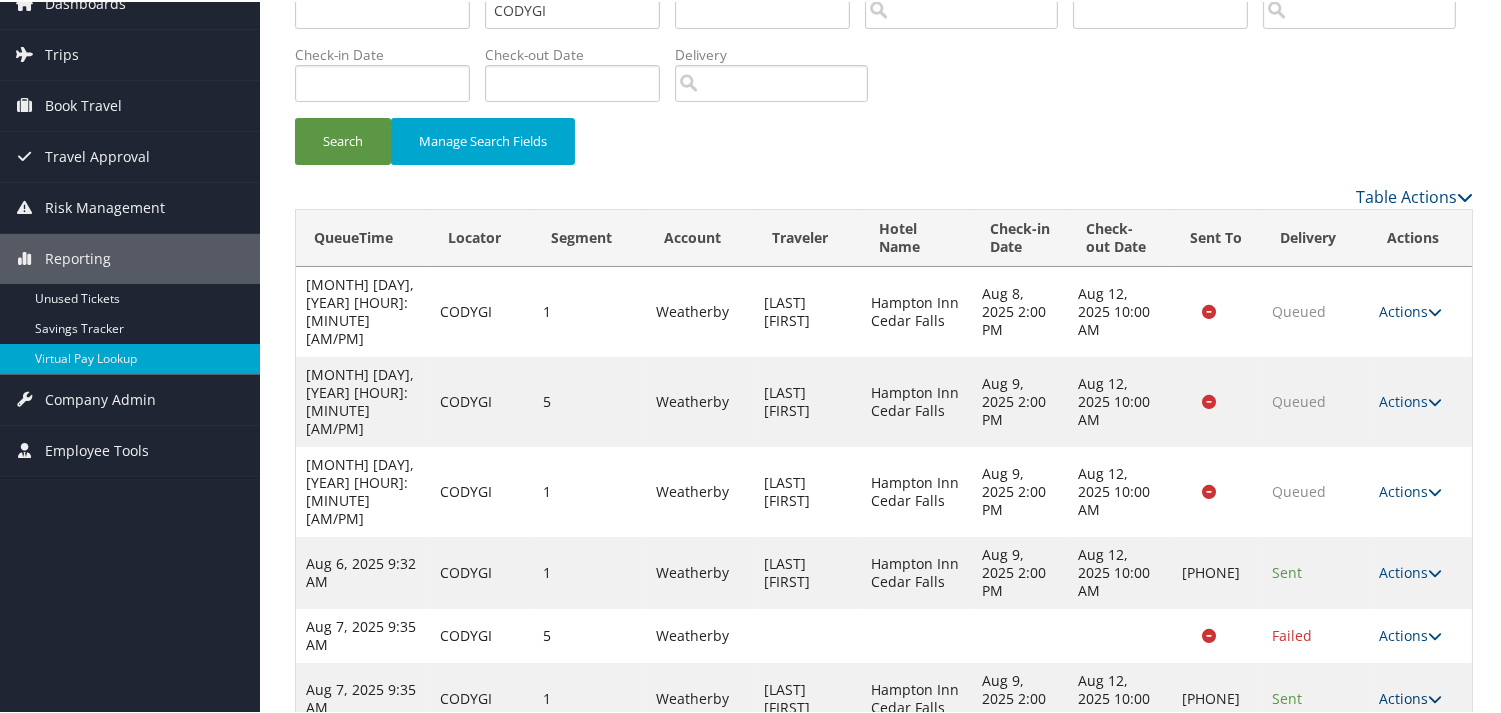 click on "Actions" at bounding box center (1411, 696) 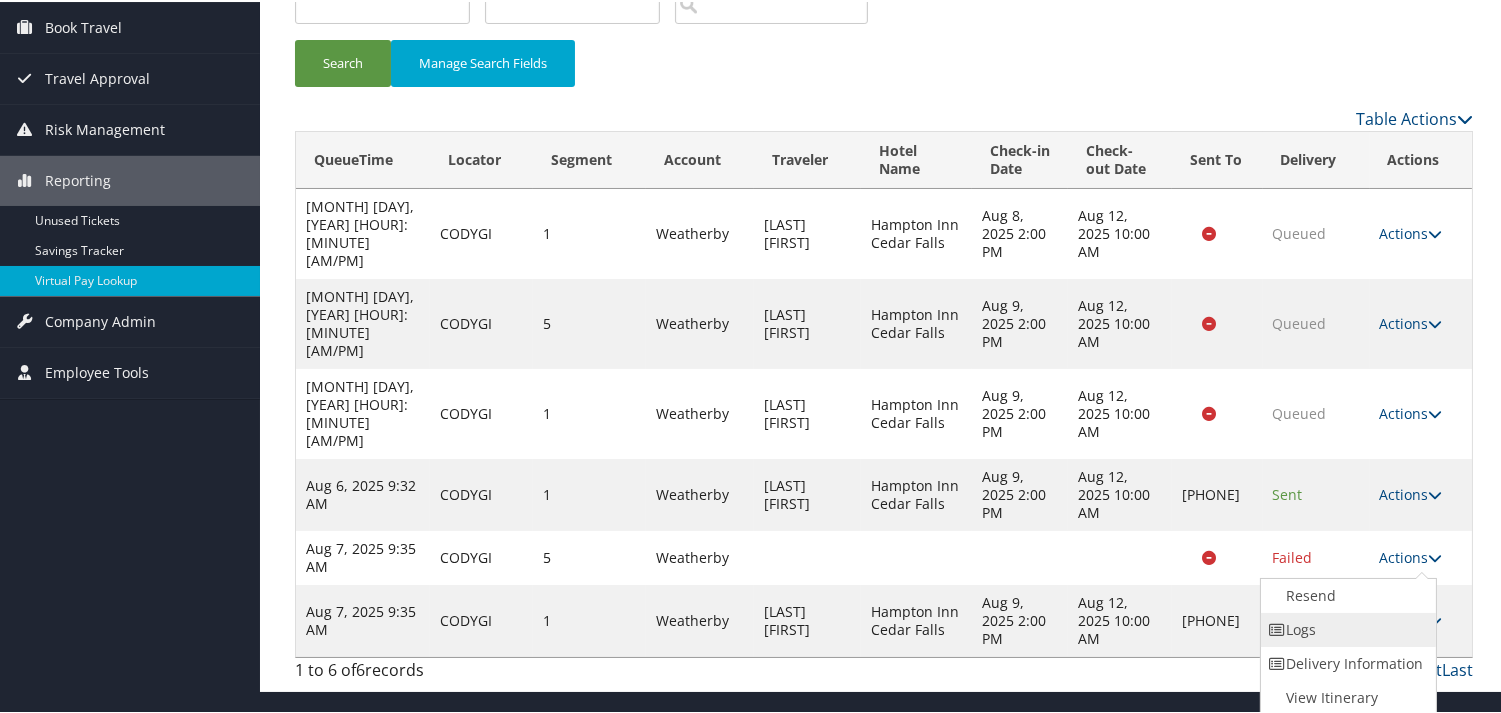 click on "Logs" at bounding box center (1346, 628) 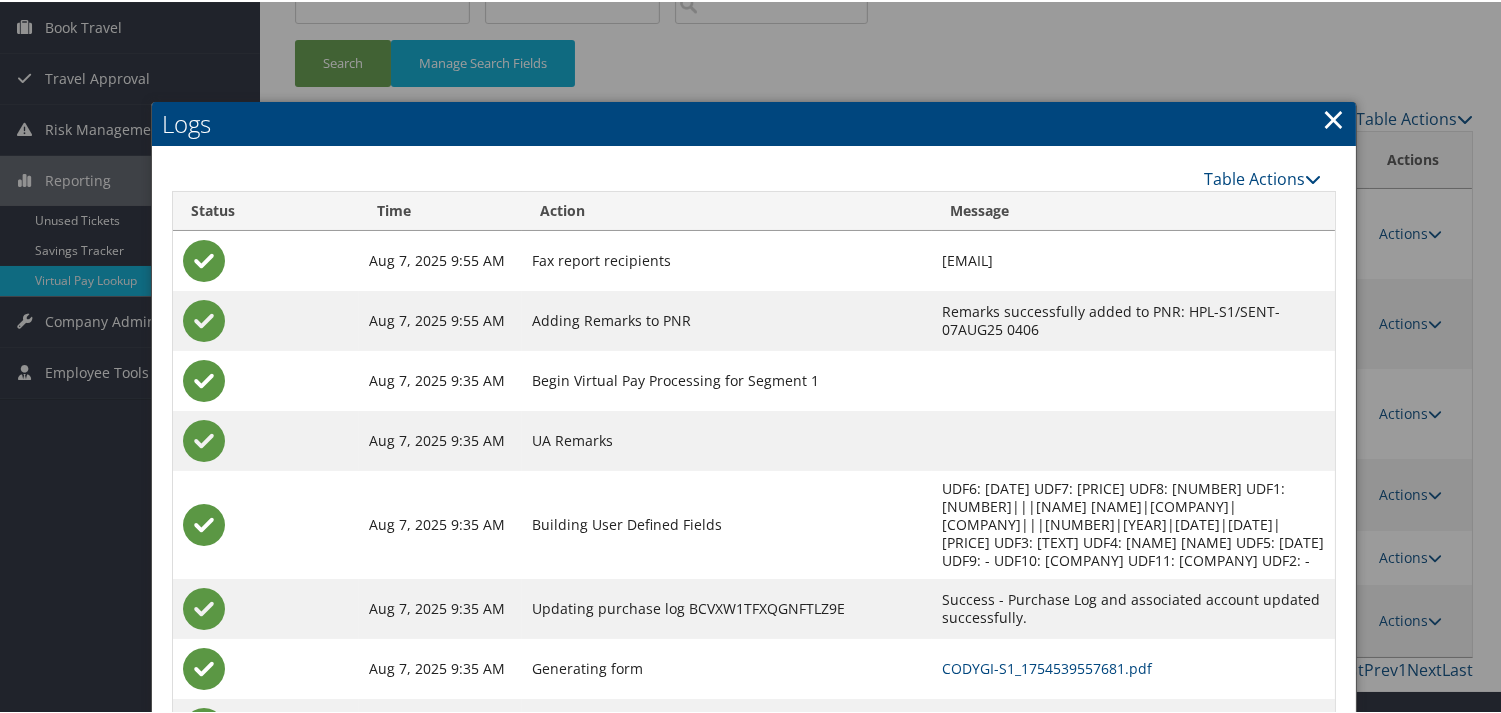 scroll, scrollTop: 254, scrollLeft: 0, axis: vertical 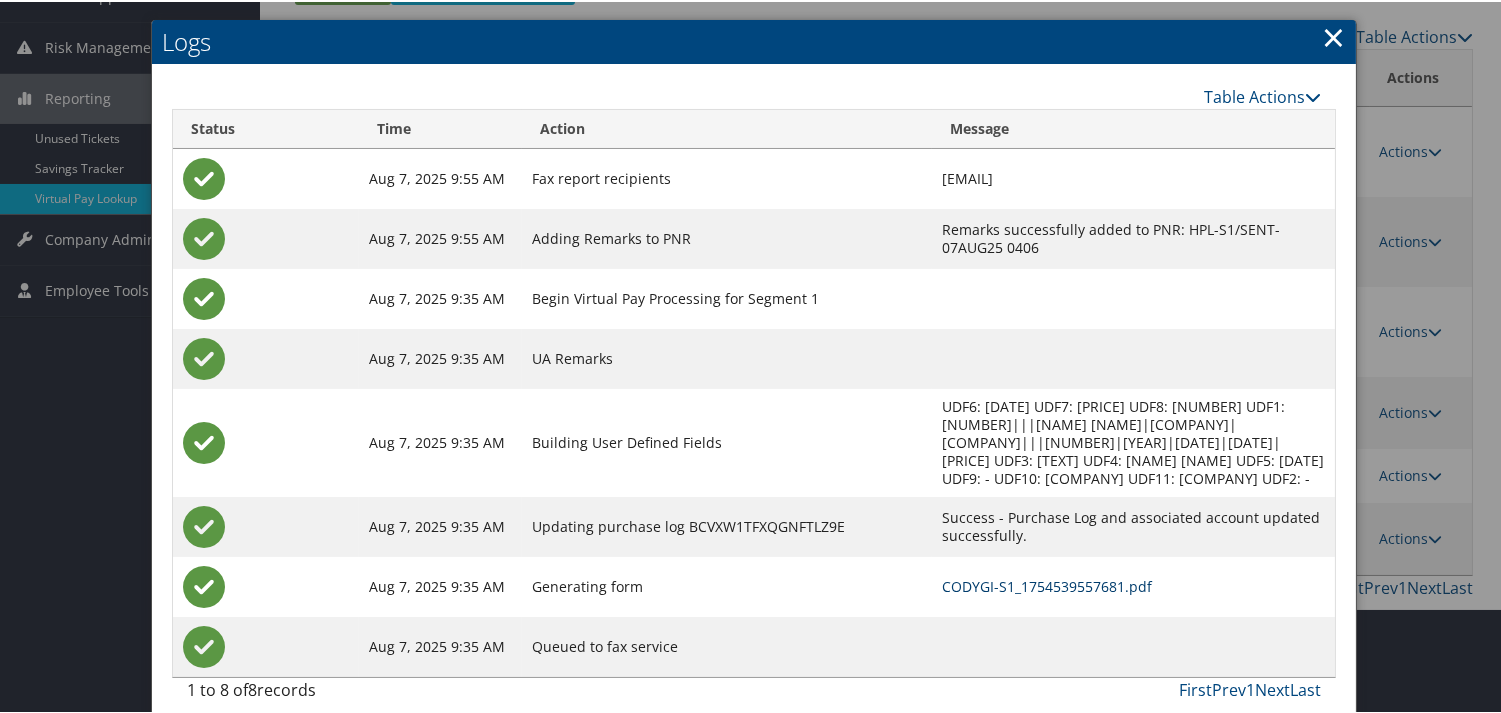 click on "CODYGI-S1_1754539557681.pdf" at bounding box center [1047, 584] 